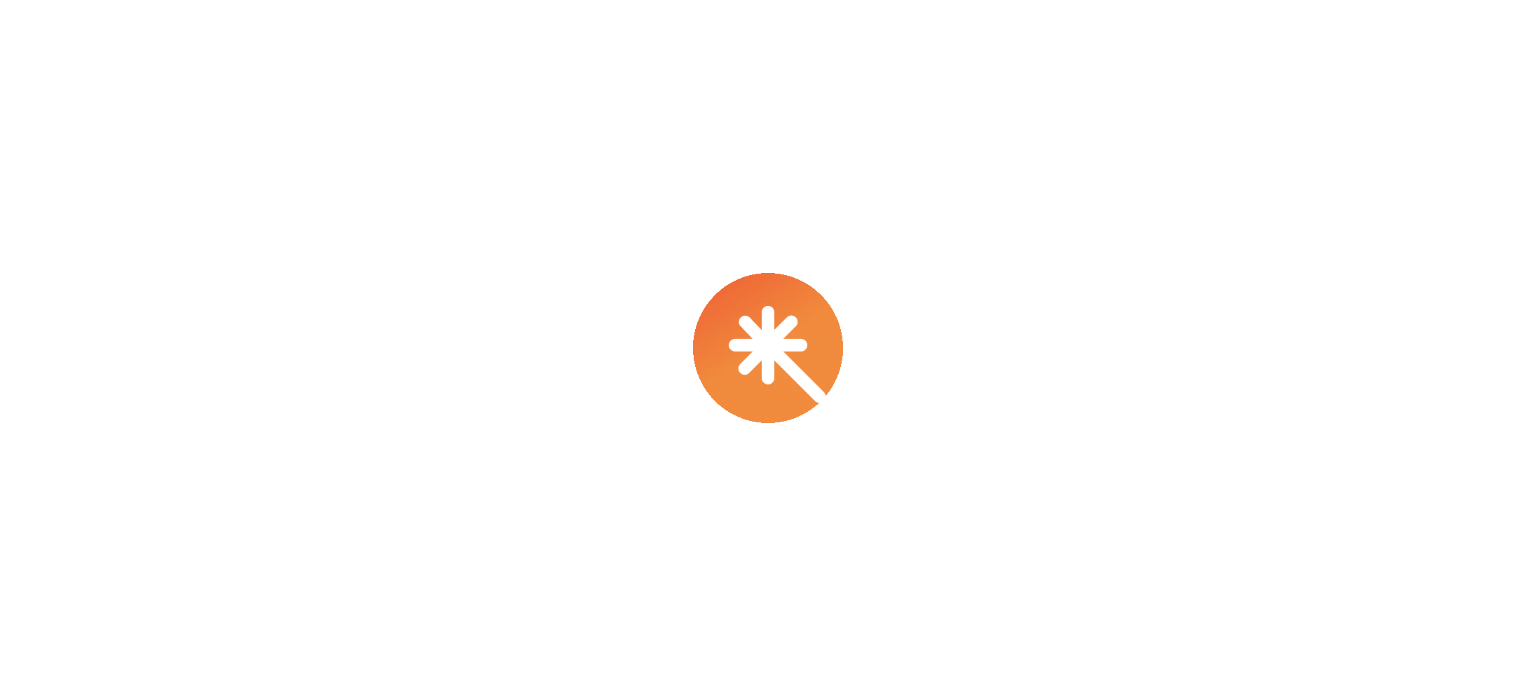 scroll, scrollTop: 0, scrollLeft: 0, axis: both 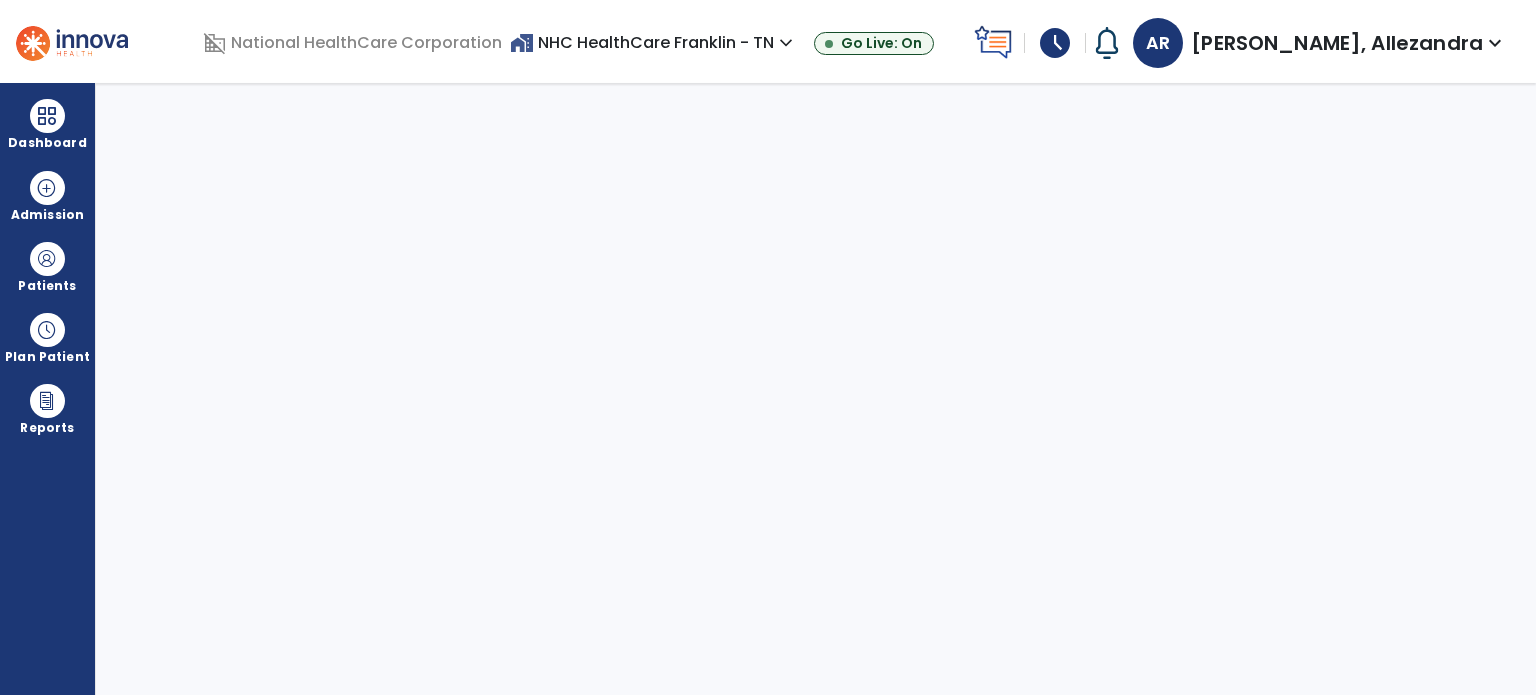select on "****" 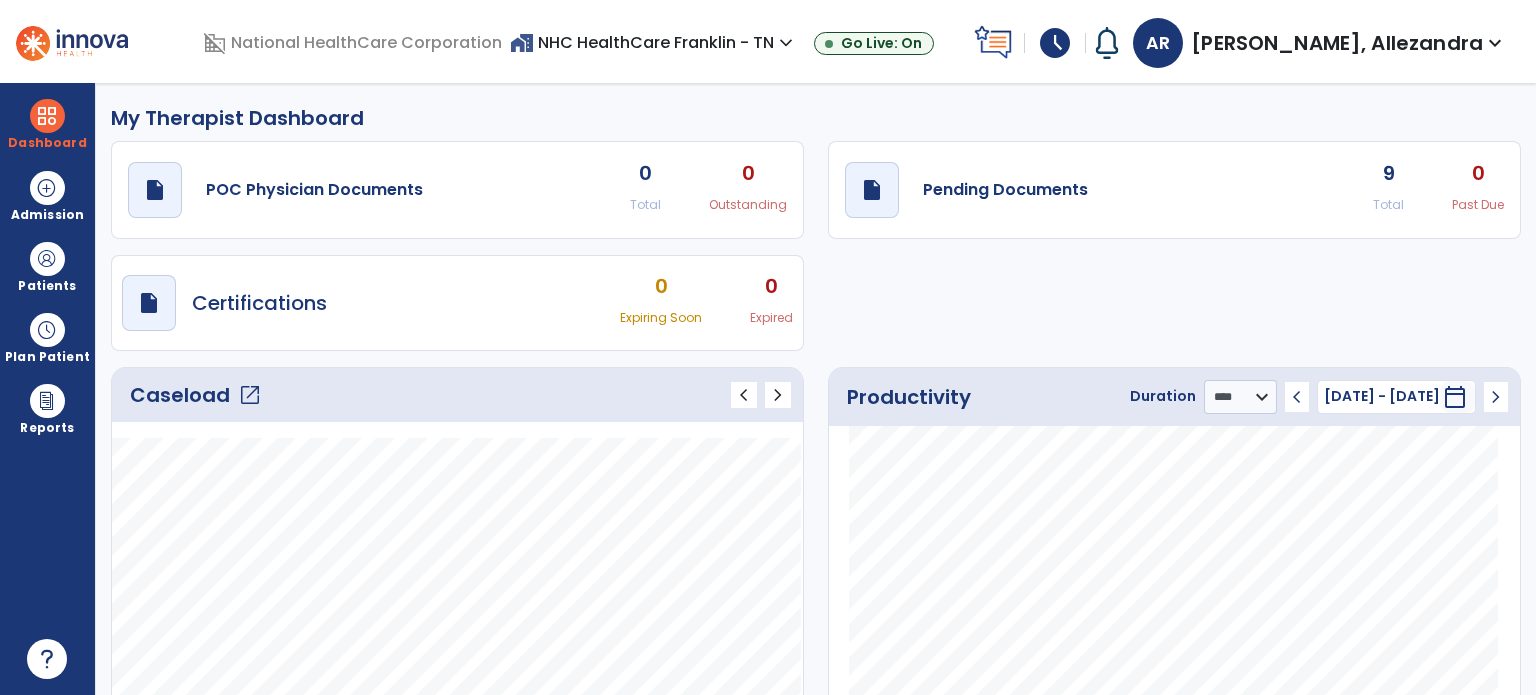 click on "schedule" at bounding box center (1055, 43) 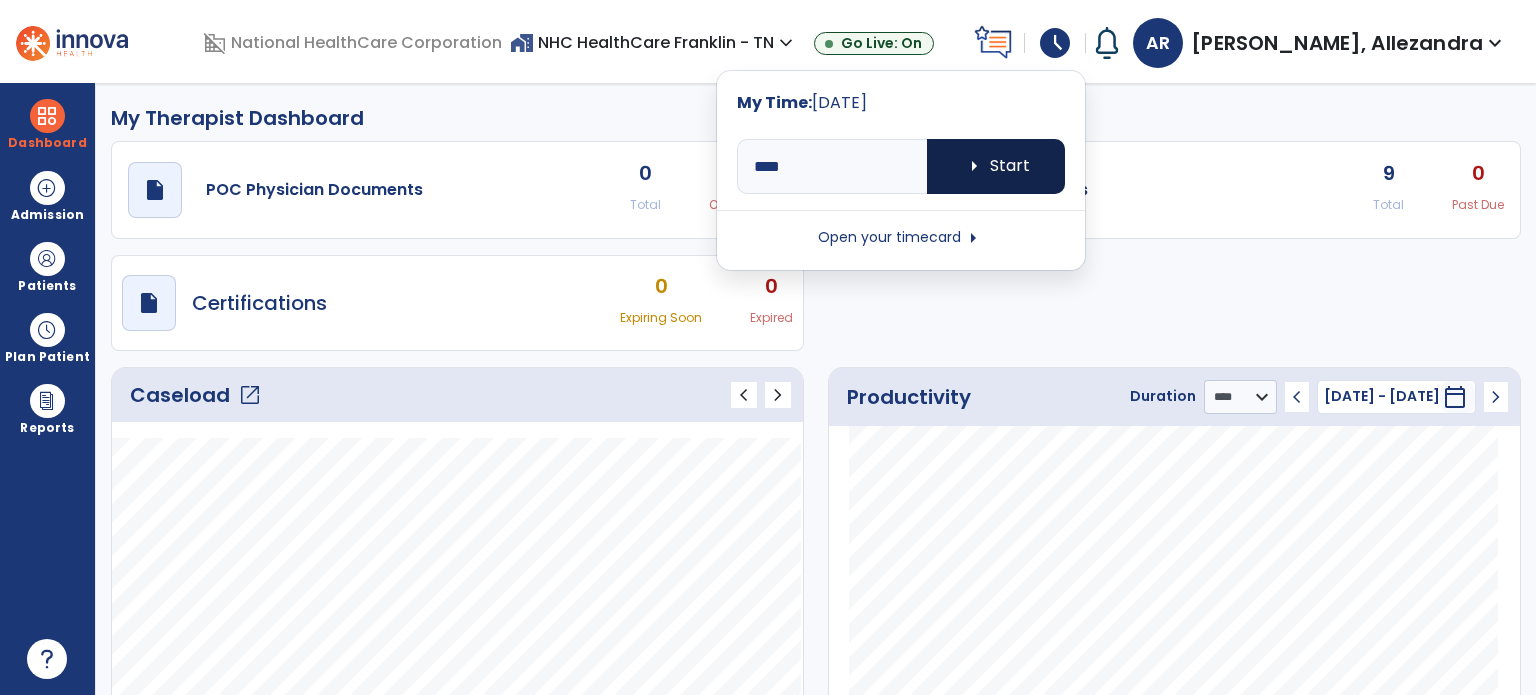 click on "arrow_right  Start" at bounding box center (996, 166) 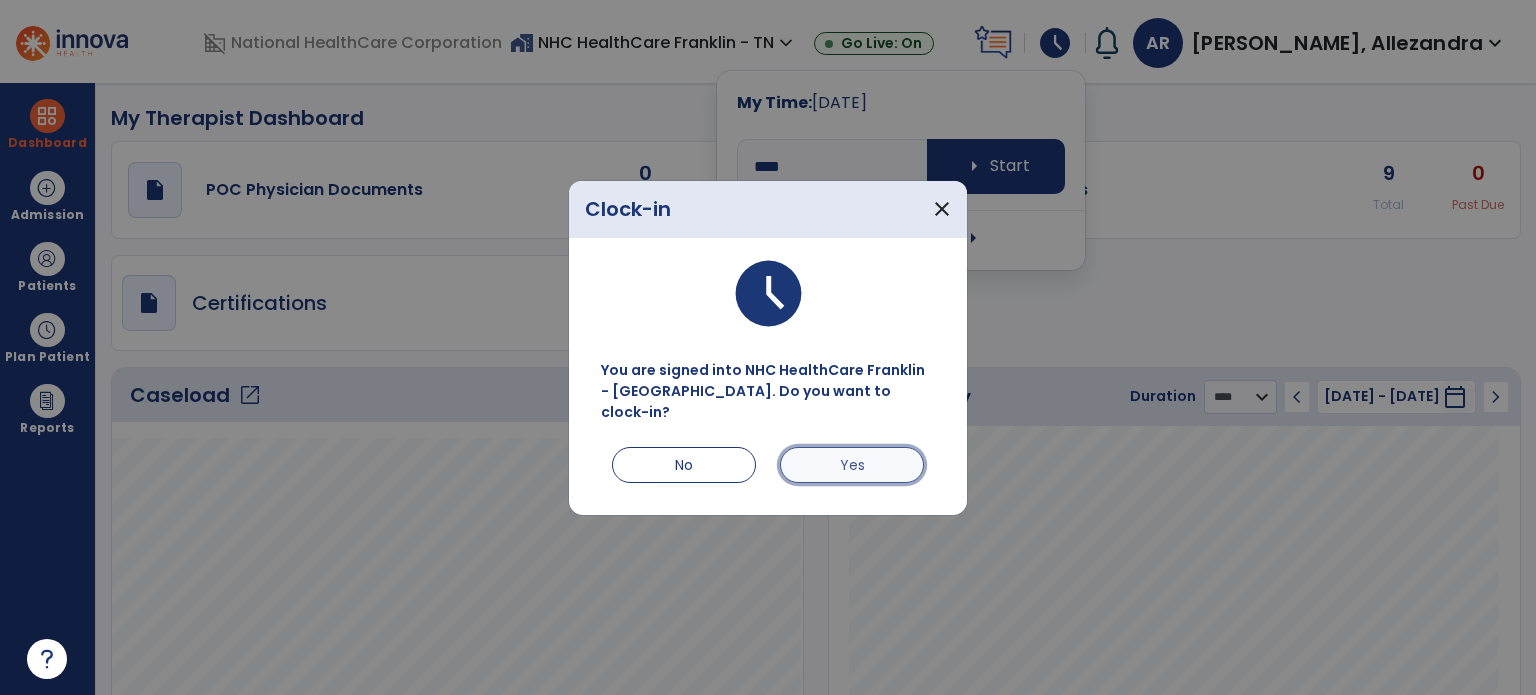 click on "Yes" at bounding box center [852, 465] 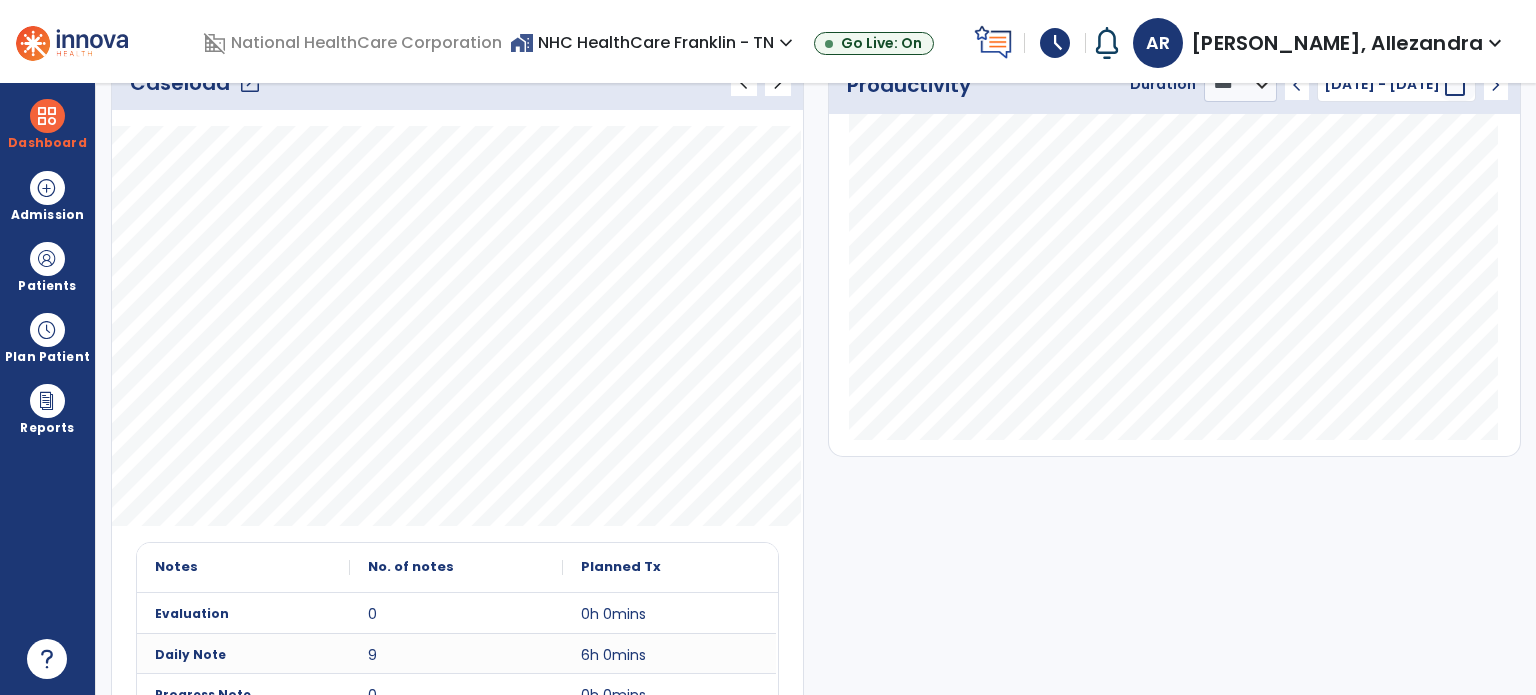 scroll, scrollTop: 291, scrollLeft: 0, axis: vertical 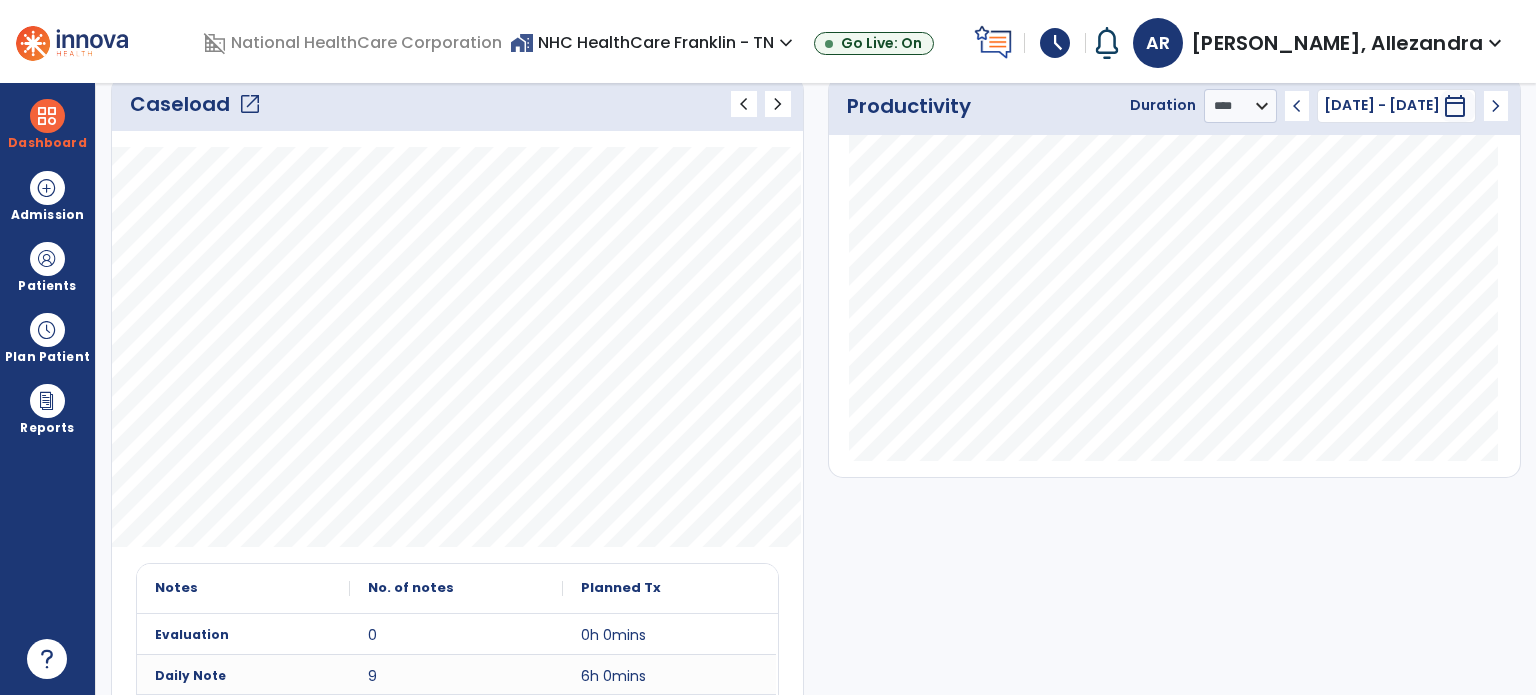 click on "Caseload   open_in_new" 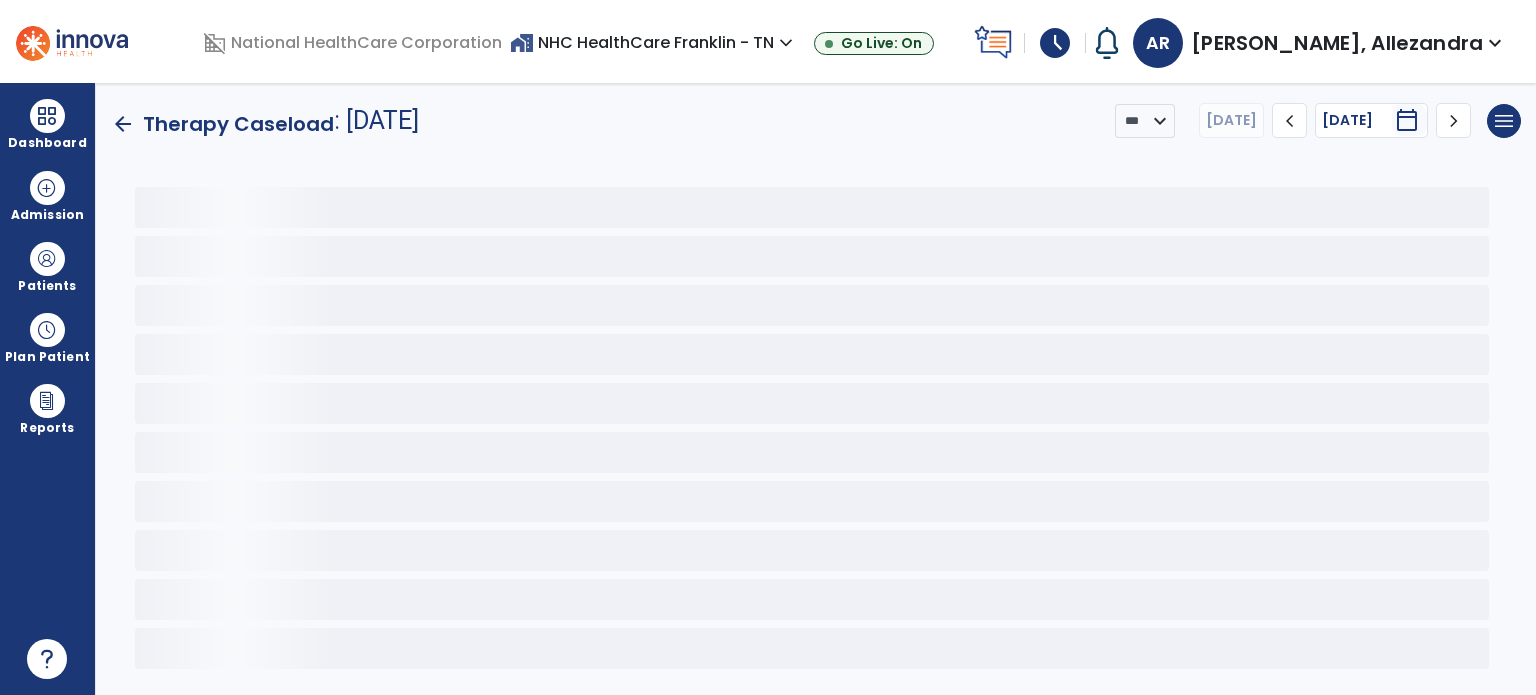 scroll, scrollTop: 0, scrollLeft: 0, axis: both 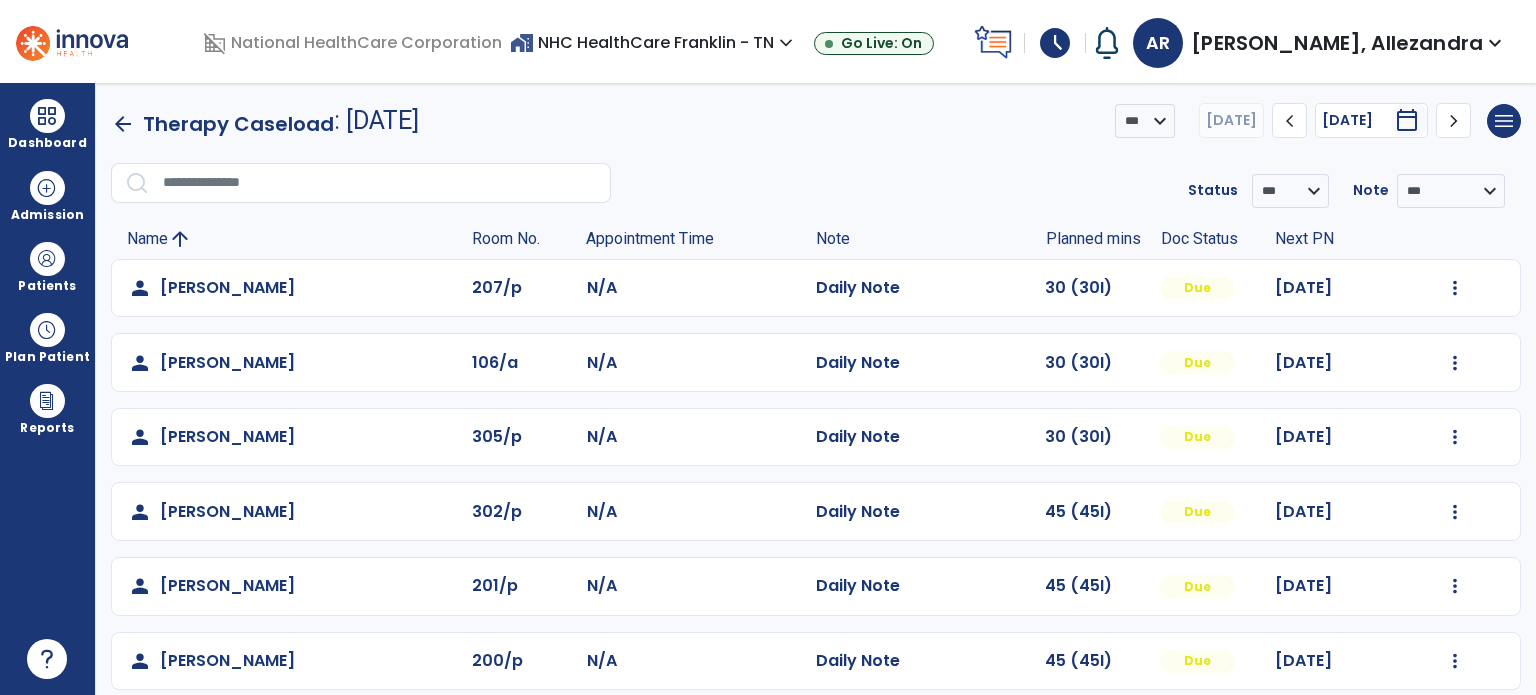 click on "**********" at bounding box center [816, 389] 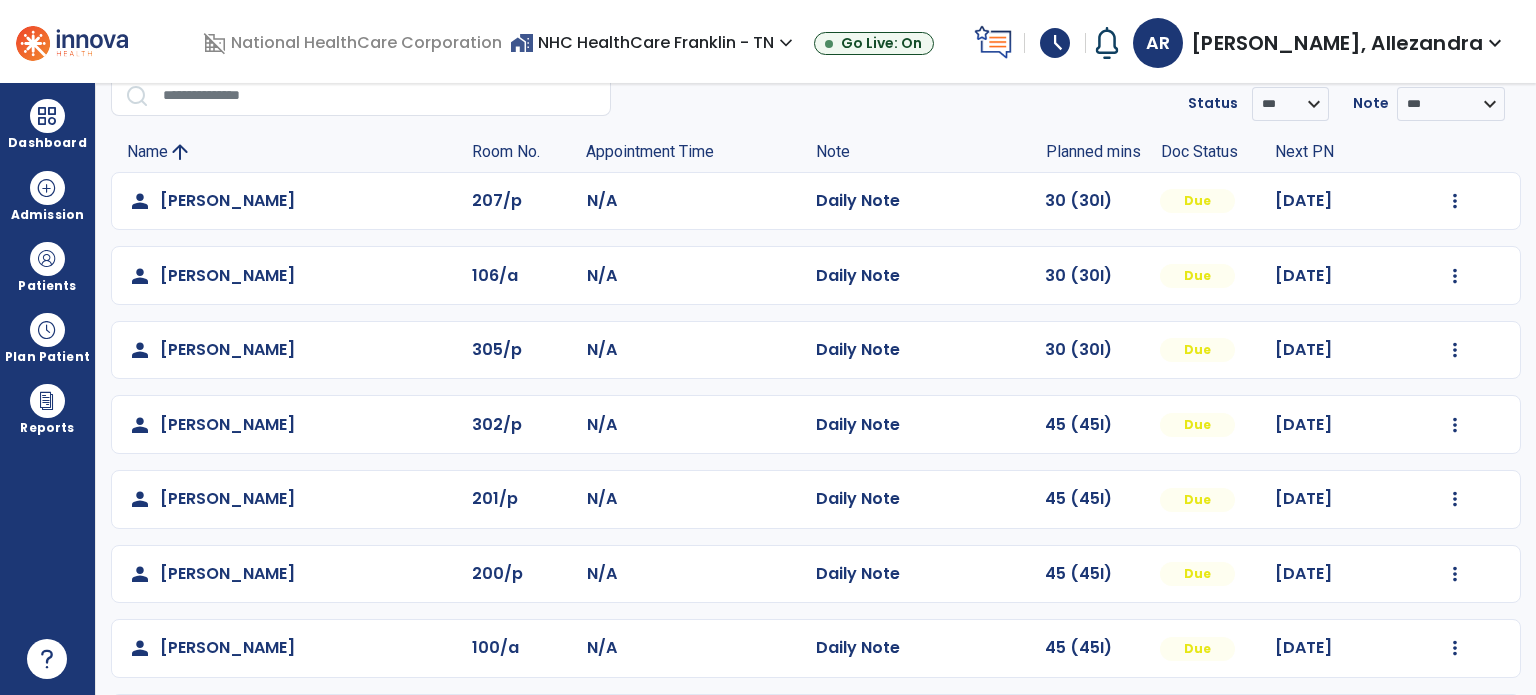 scroll, scrollTop: 0, scrollLeft: 0, axis: both 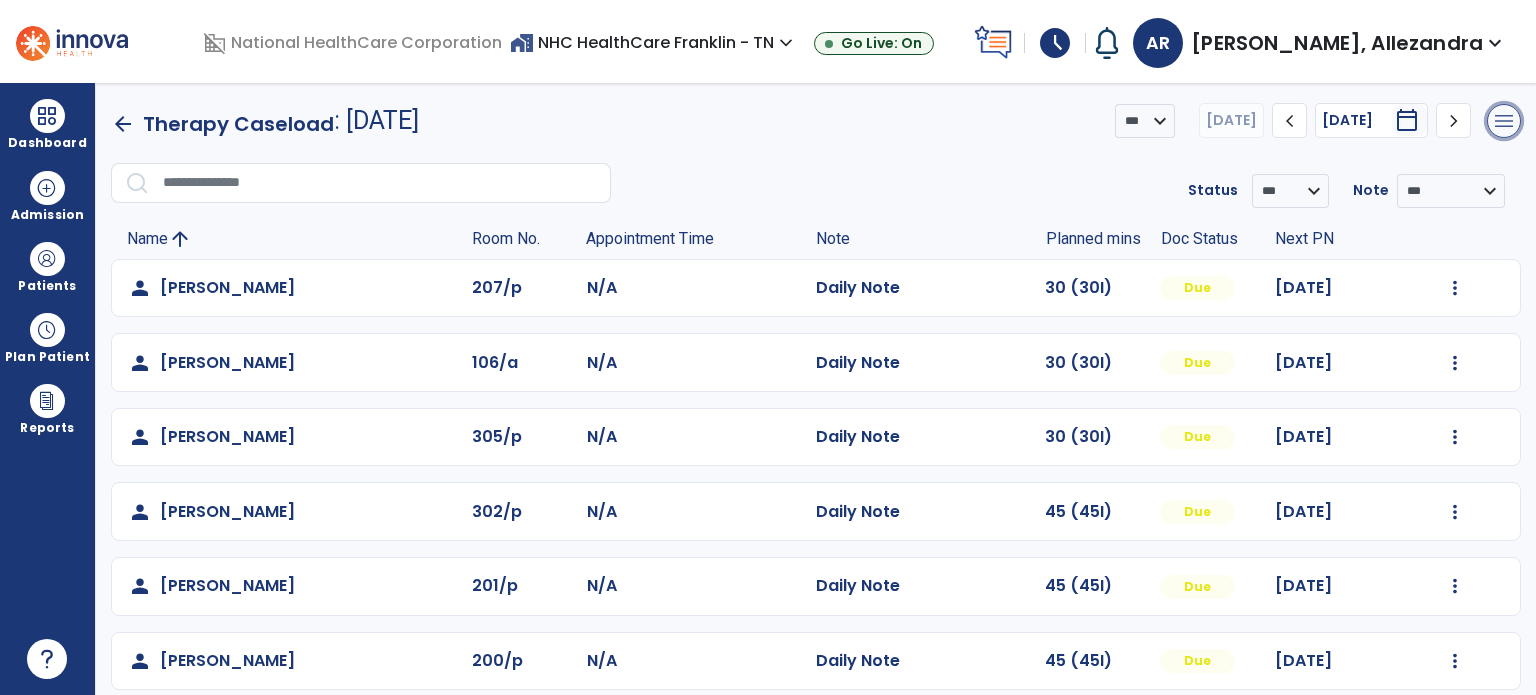click on "menu" at bounding box center [1504, 121] 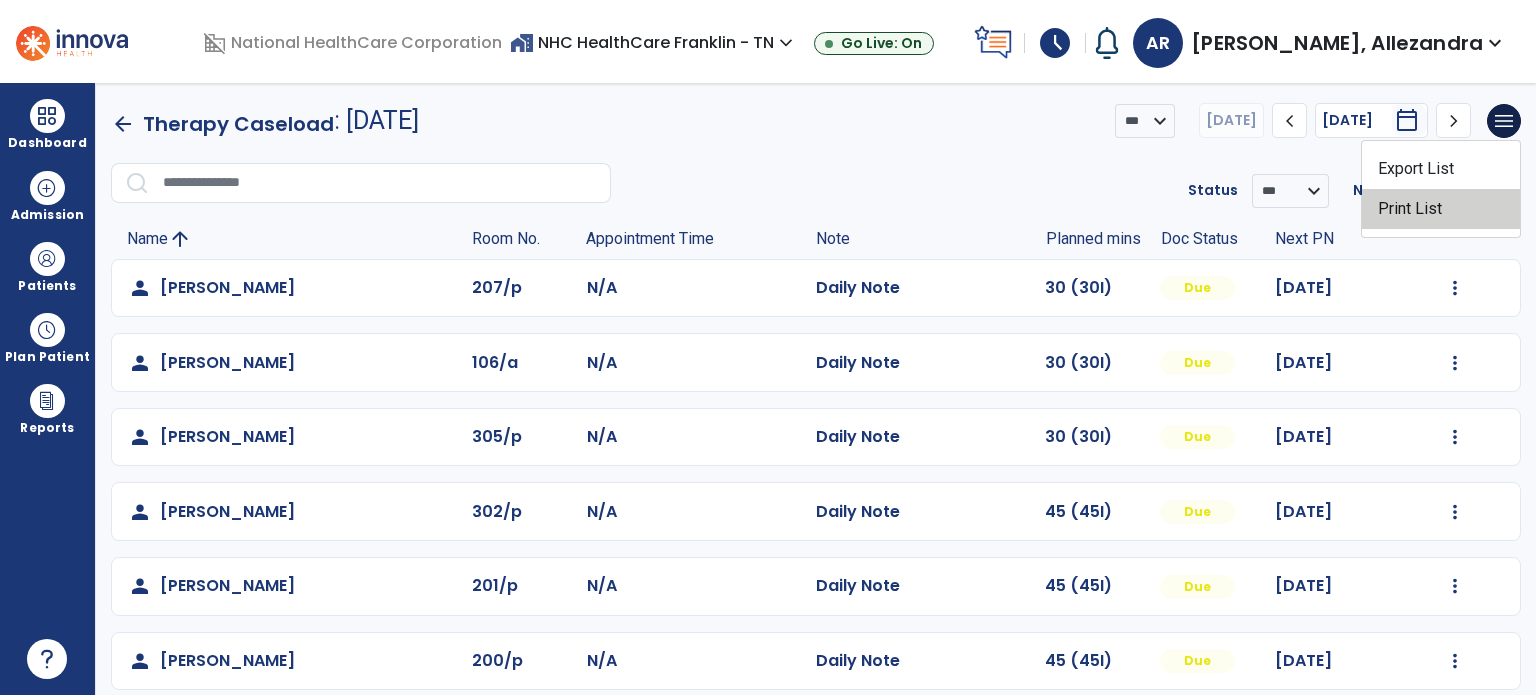 click on "Print List" 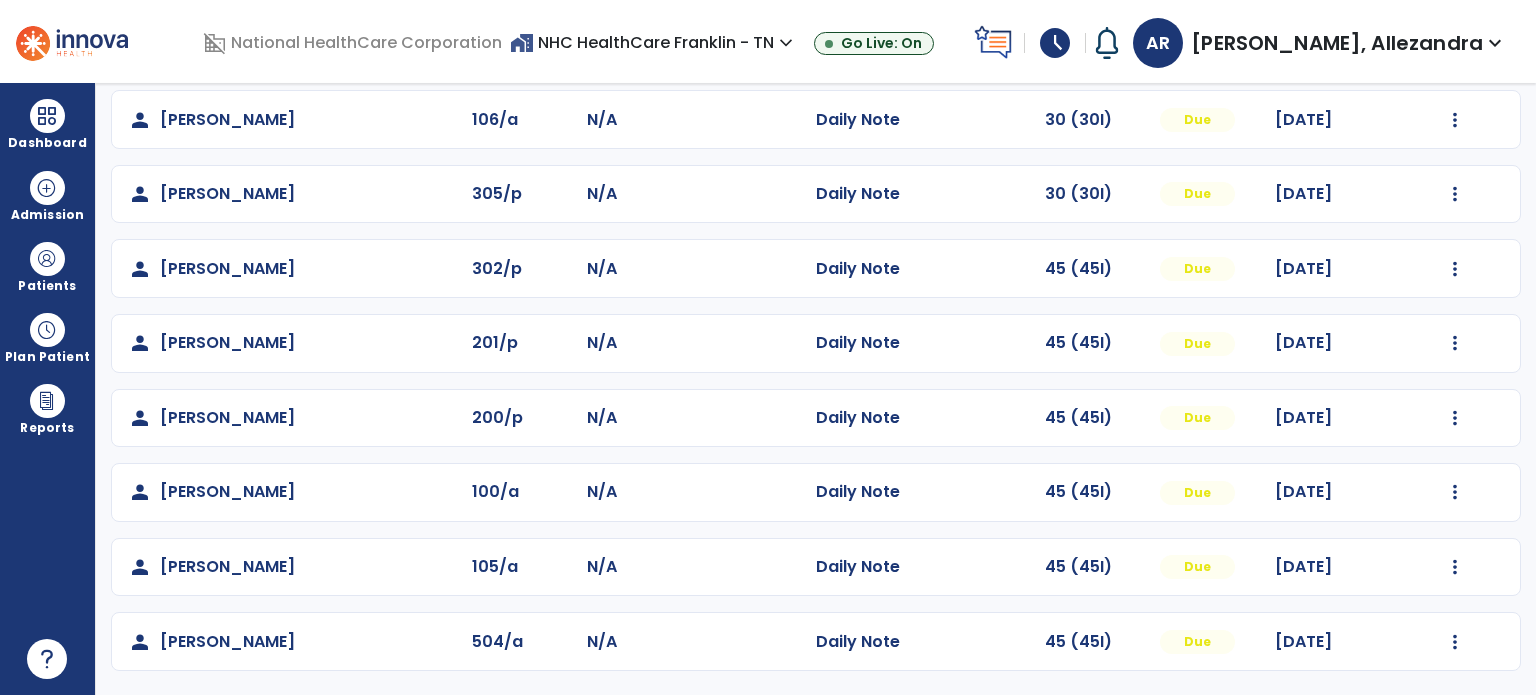 scroll, scrollTop: 240, scrollLeft: 0, axis: vertical 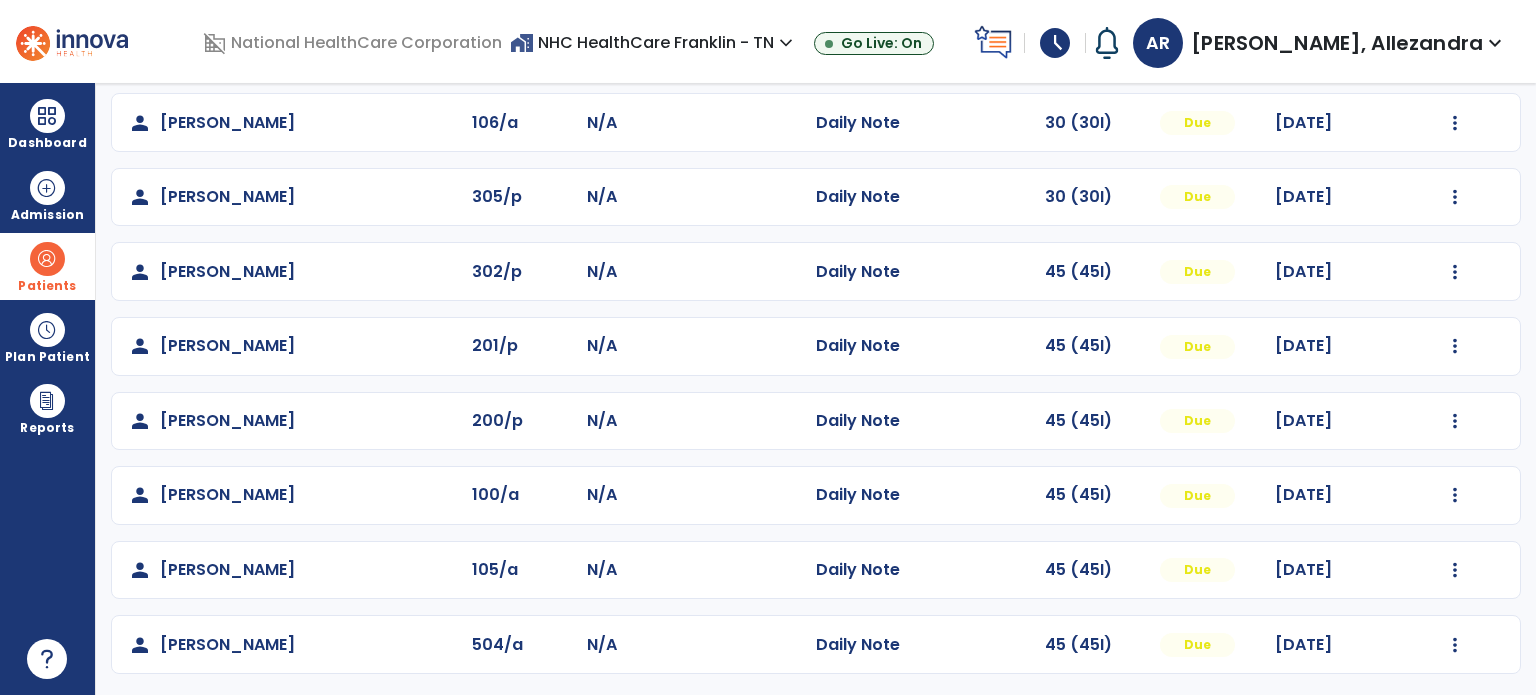 click at bounding box center [47, 259] 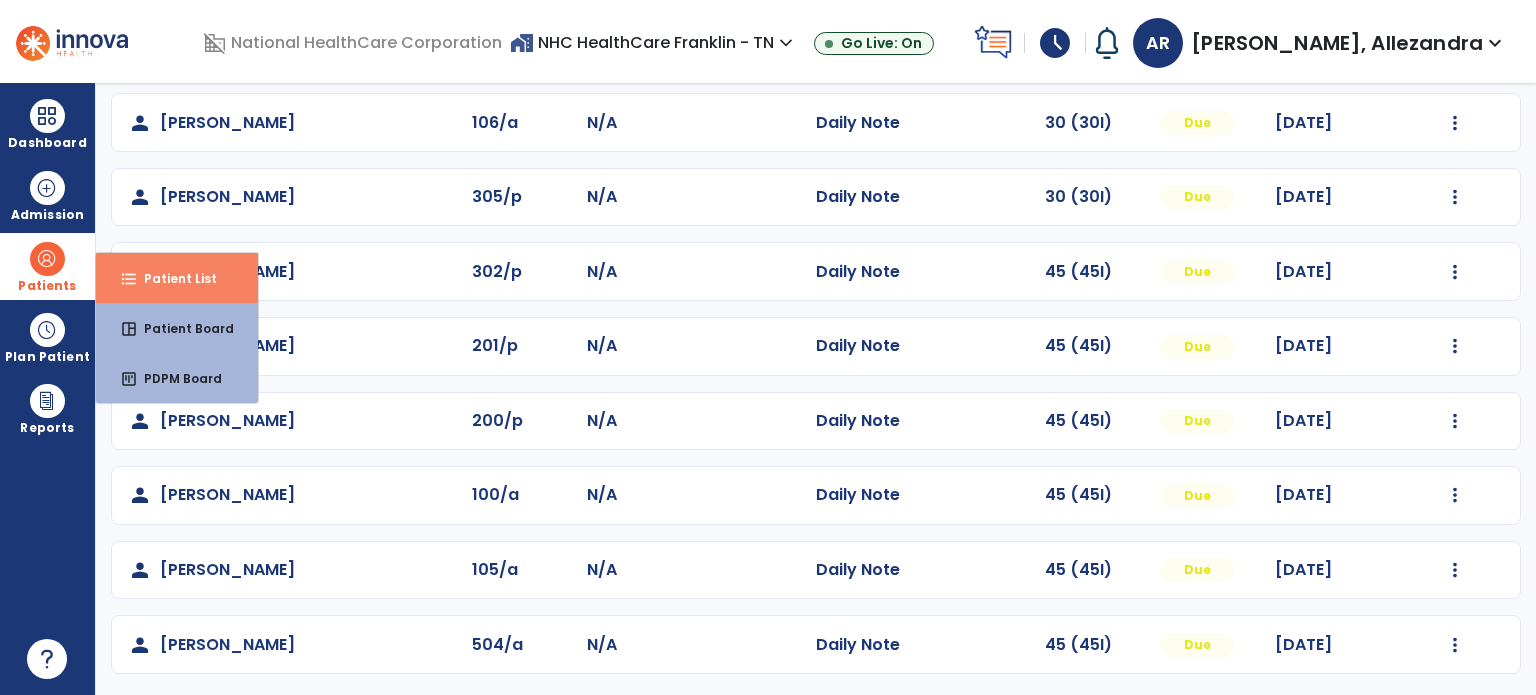 click on "format_list_bulleted  Patient List" at bounding box center [177, 278] 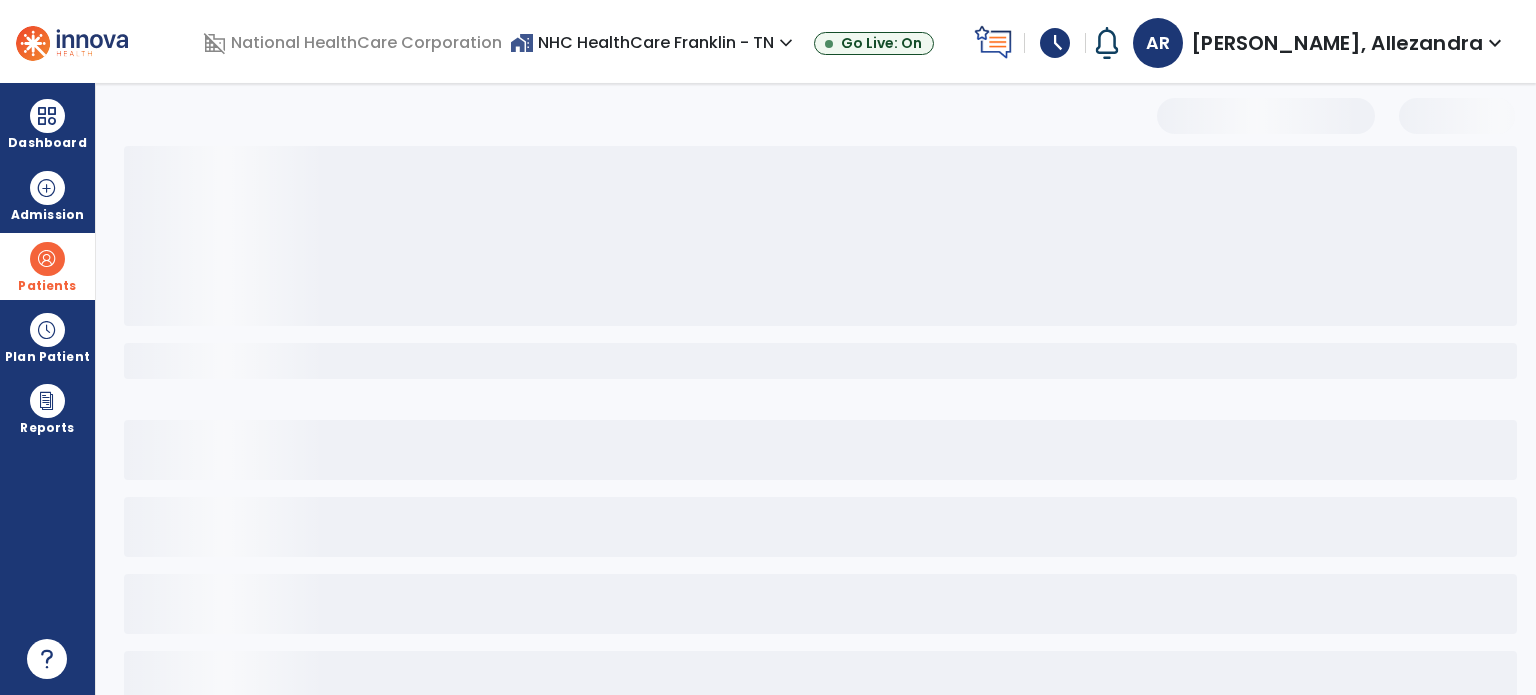 scroll, scrollTop: 46, scrollLeft: 0, axis: vertical 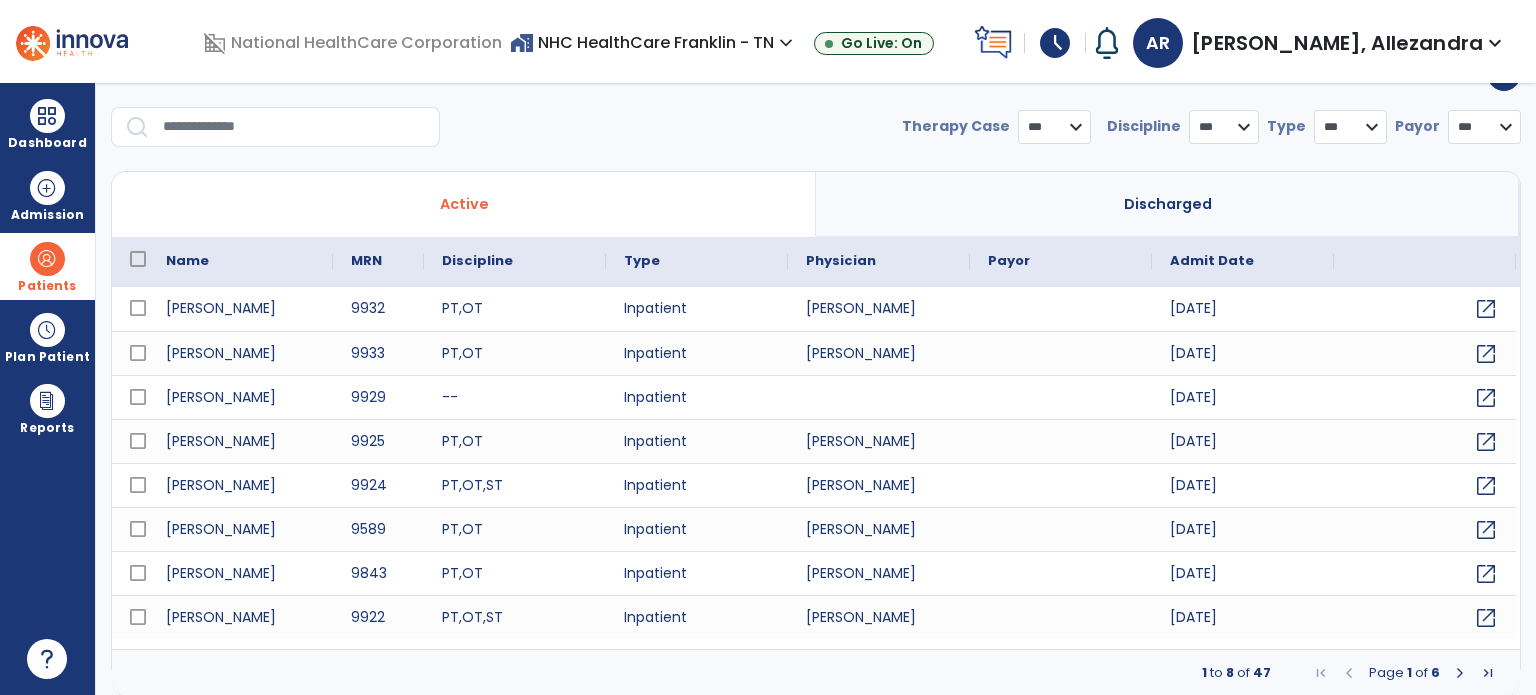 select on "***" 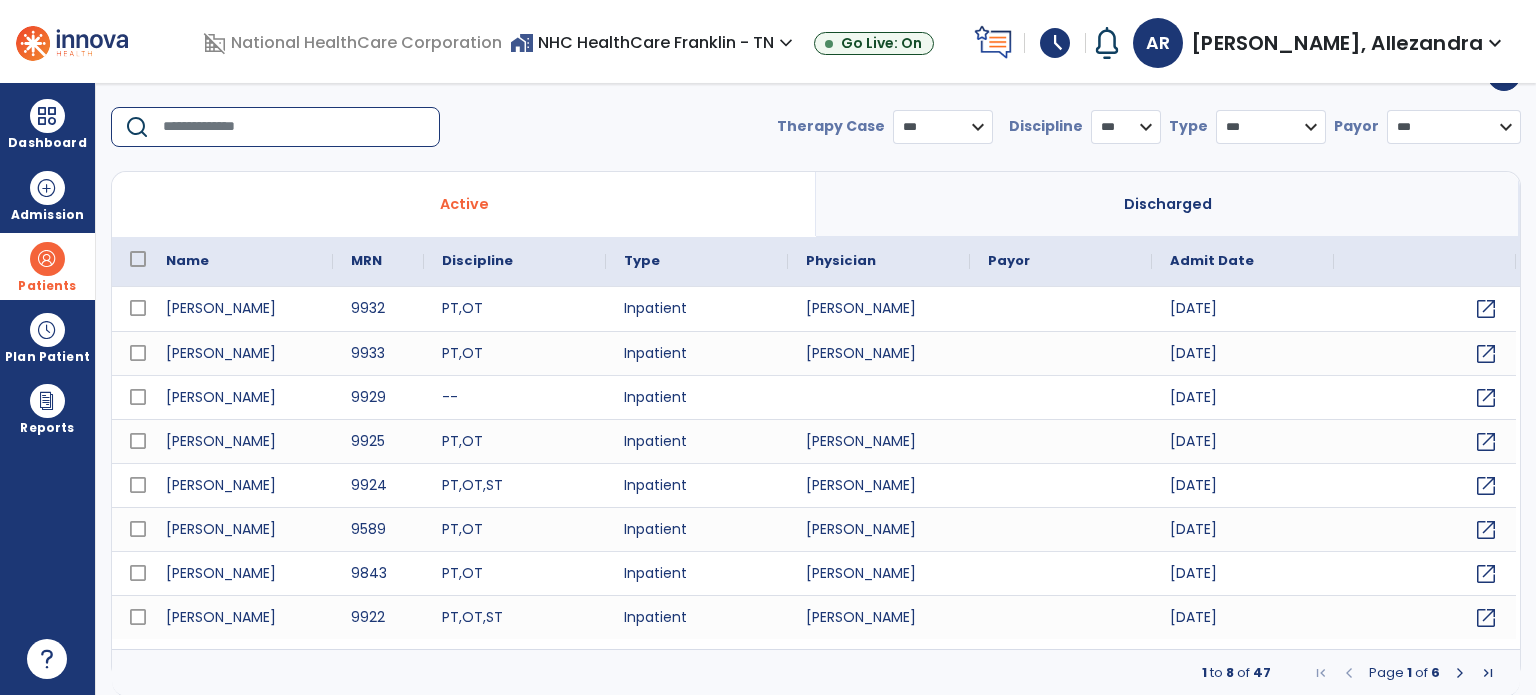 click at bounding box center (294, 127) 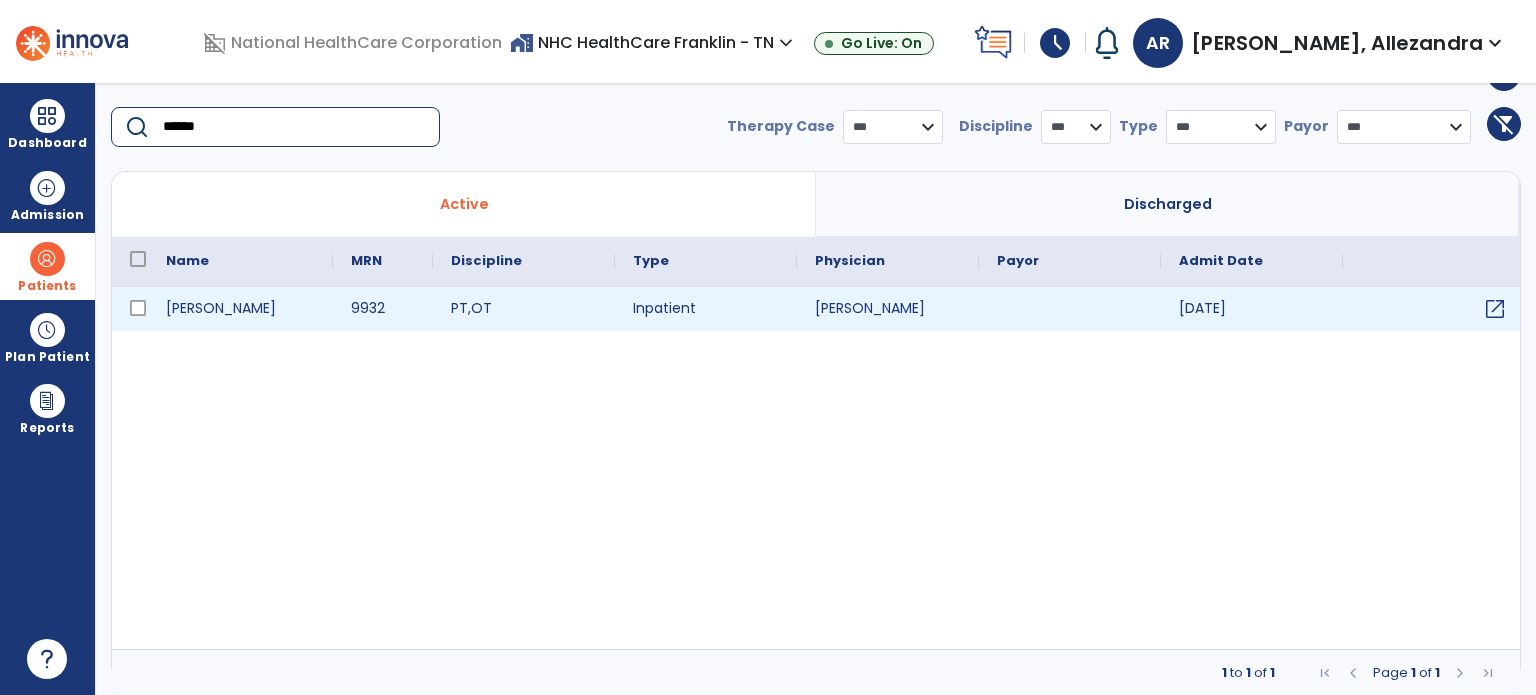 type on "******" 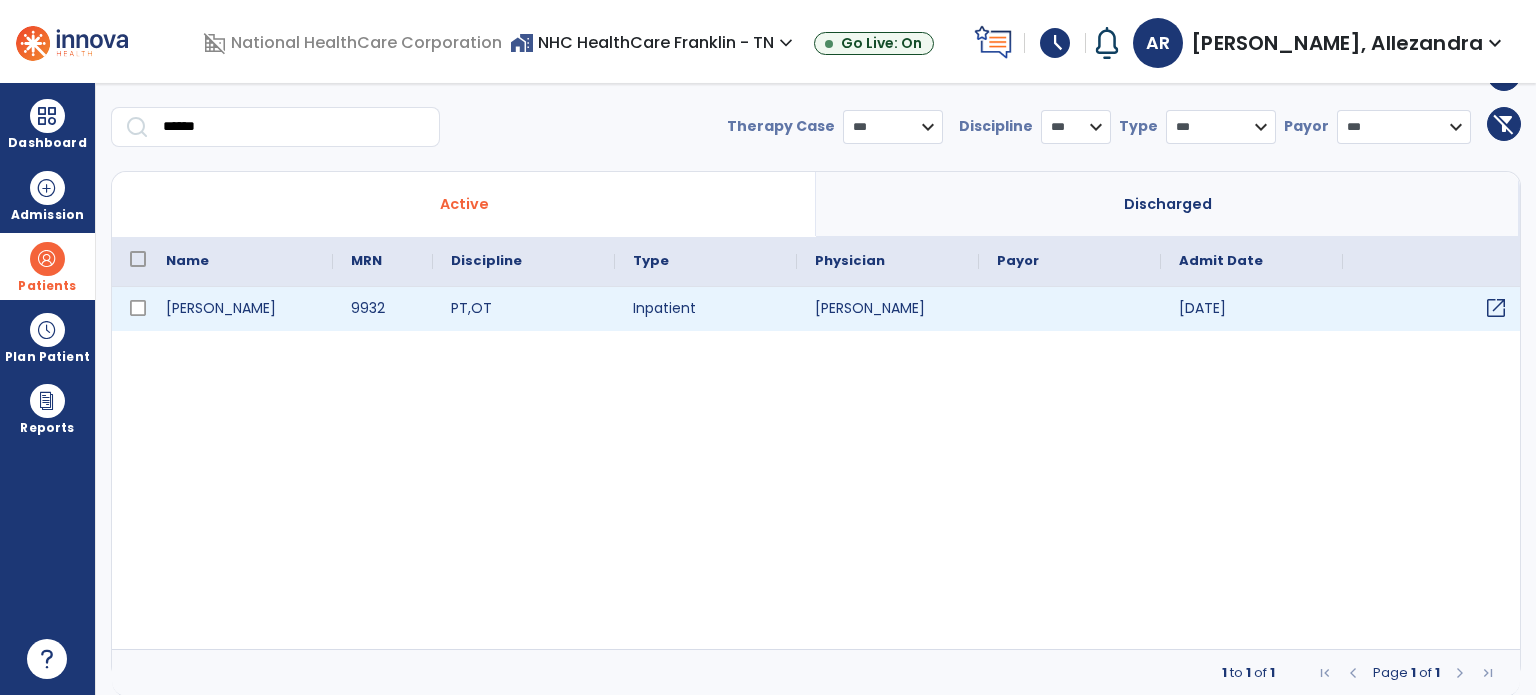 click on "open_in_new" at bounding box center [1496, 308] 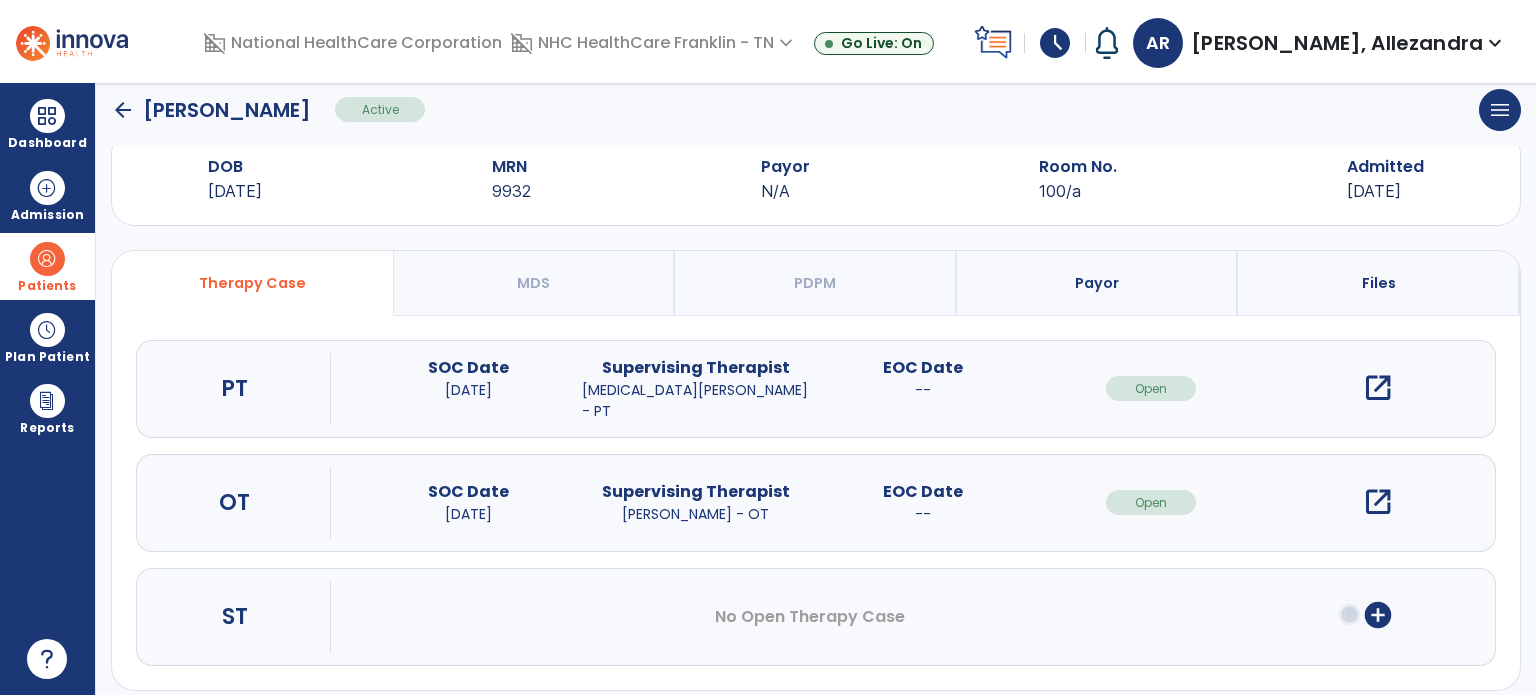 click on "open_in_new" at bounding box center (1378, 502) 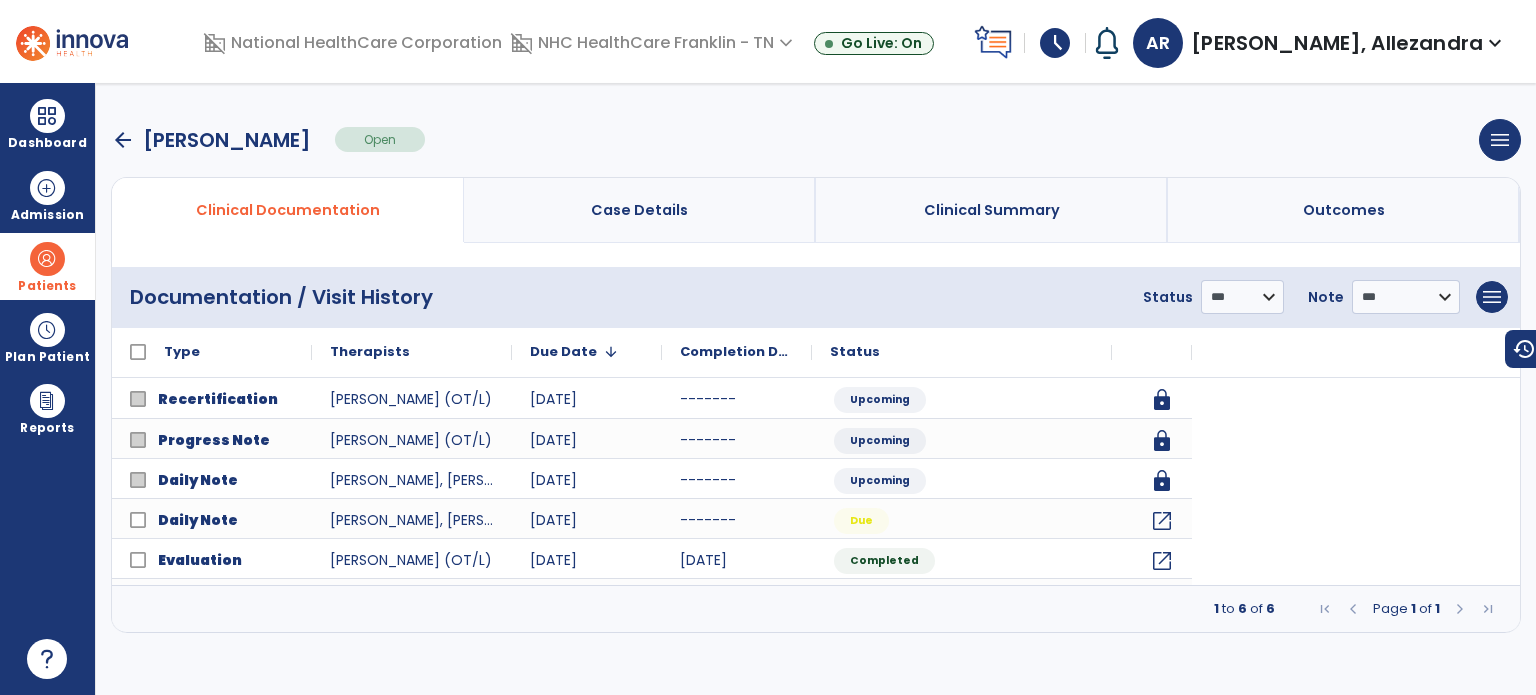 scroll, scrollTop: 0, scrollLeft: 0, axis: both 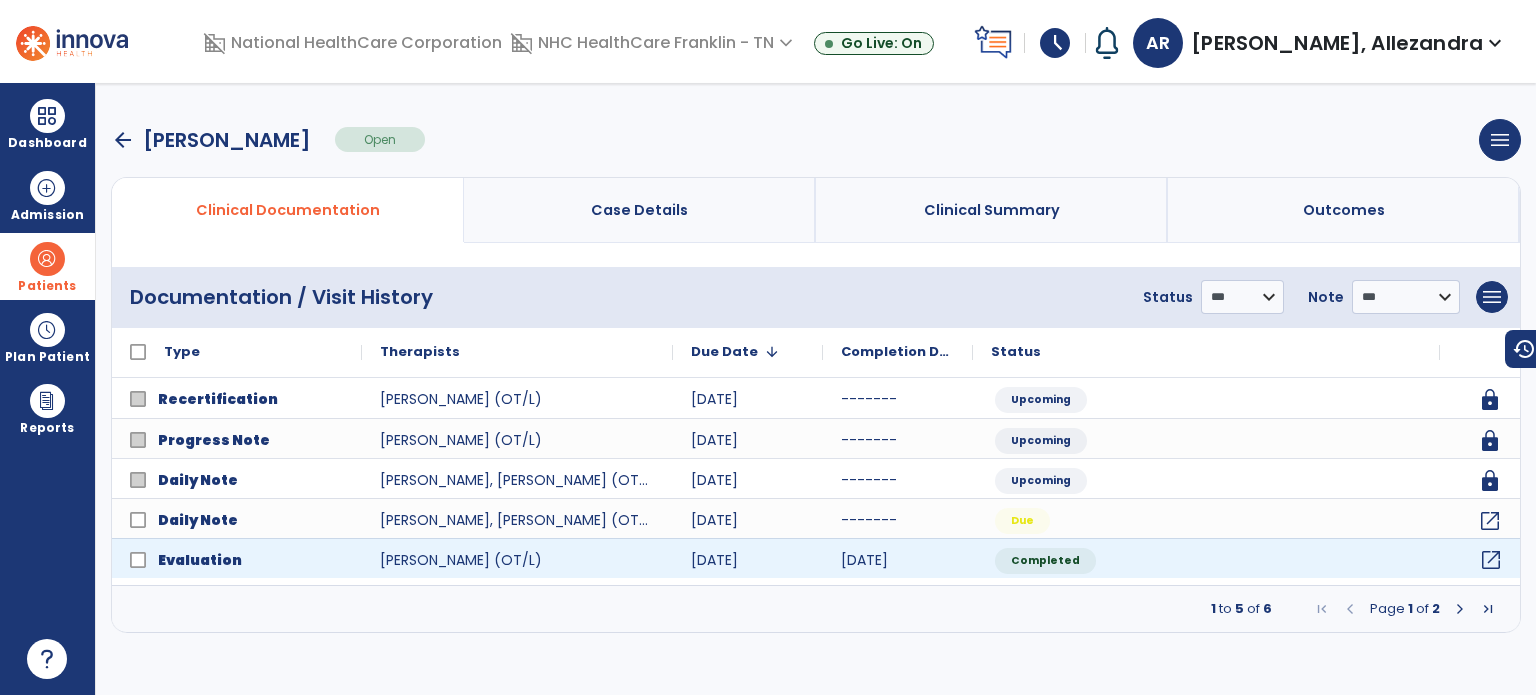 click on "open_in_new" 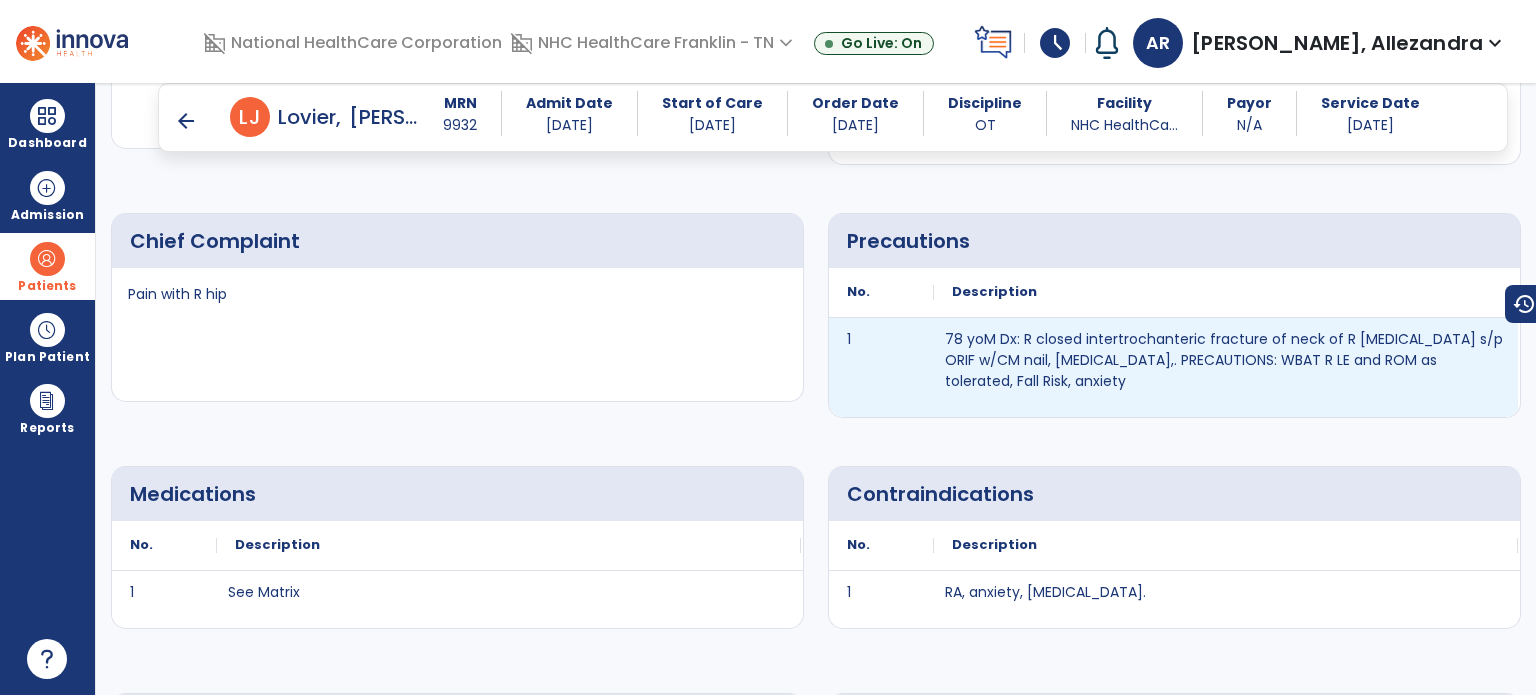 scroll, scrollTop: 840, scrollLeft: 0, axis: vertical 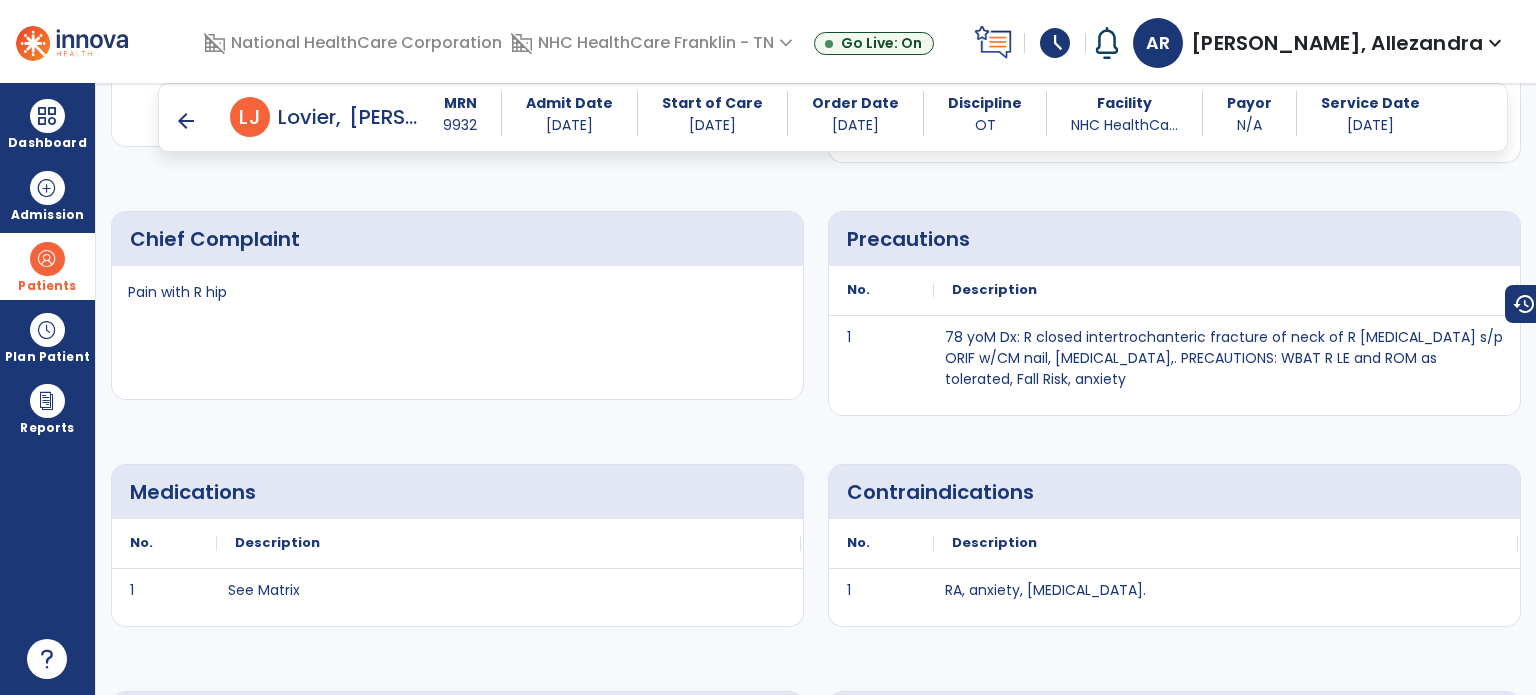 click on "Precautions
No.
Description
1
to" at bounding box center (1174, 313) 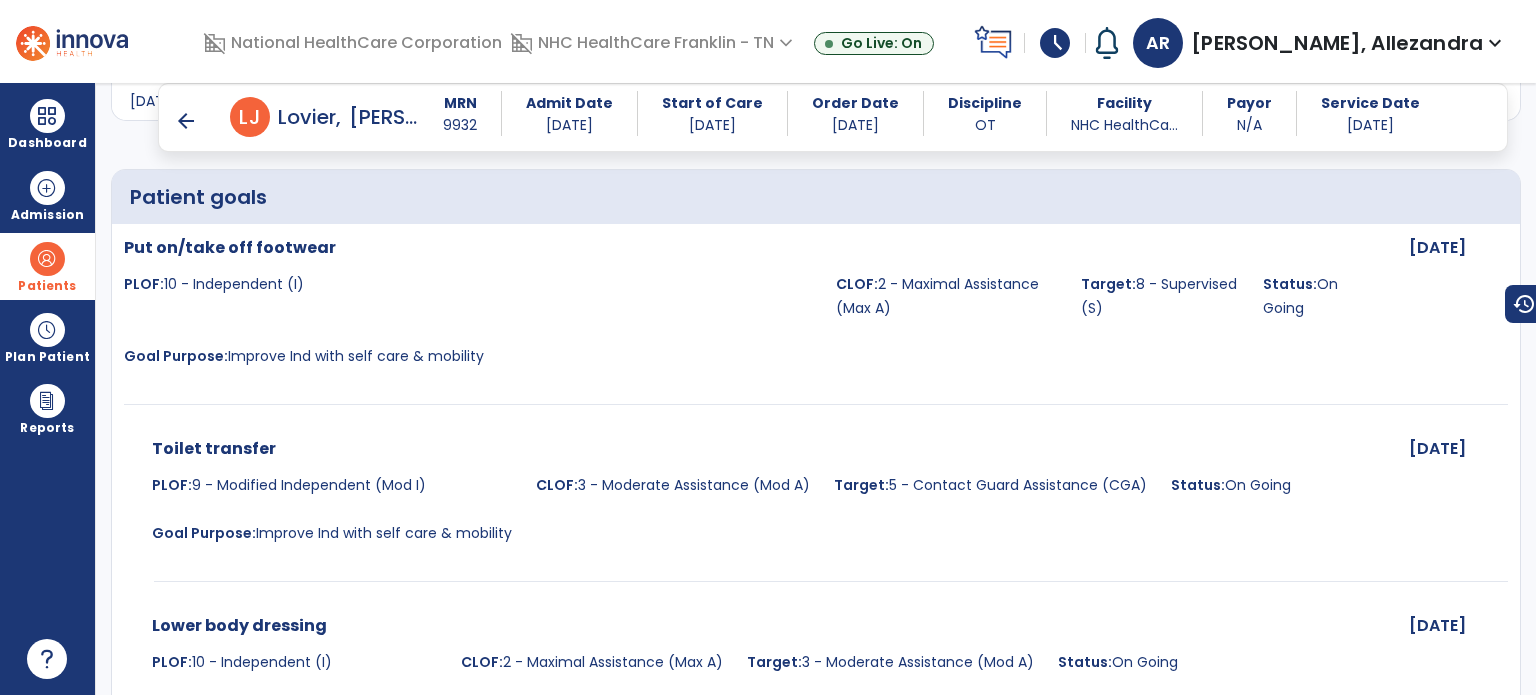 scroll, scrollTop: 4320, scrollLeft: 0, axis: vertical 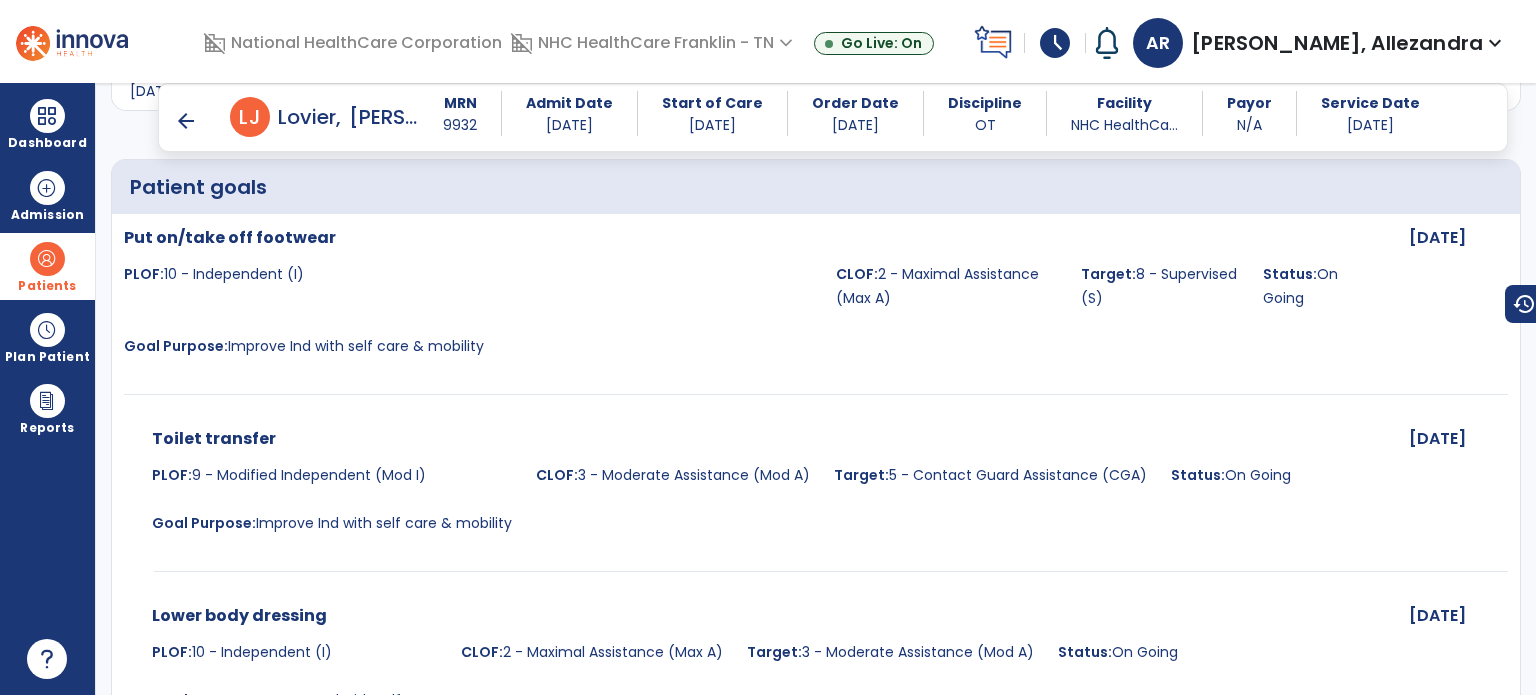 drag, startPoint x: 1076, startPoint y: 455, endPoint x: 783, endPoint y: 597, distance: 325.59637 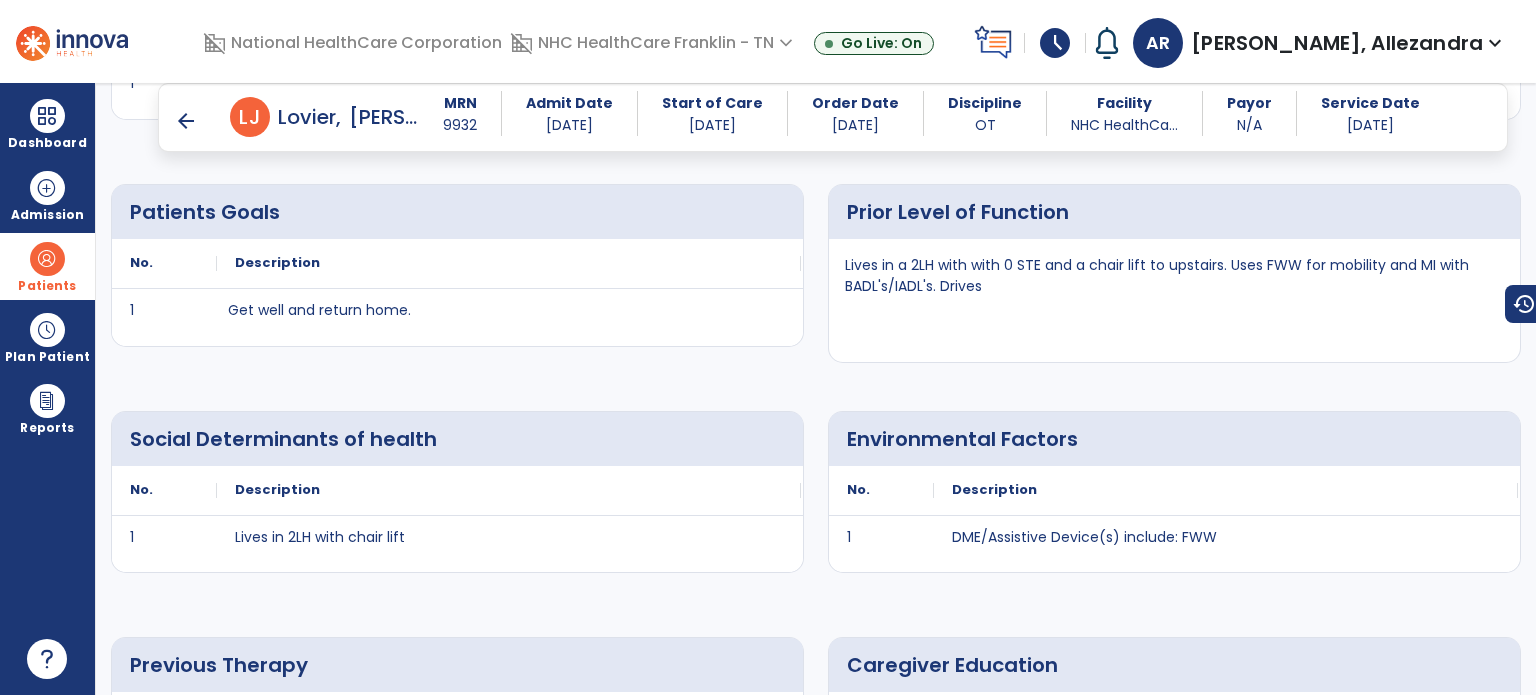 scroll, scrollTop: 1346, scrollLeft: 0, axis: vertical 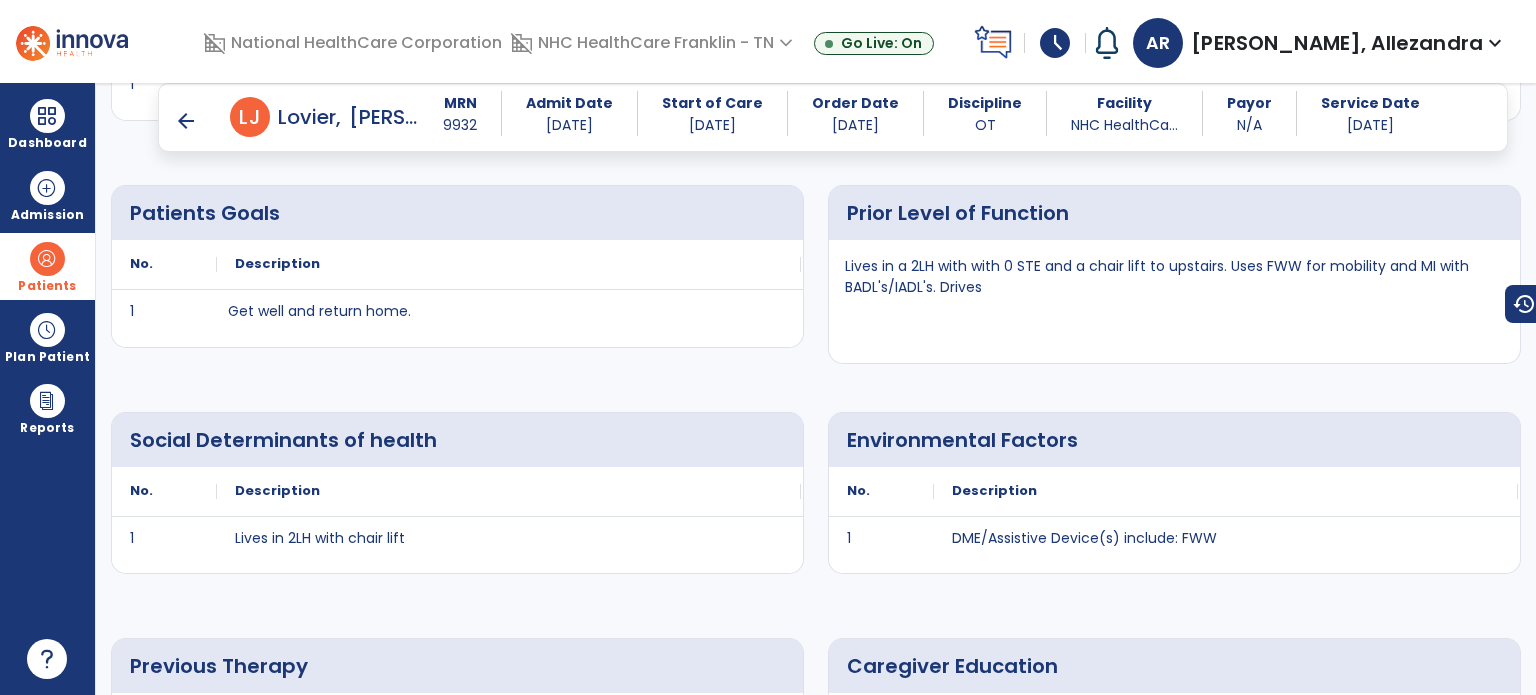 click on "arrow_back" at bounding box center (186, 121) 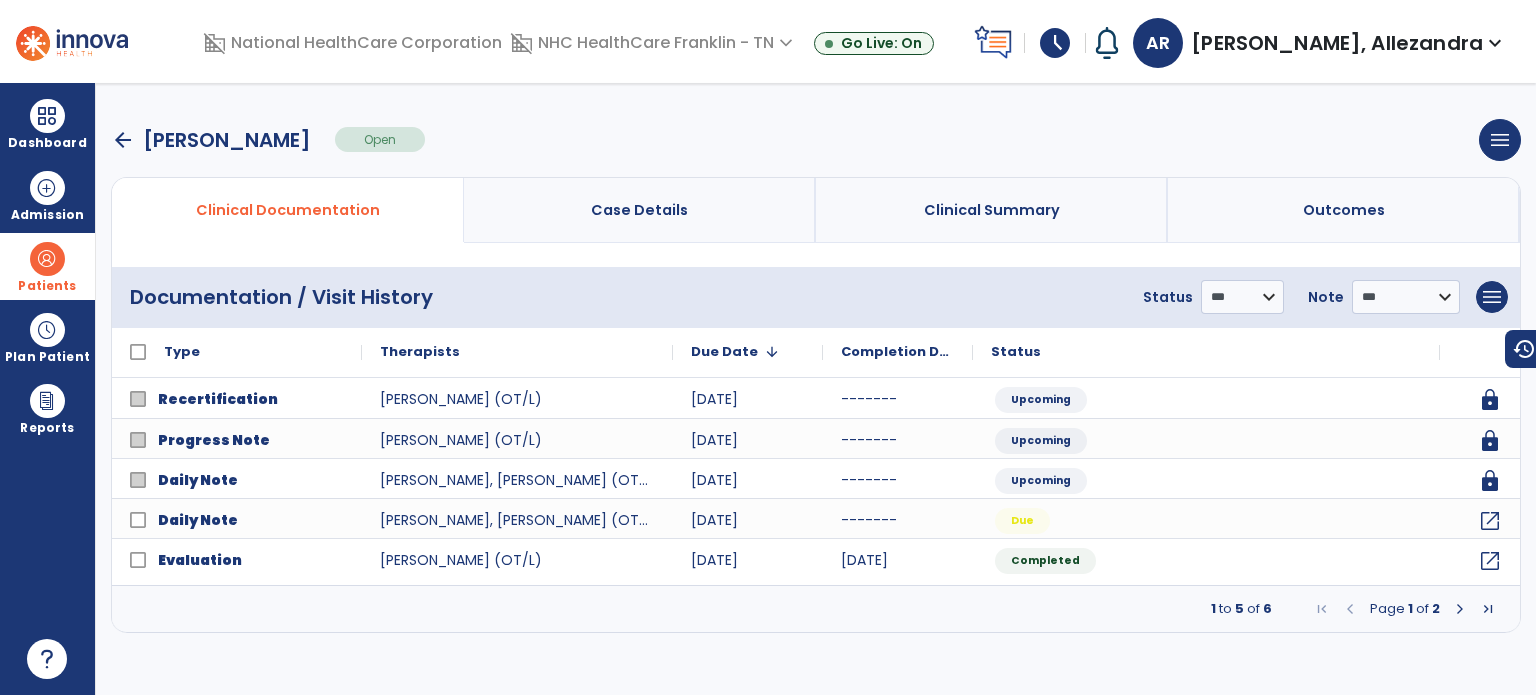 click on "arrow_back   Lovier, James  Open  menu   Edit Therapy Case   Delete Therapy Case   Close Therapy Case" at bounding box center [816, 140] 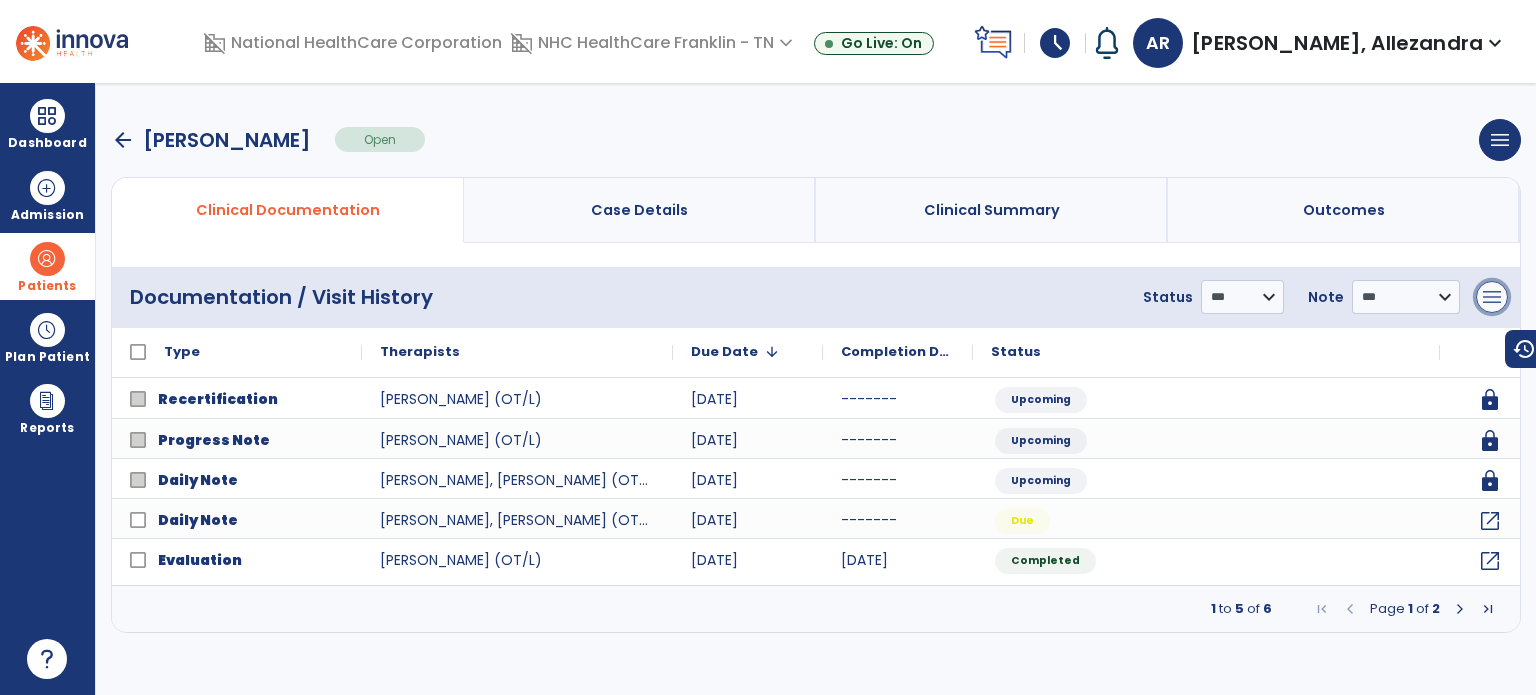 click on "menu" at bounding box center (1492, 297) 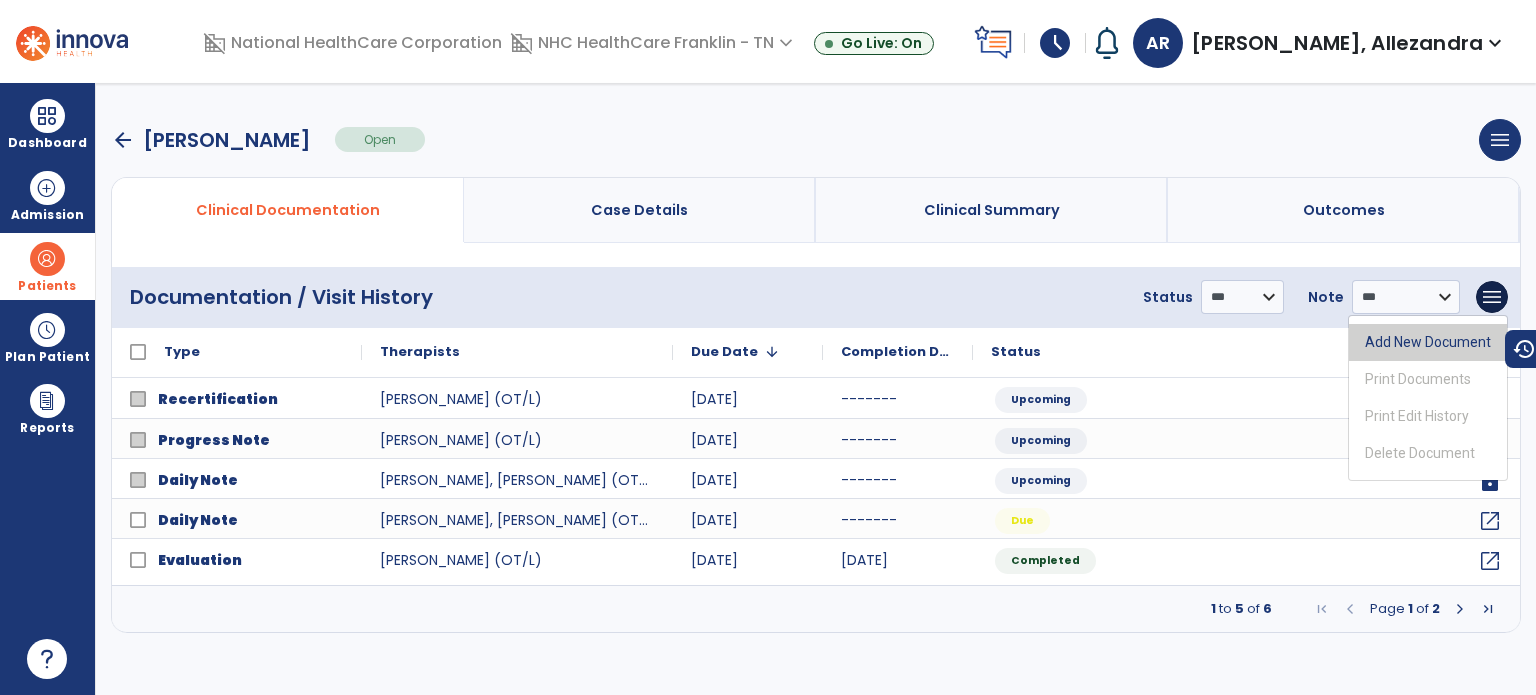 click on "Add New Document" at bounding box center [1428, 342] 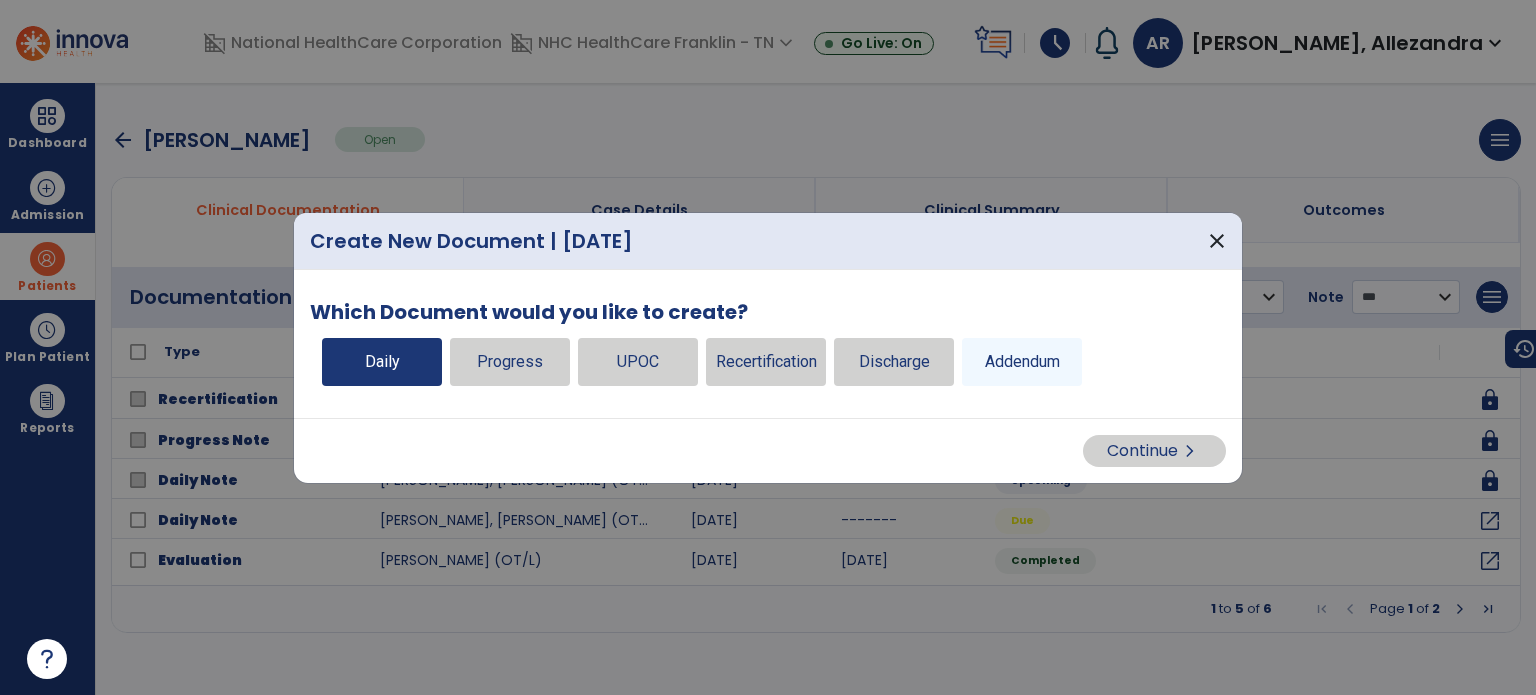 click on "Daily" at bounding box center (382, 362) 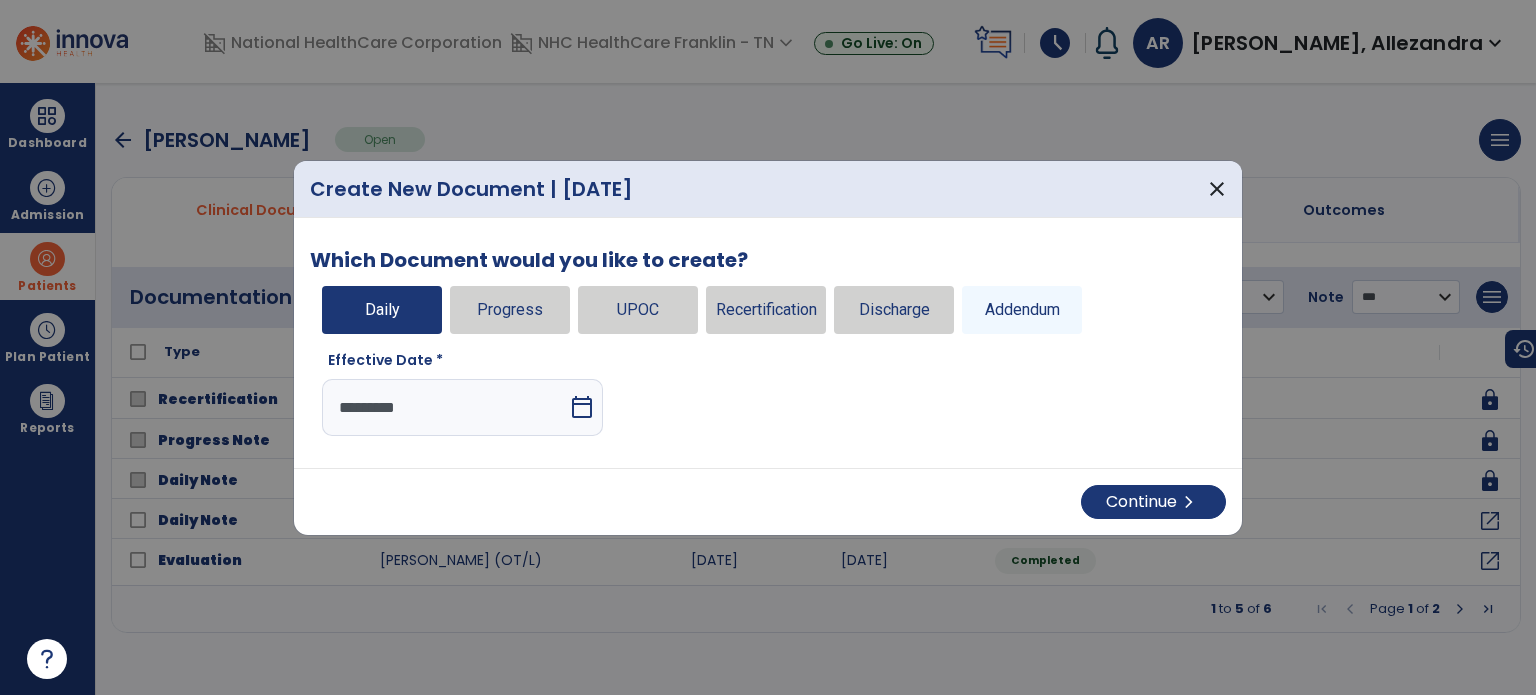 click on "*********" at bounding box center (445, 407) 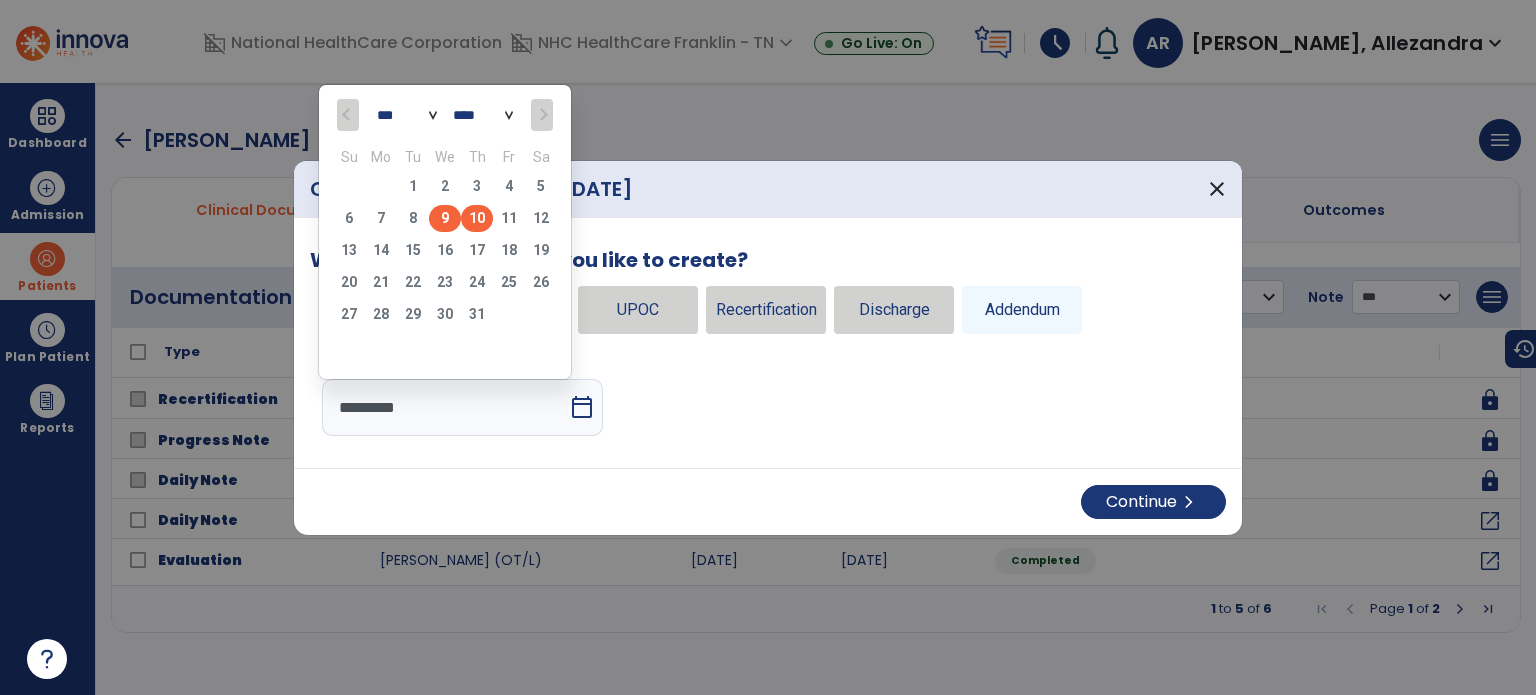 click on "9" 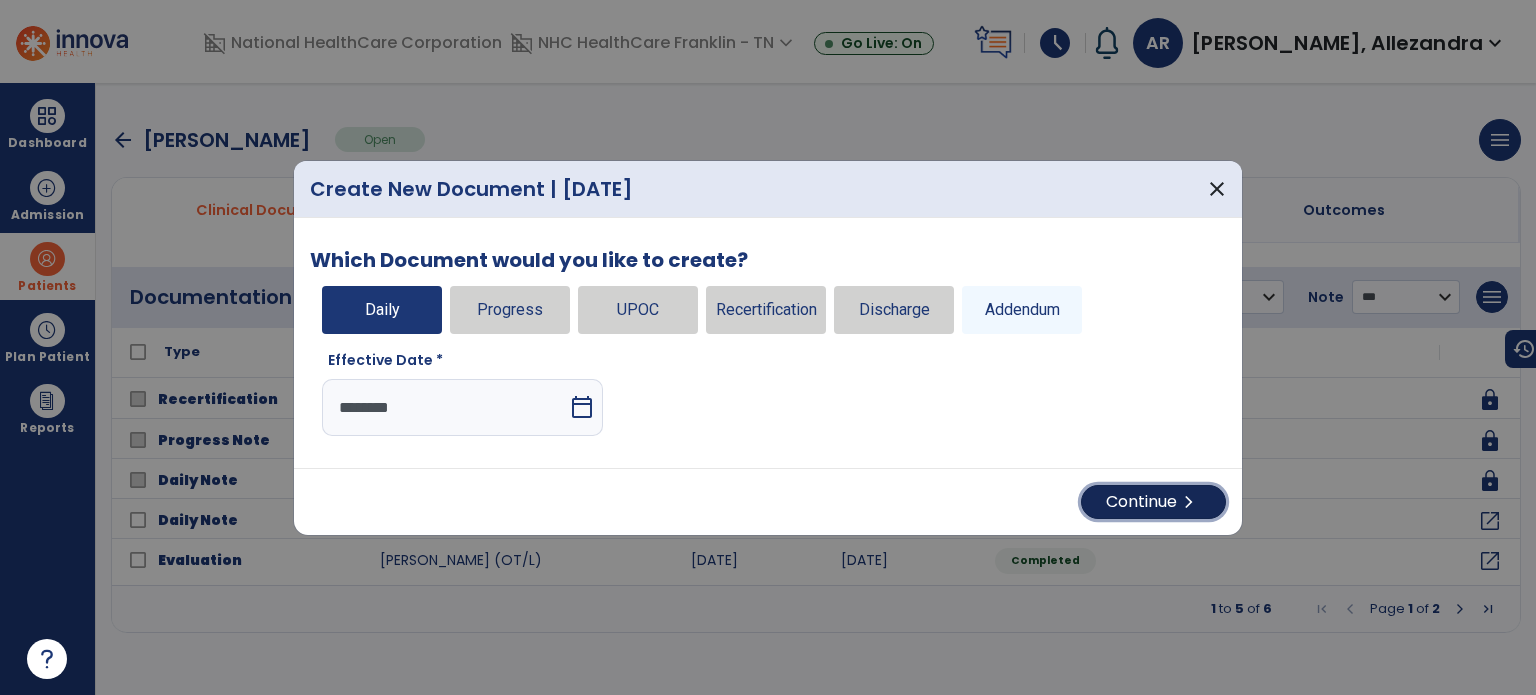 click on "Continue   chevron_right" at bounding box center [1153, 502] 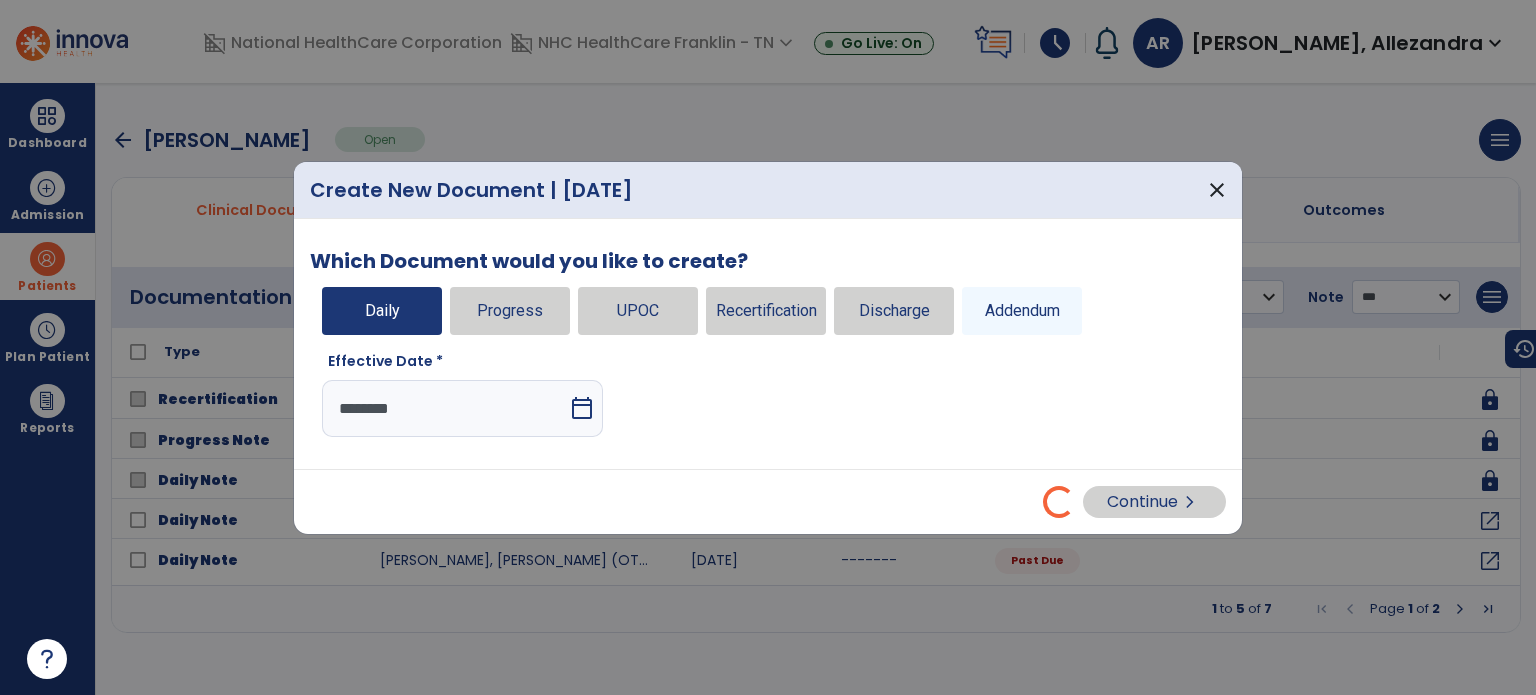 select on "*" 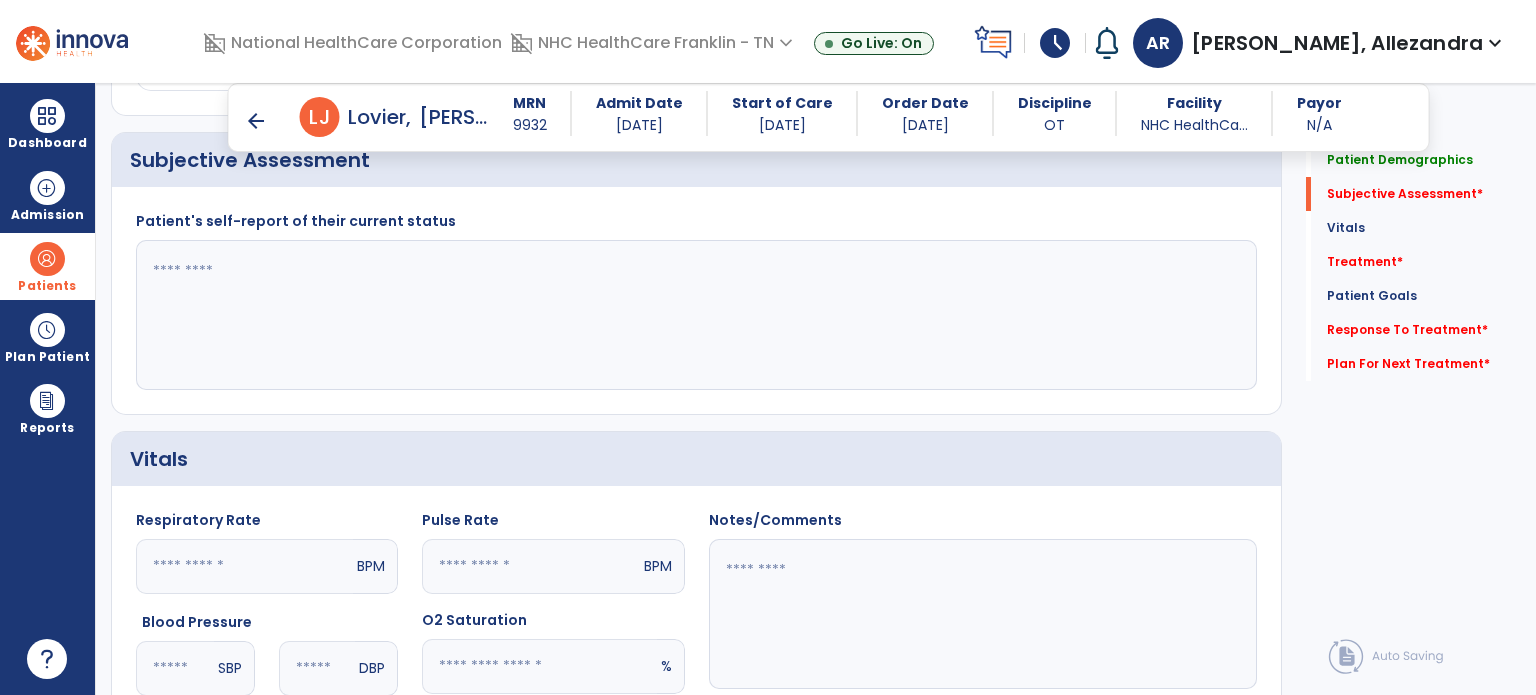 scroll, scrollTop: 395, scrollLeft: 0, axis: vertical 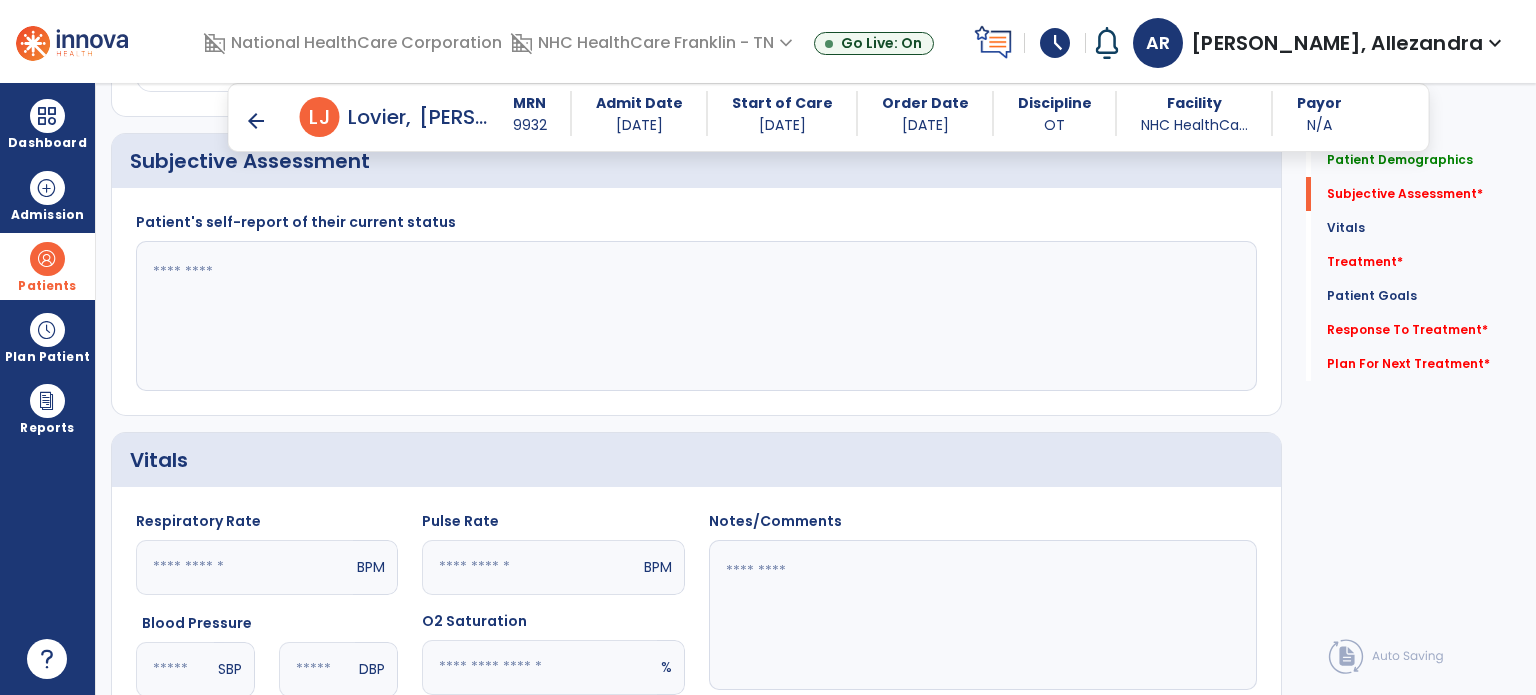 click 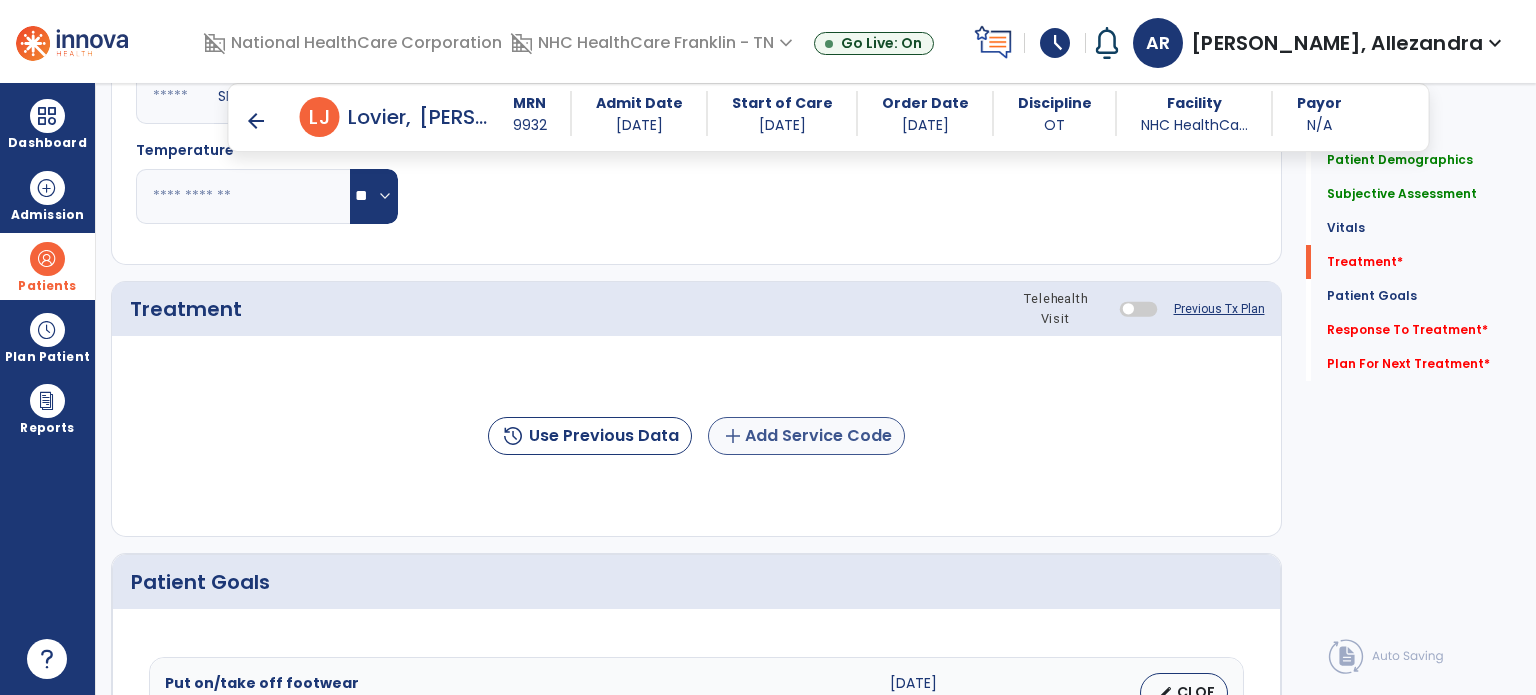 scroll, scrollTop: 964, scrollLeft: 0, axis: vertical 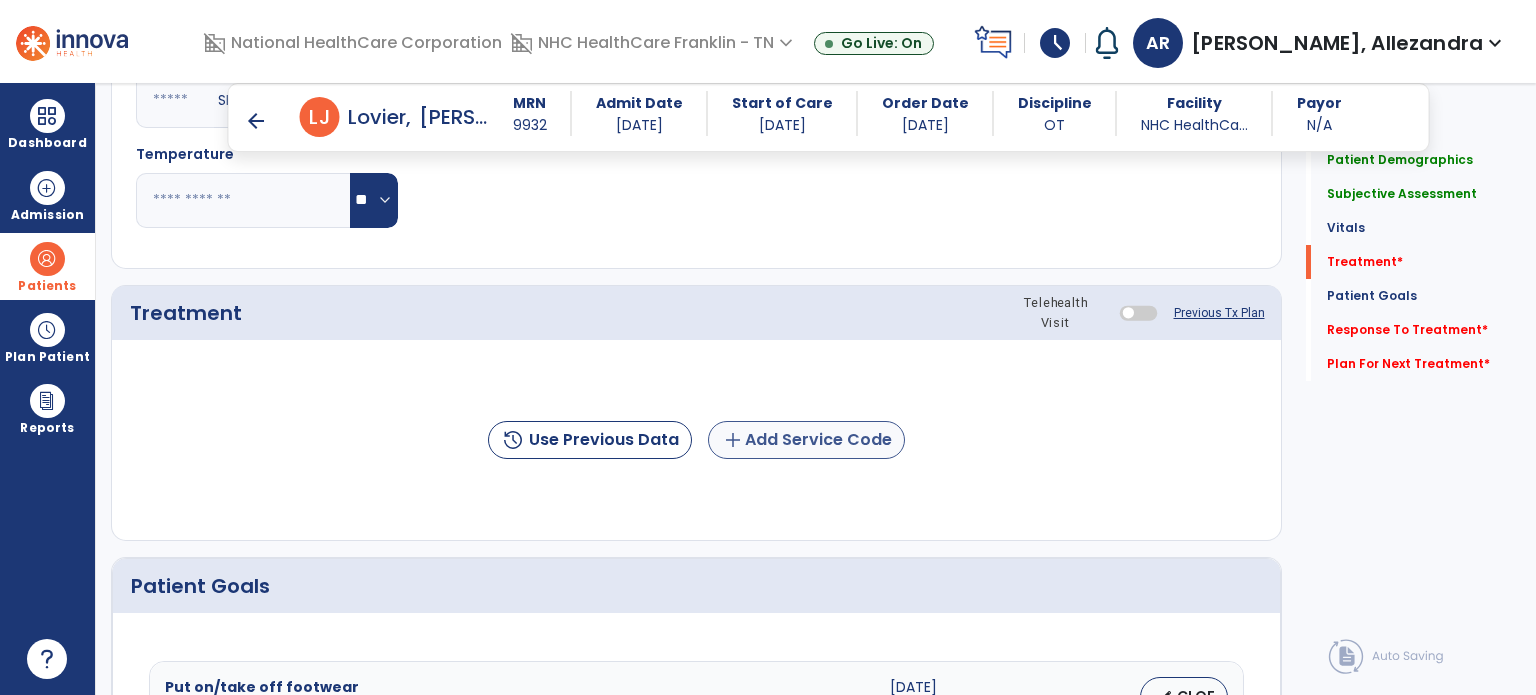 type on "**********" 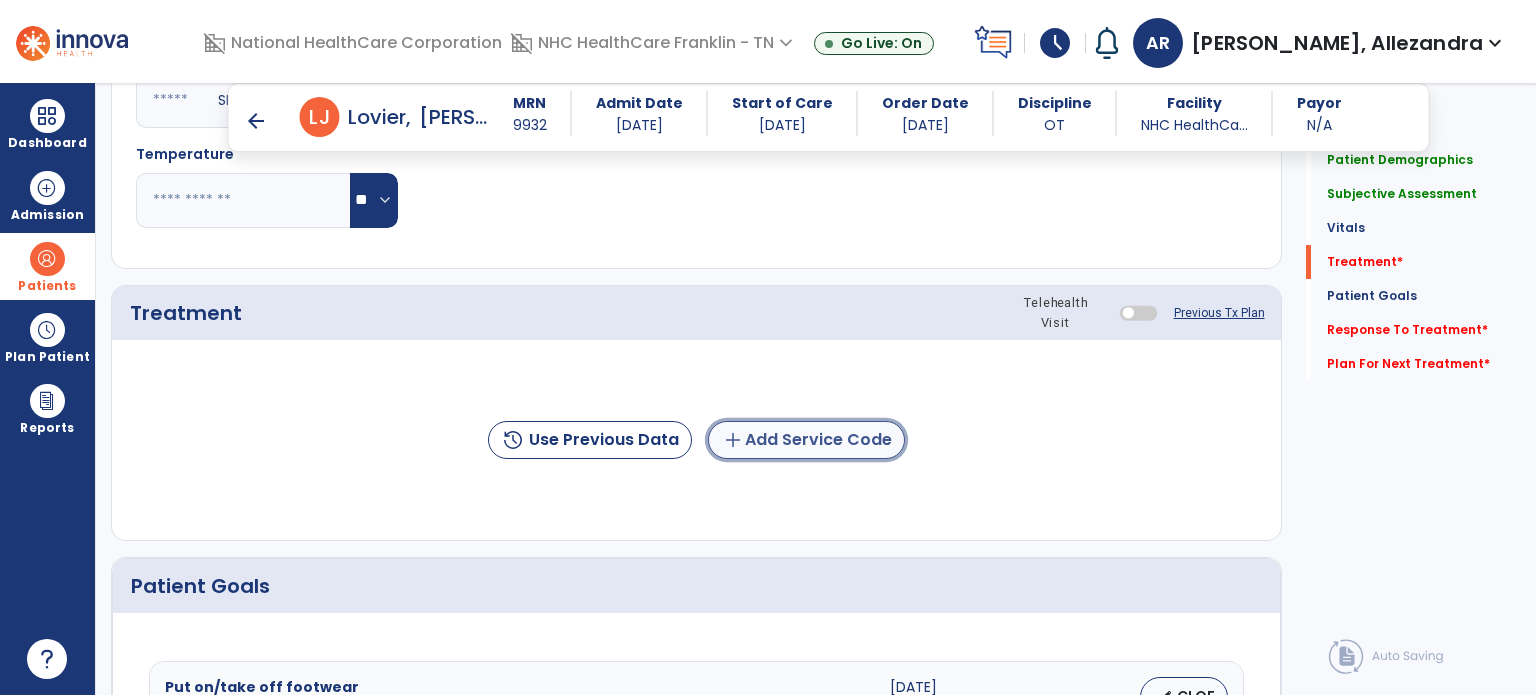click on "add  Add Service Code" 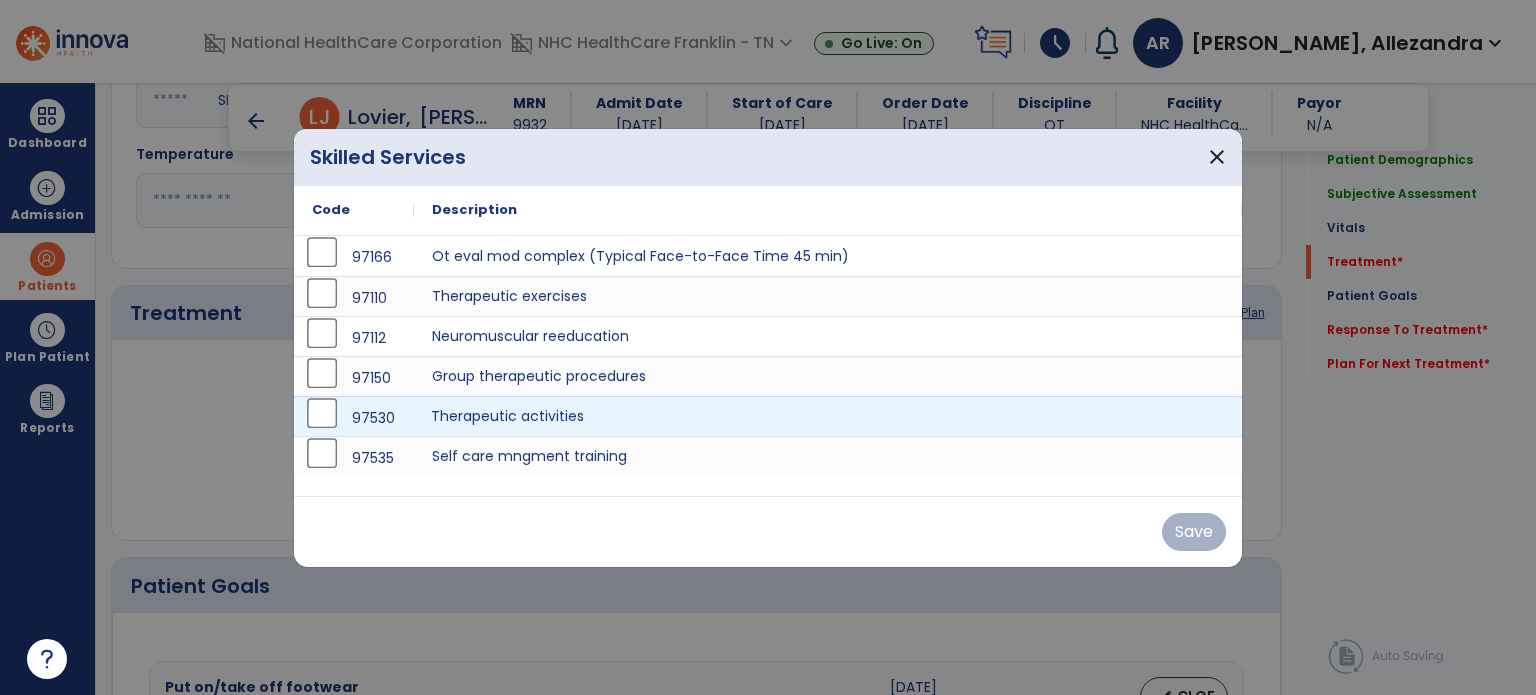 click on "Therapeutic activities" at bounding box center (828, 416) 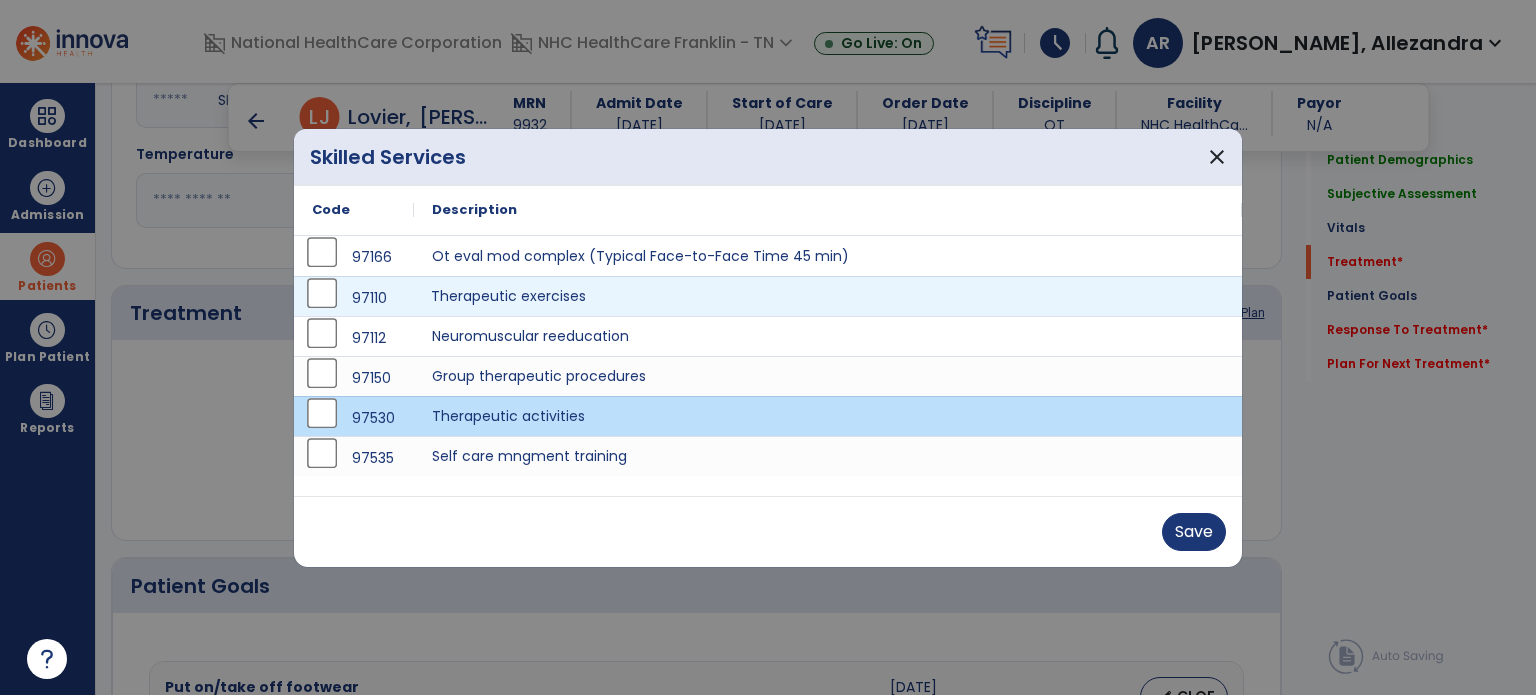 click on "Therapeutic exercises" at bounding box center (828, 296) 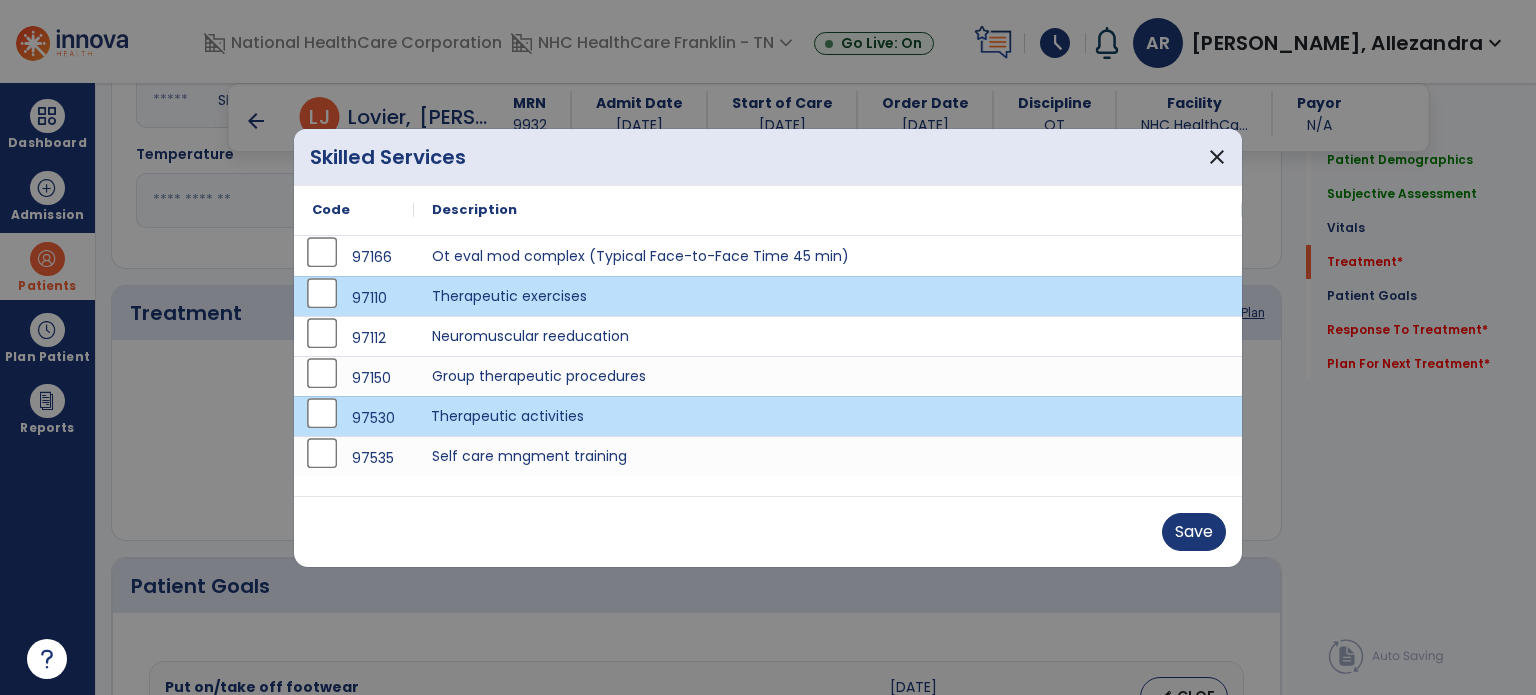 click on "Therapeutic activities" at bounding box center (828, 416) 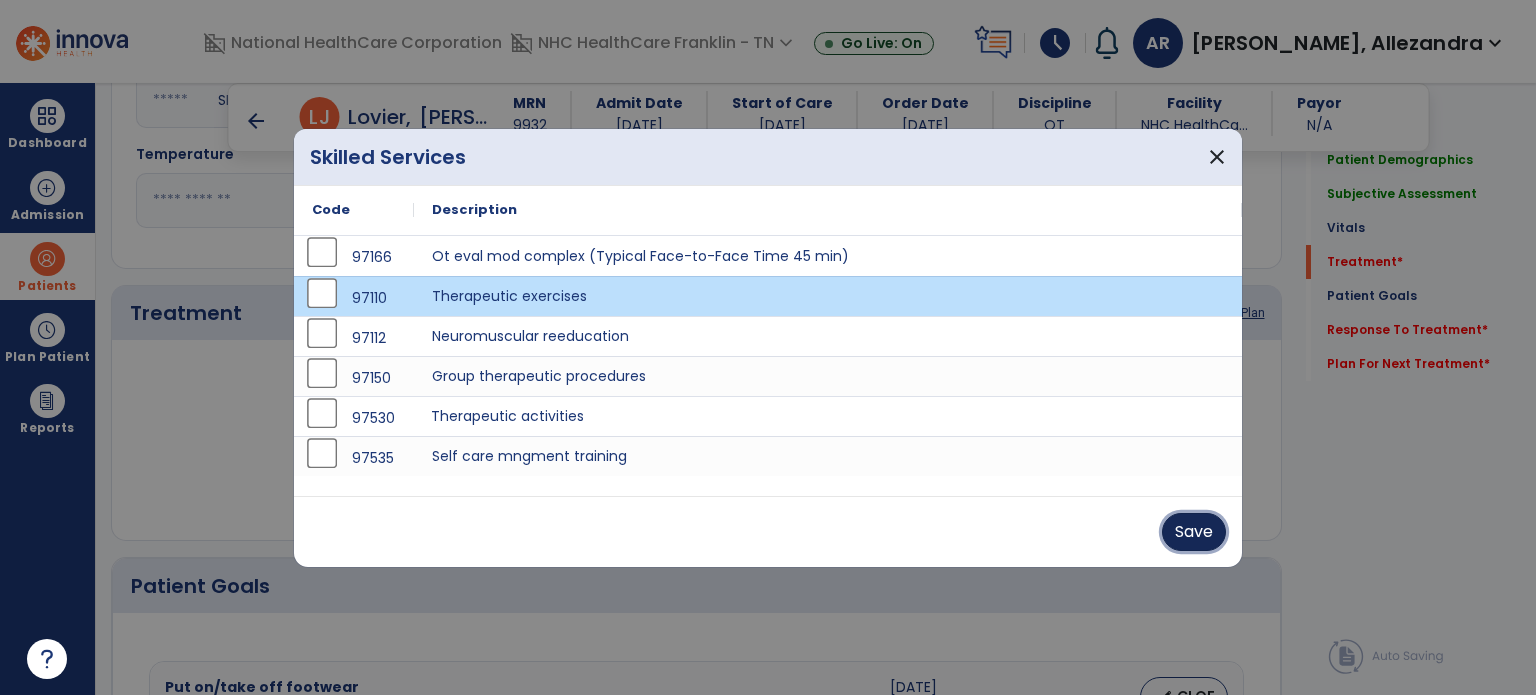 click on "Save" at bounding box center (1194, 532) 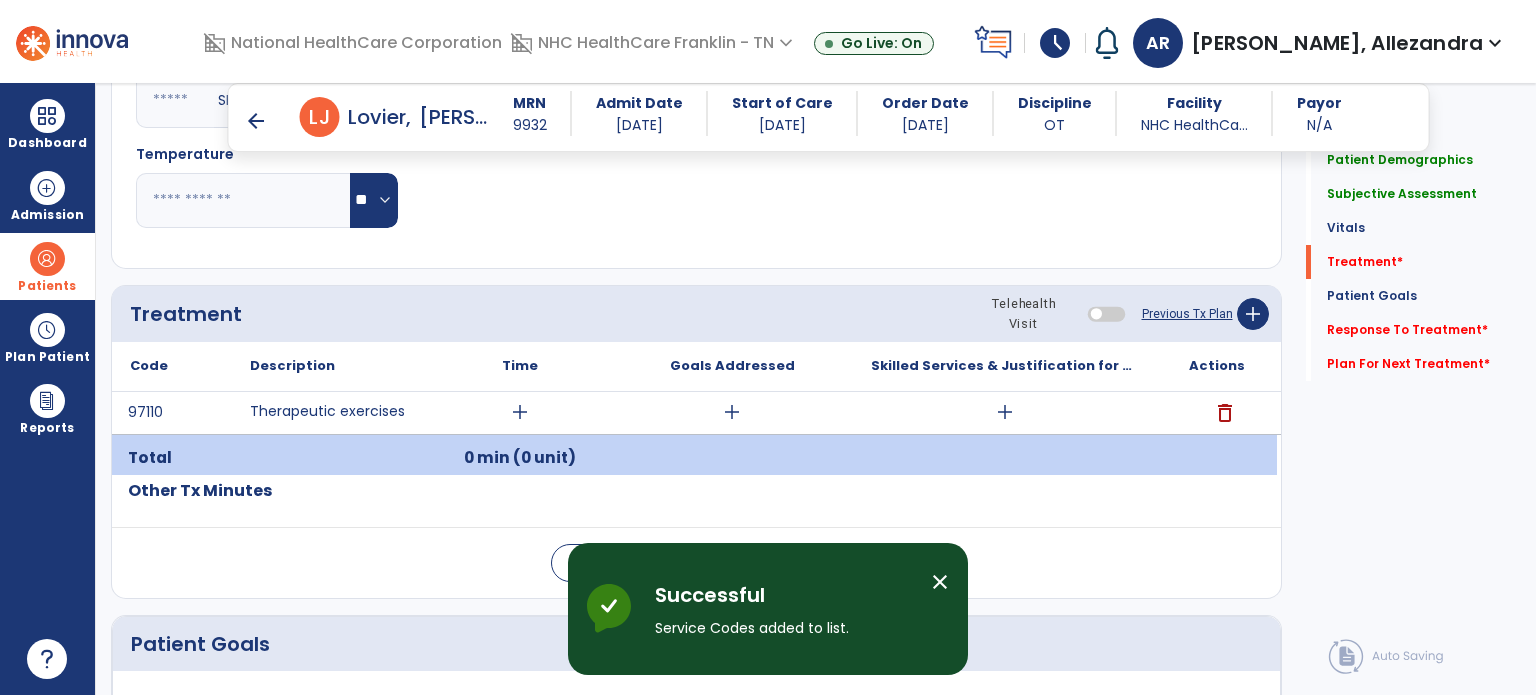 click 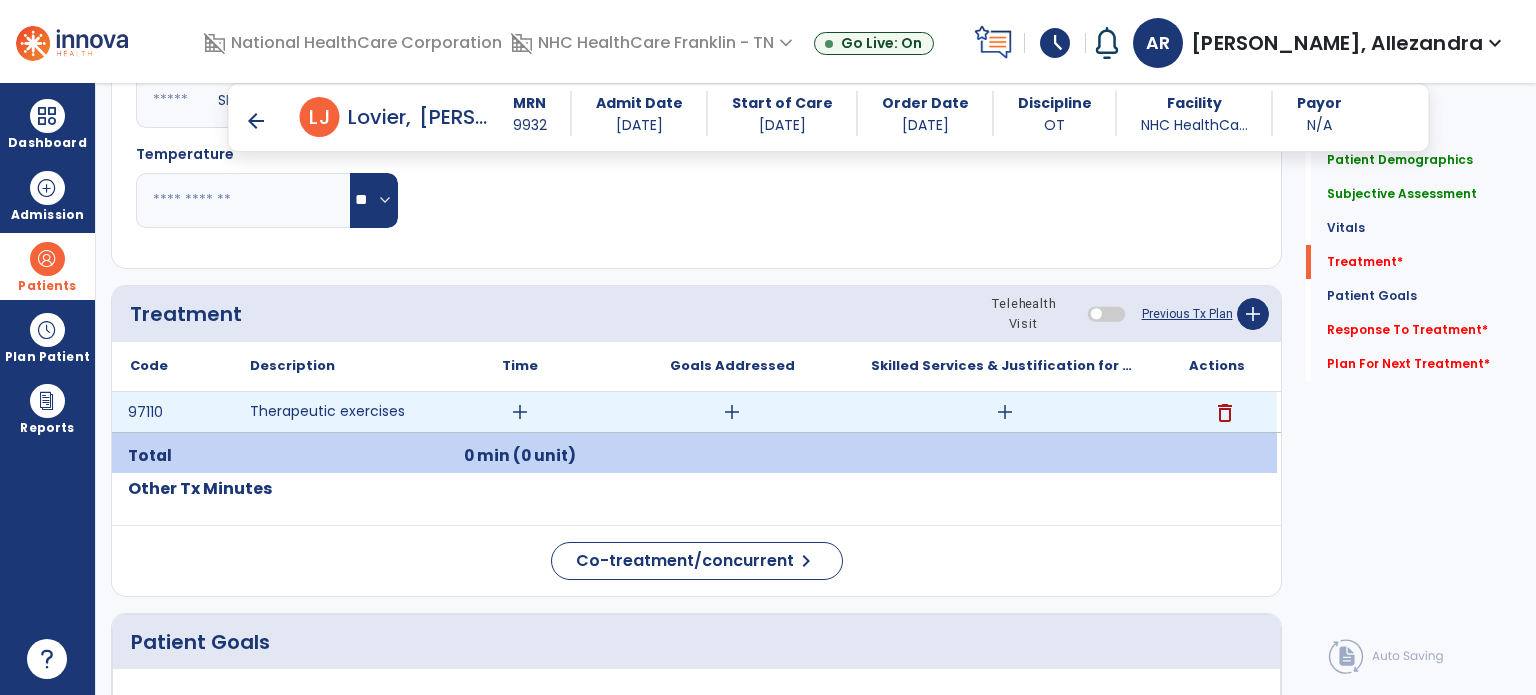 click on "add" at bounding box center [520, 412] 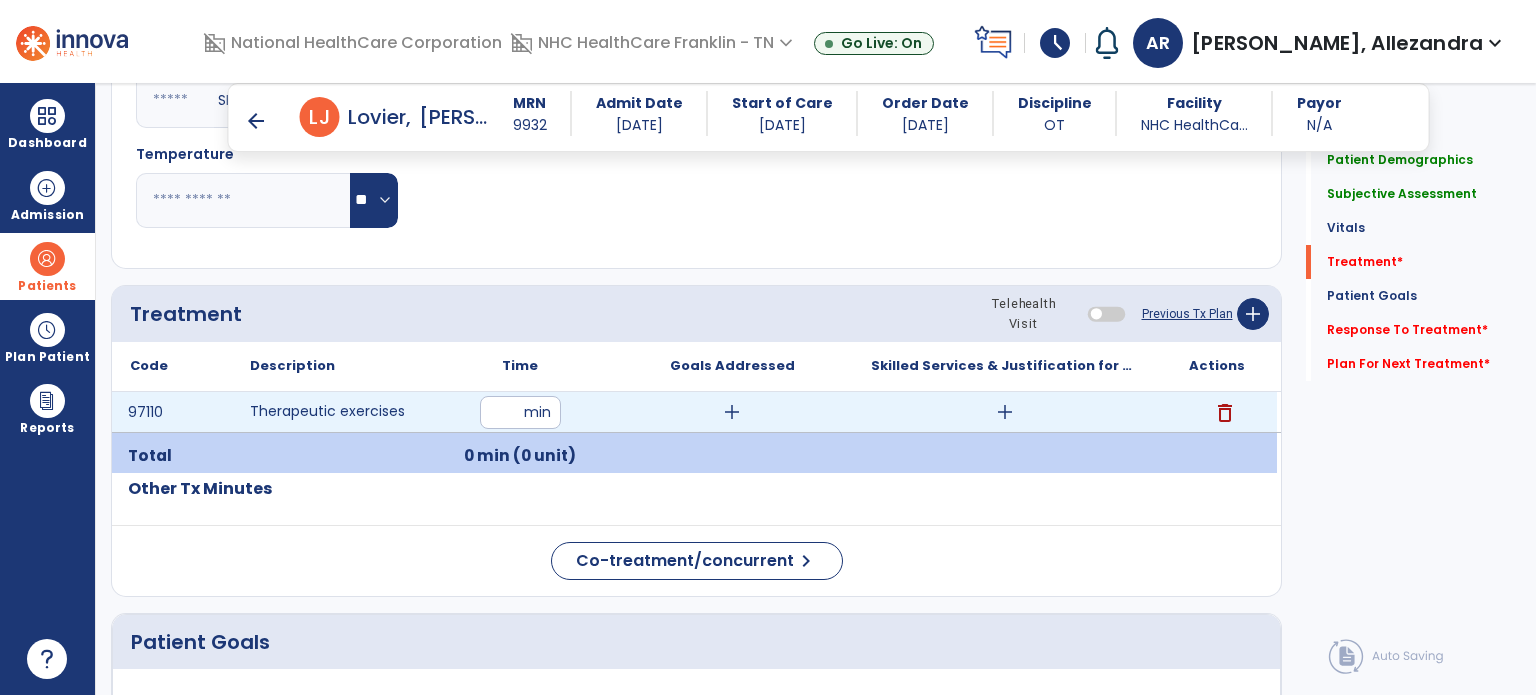 type on "**" 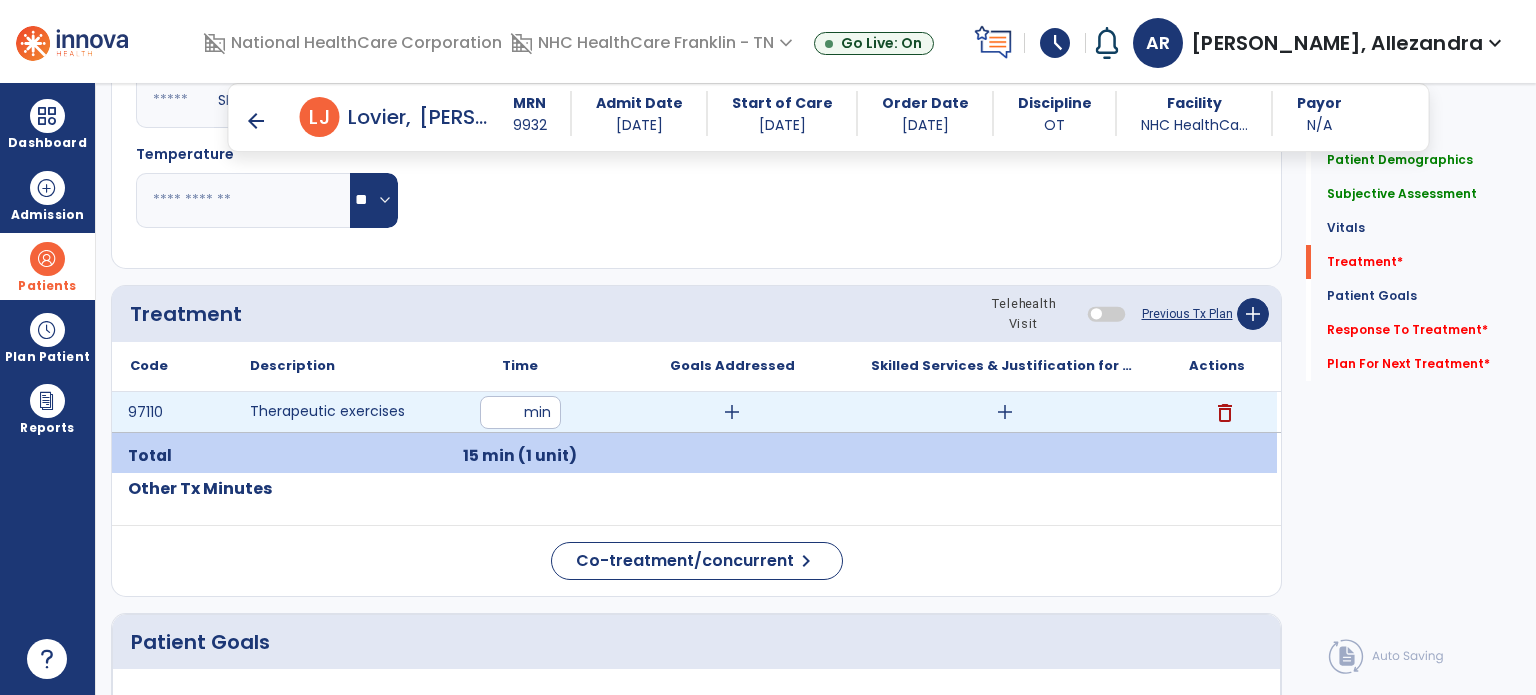 click on "add" at bounding box center (732, 412) 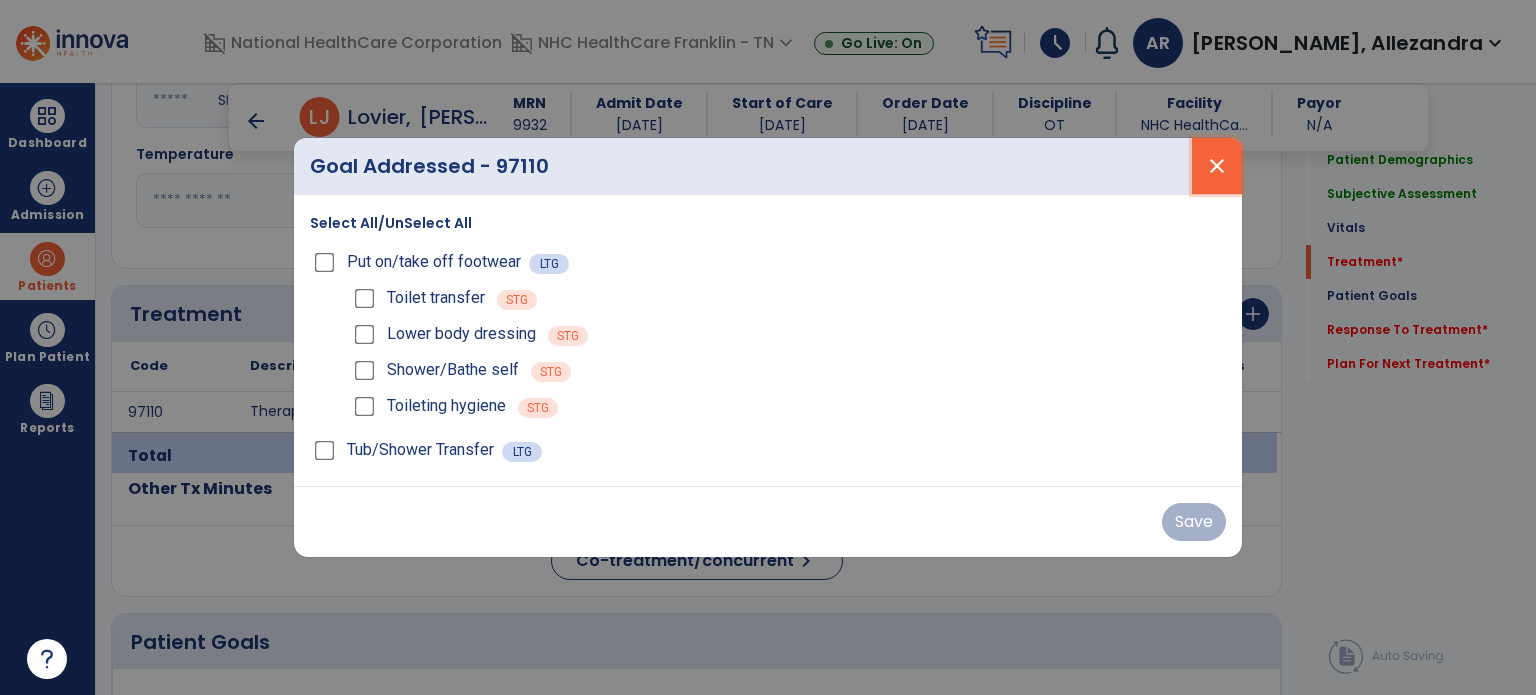 click on "close" at bounding box center (1217, 166) 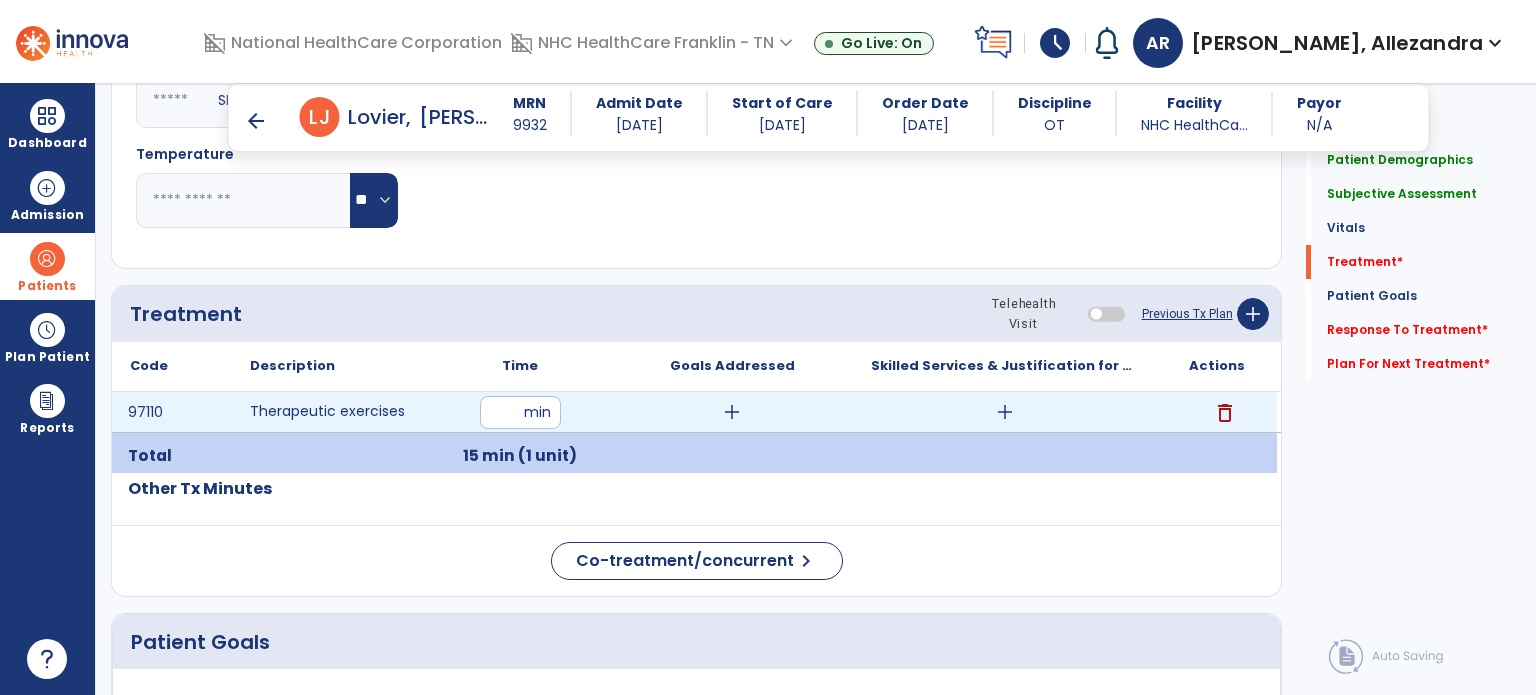 click on "add" at bounding box center (1004, 412) 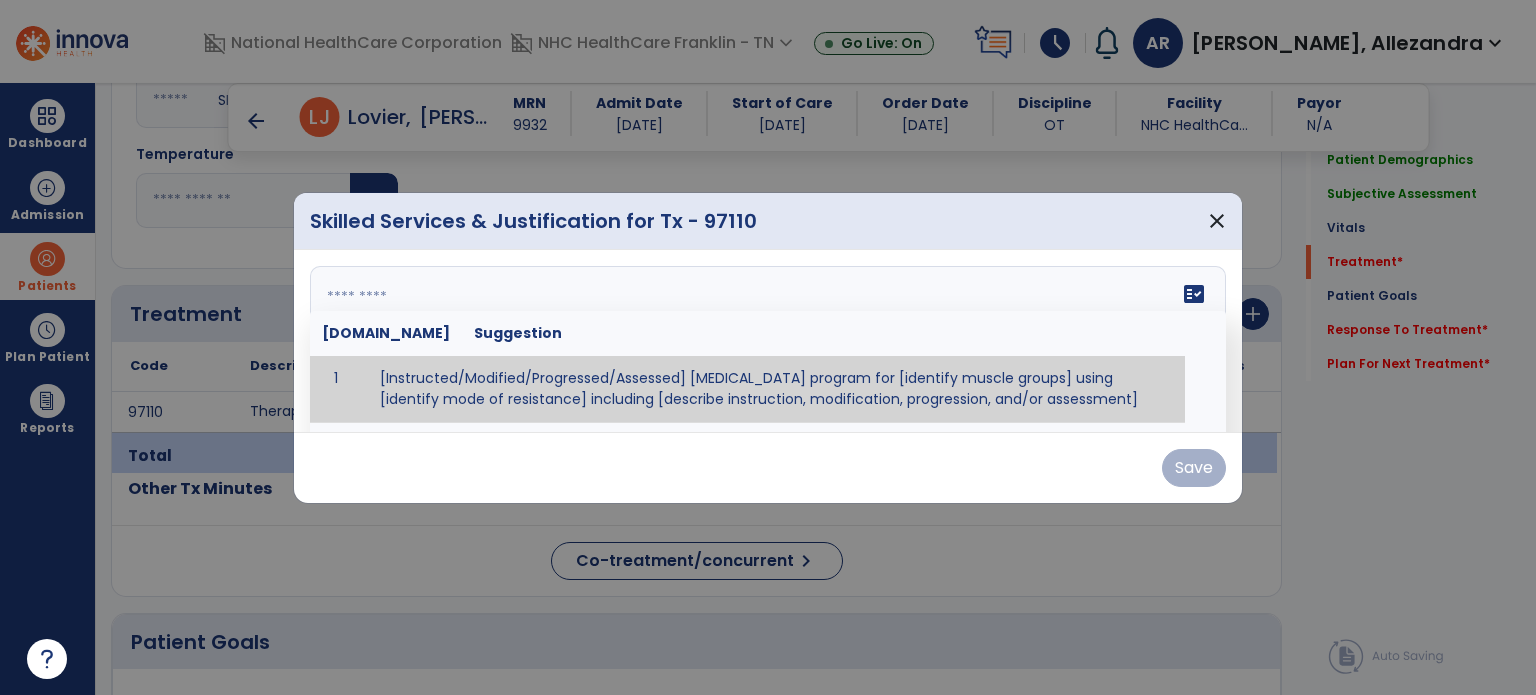 click at bounding box center [766, 341] 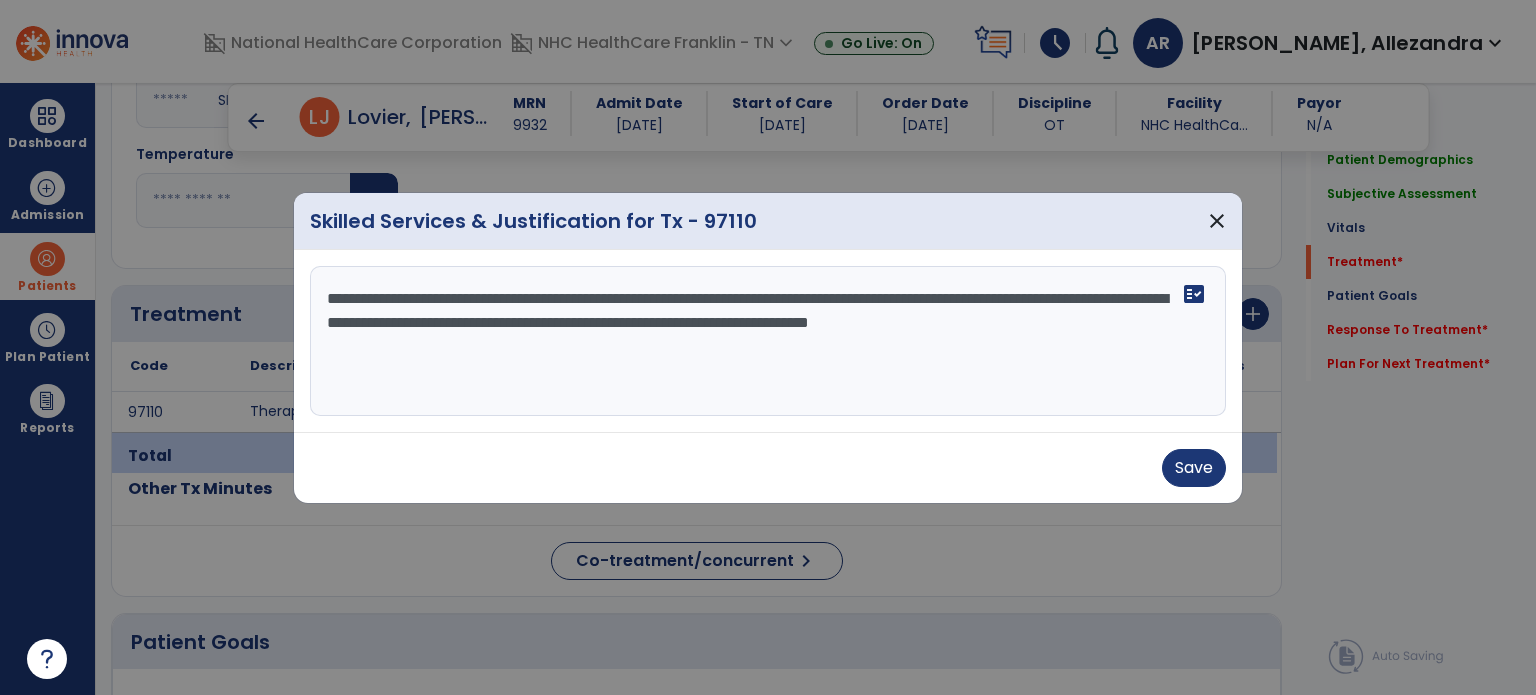 drag, startPoint x: 1148, startPoint y: 439, endPoint x: 1140, endPoint y: 383, distance: 56.568542 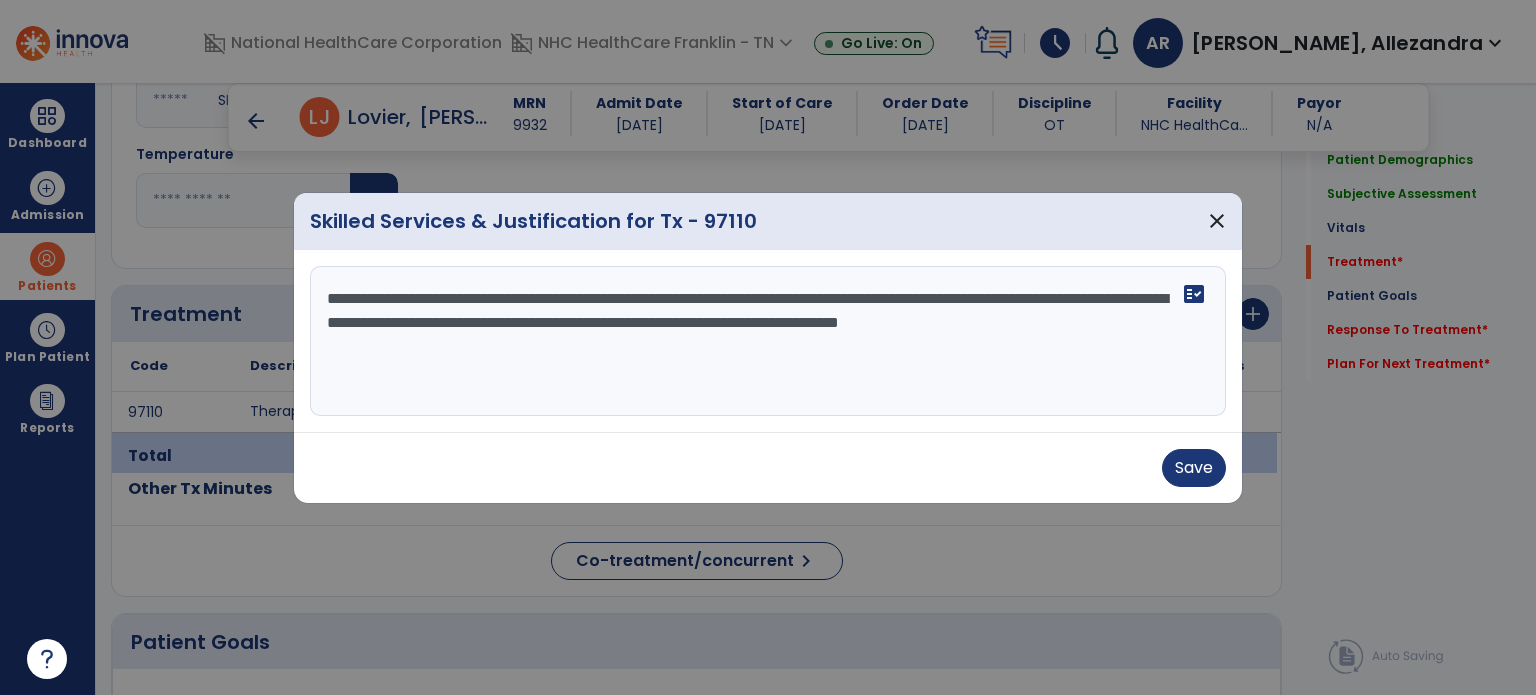 click on "**********" at bounding box center (768, 341) 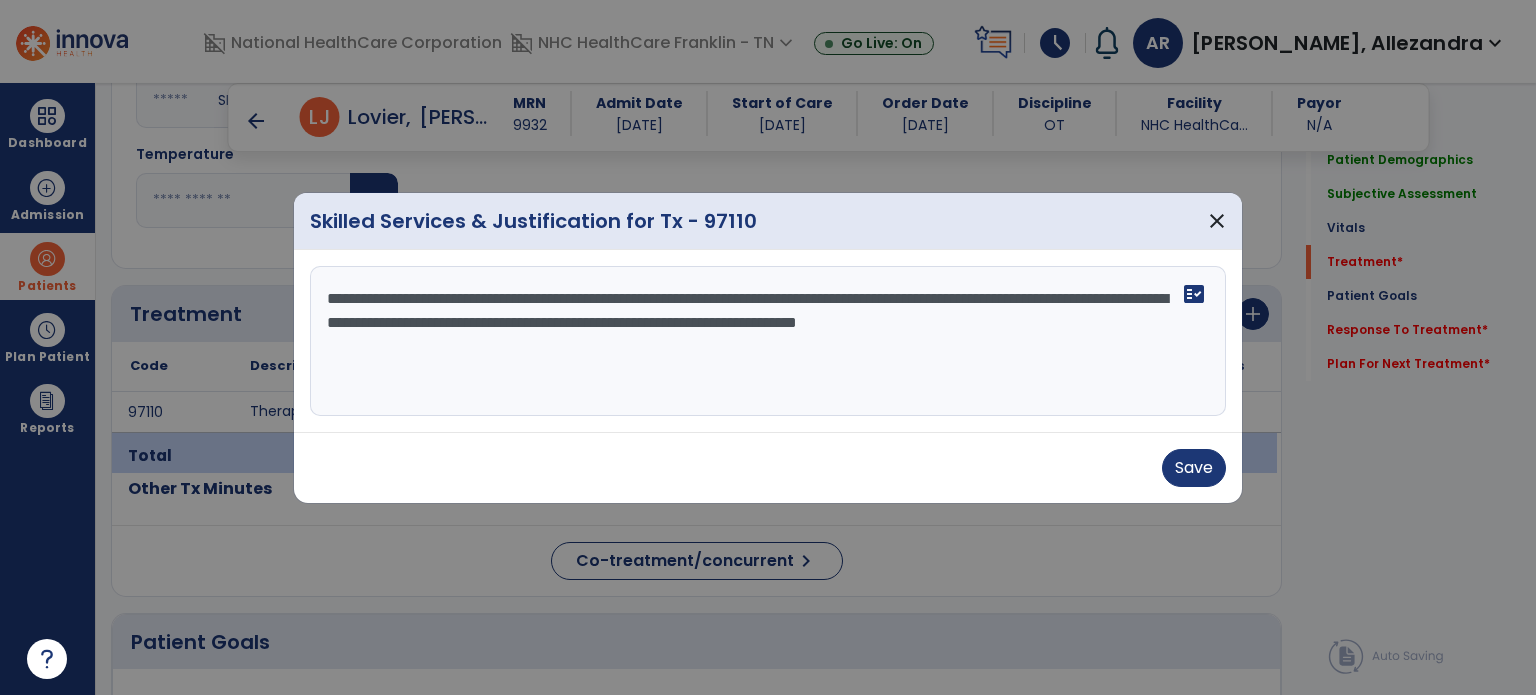 click on "**********" at bounding box center (768, 341) 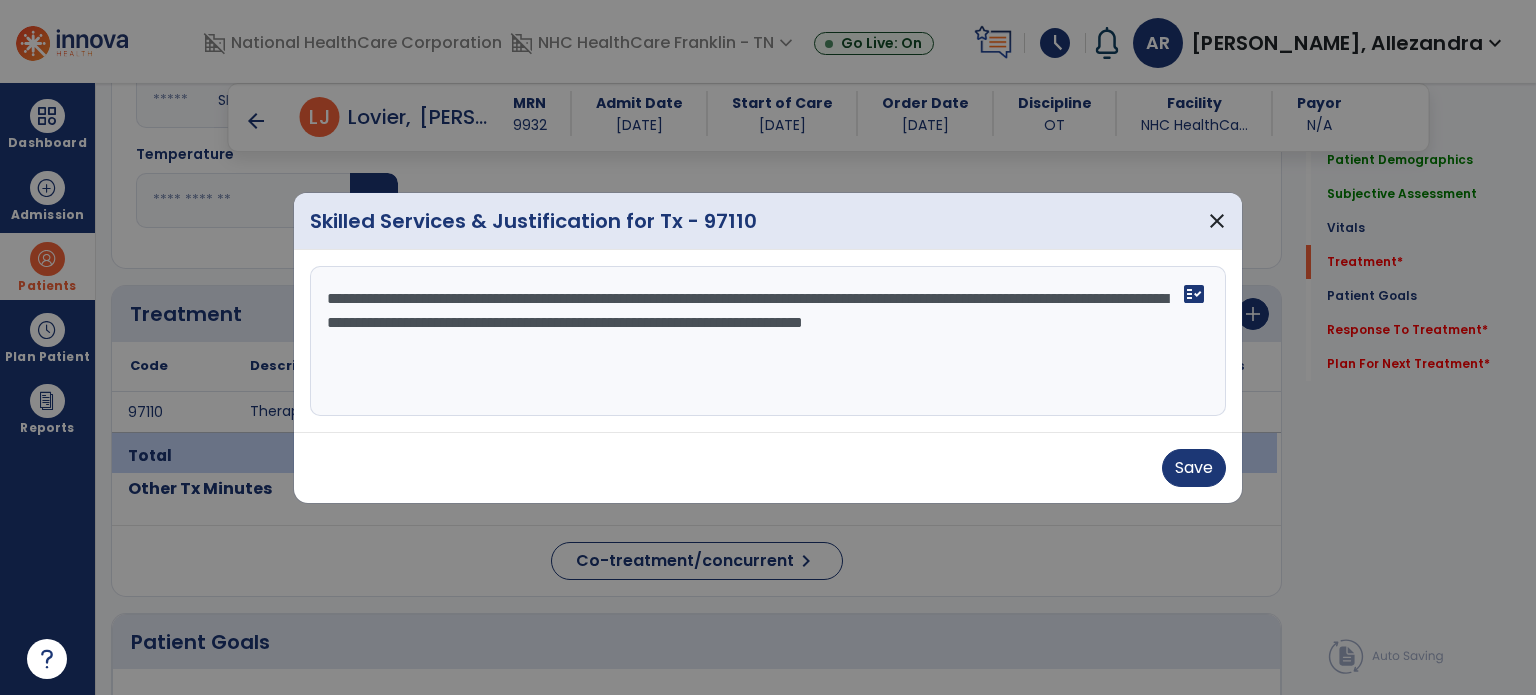 click on "**********" at bounding box center (768, 341) 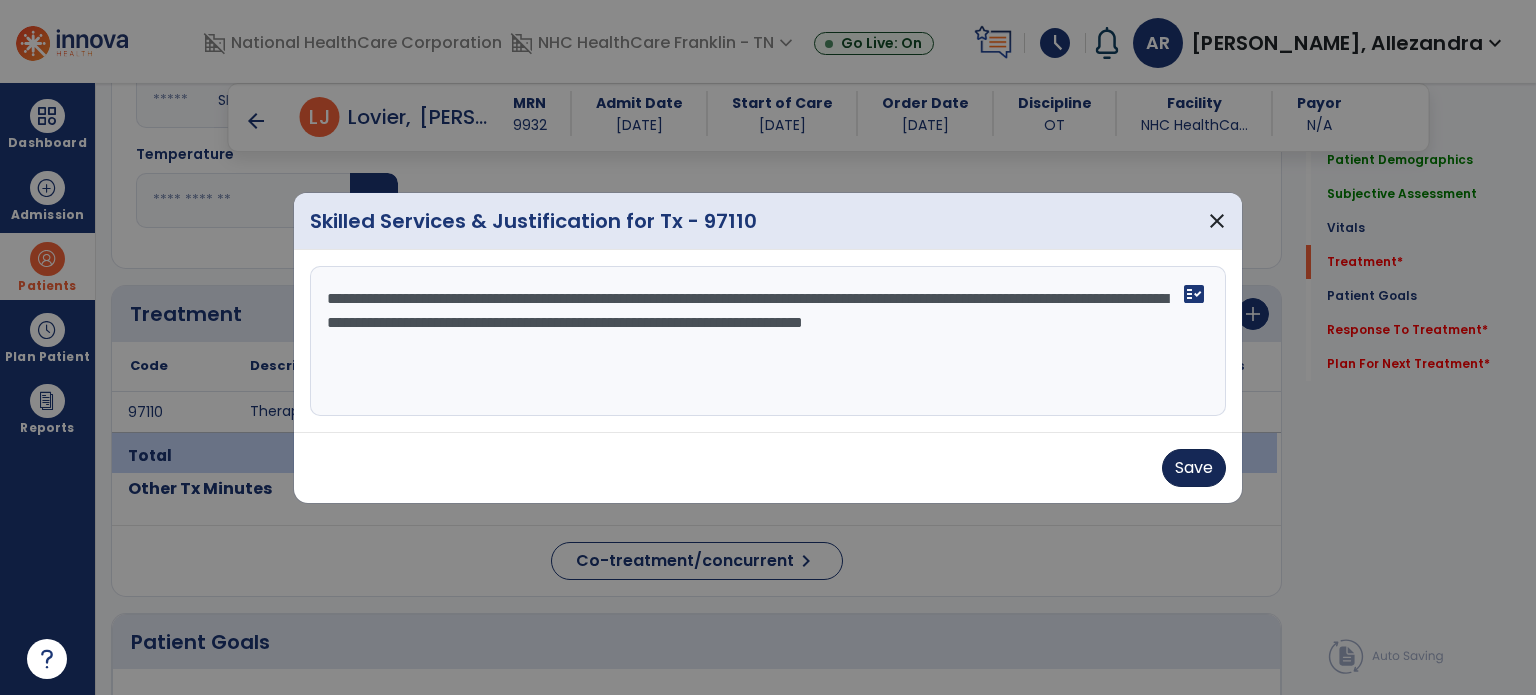 type on "**********" 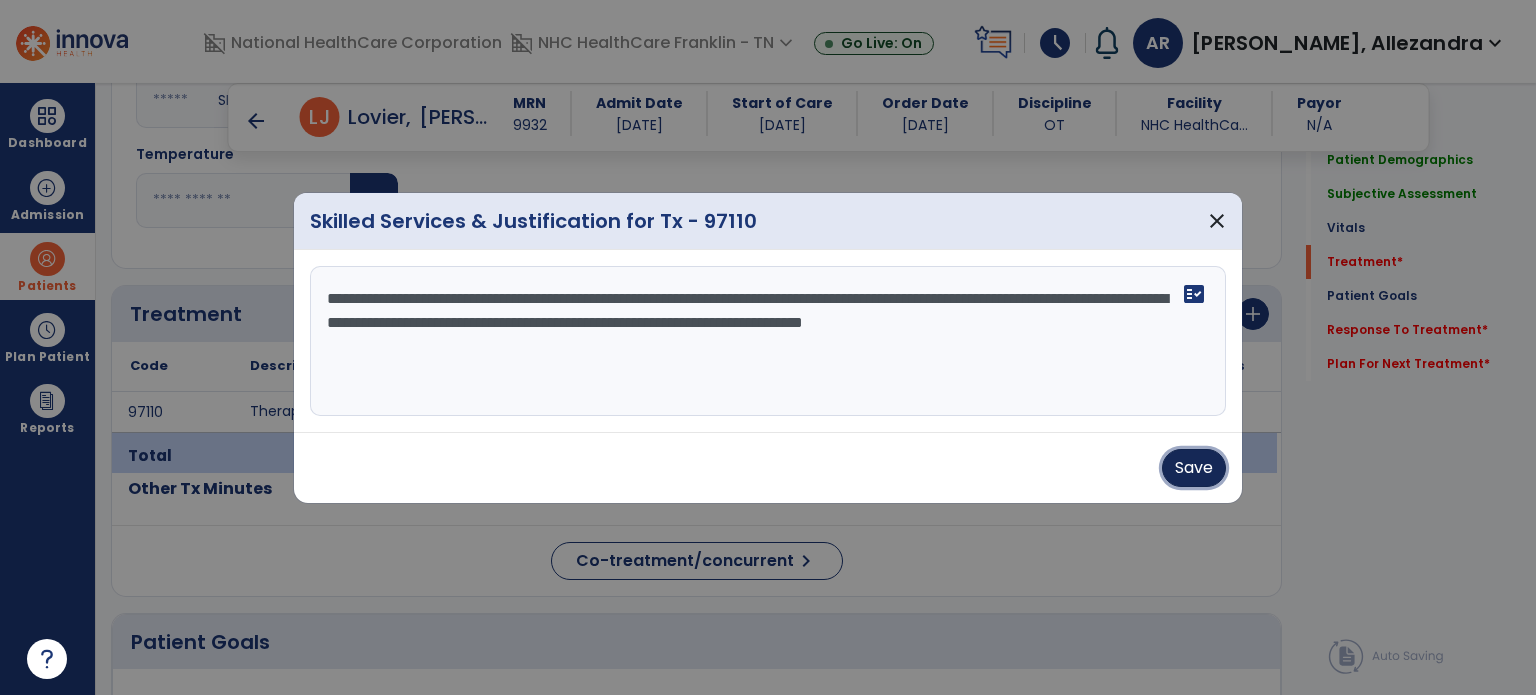 click on "Save" at bounding box center (1194, 468) 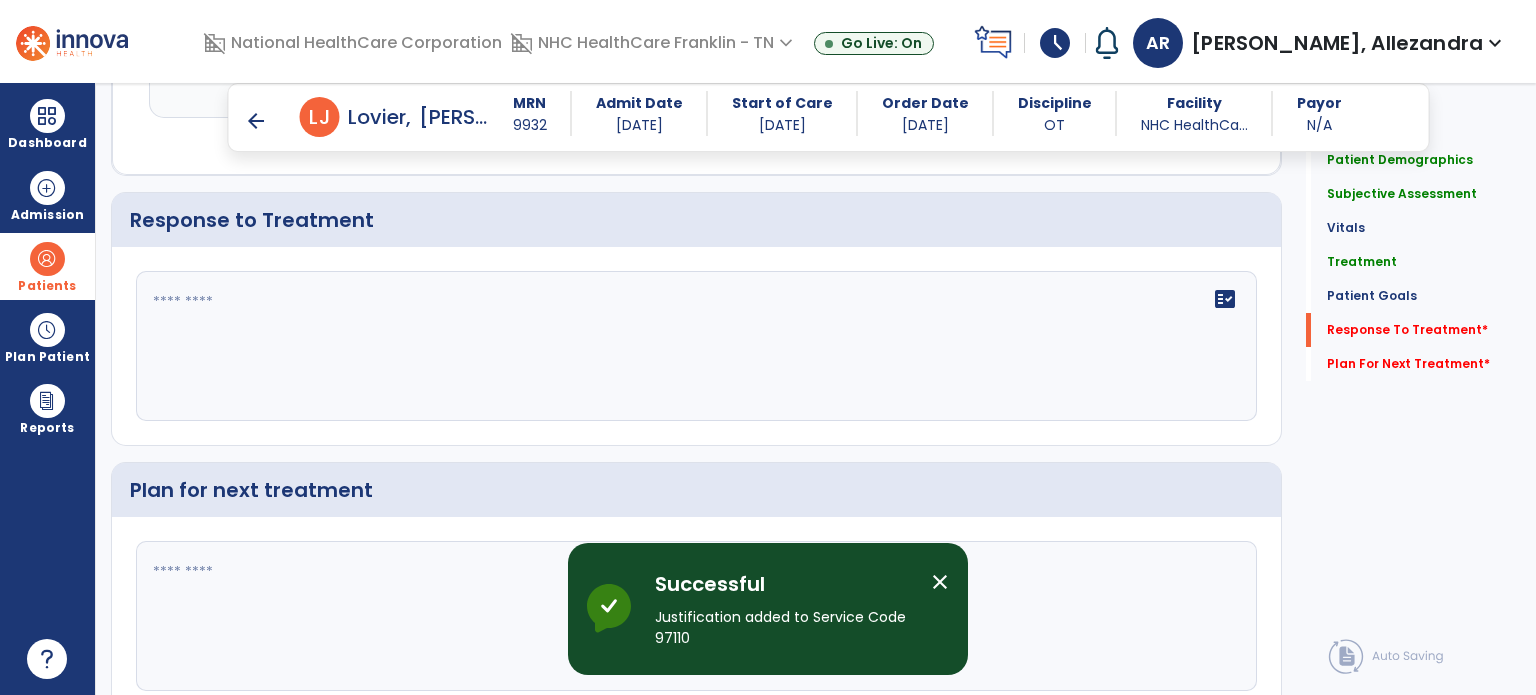 scroll, scrollTop: 2484, scrollLeft: 0, axis: vertical 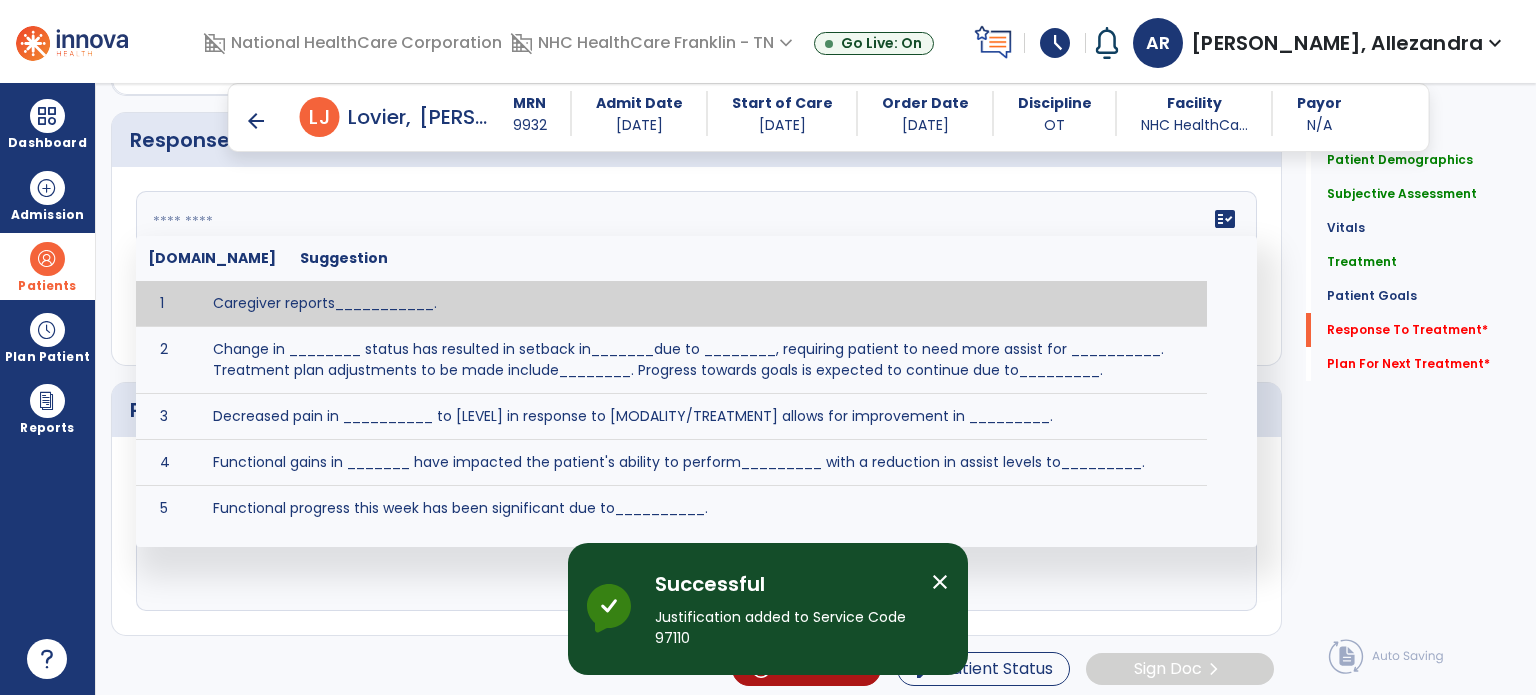 click on "fact_check  Sr.No Suggestion 1 Caregiver reports___________. 2 Change in ________ status has resulted in setback in_______due to ________, requiring patient to need more assist for __________.   Treatment plan adjustments to be made include________.  Progress towards goals is expected to continue due to_________. 3 Decreased pain in __________ to [LEVEL] in response to [MODALITY/TREATMENT] allows for improvement in _________. 4 Functional gains in _______ have impacted the patient's ability to perform_________ with a reduction in assist levels to_________. 5 Functional progress this week has been significant due to__________. 6 Gains in ________ have improved the patient's ability to perform ______with decreased levels of assist to___________. 7 Improvement in ________allows patient to tolerate higher levels of challenges in_________. 8 Pain in [AREA] has decreased to [LEVEL] in response to [TREATMENT/MODALITY], allowing fore ease in completing__________. 9 10 11 12 13 14 15 16 17 18 19 20 21" 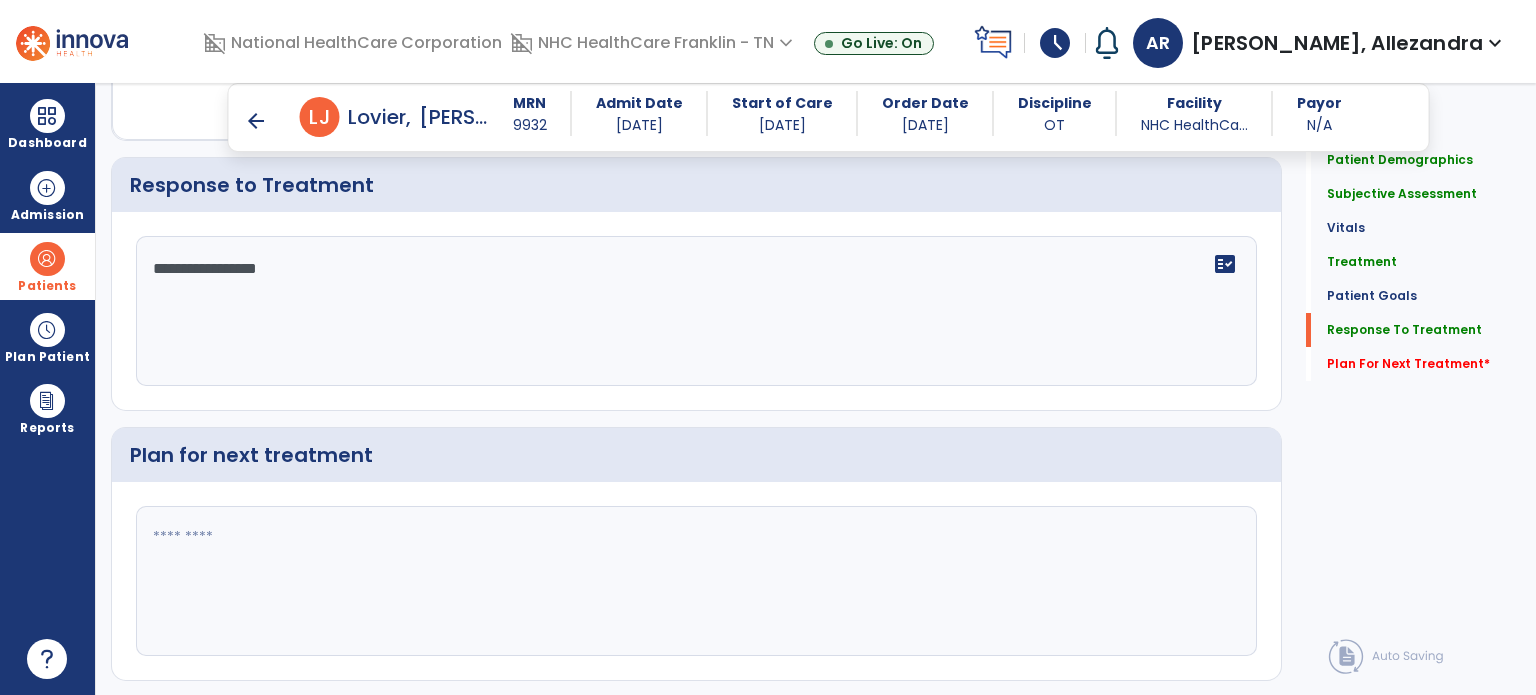 scroll, scrollTop: 2440, scrollLeft: 0, axis: vertical 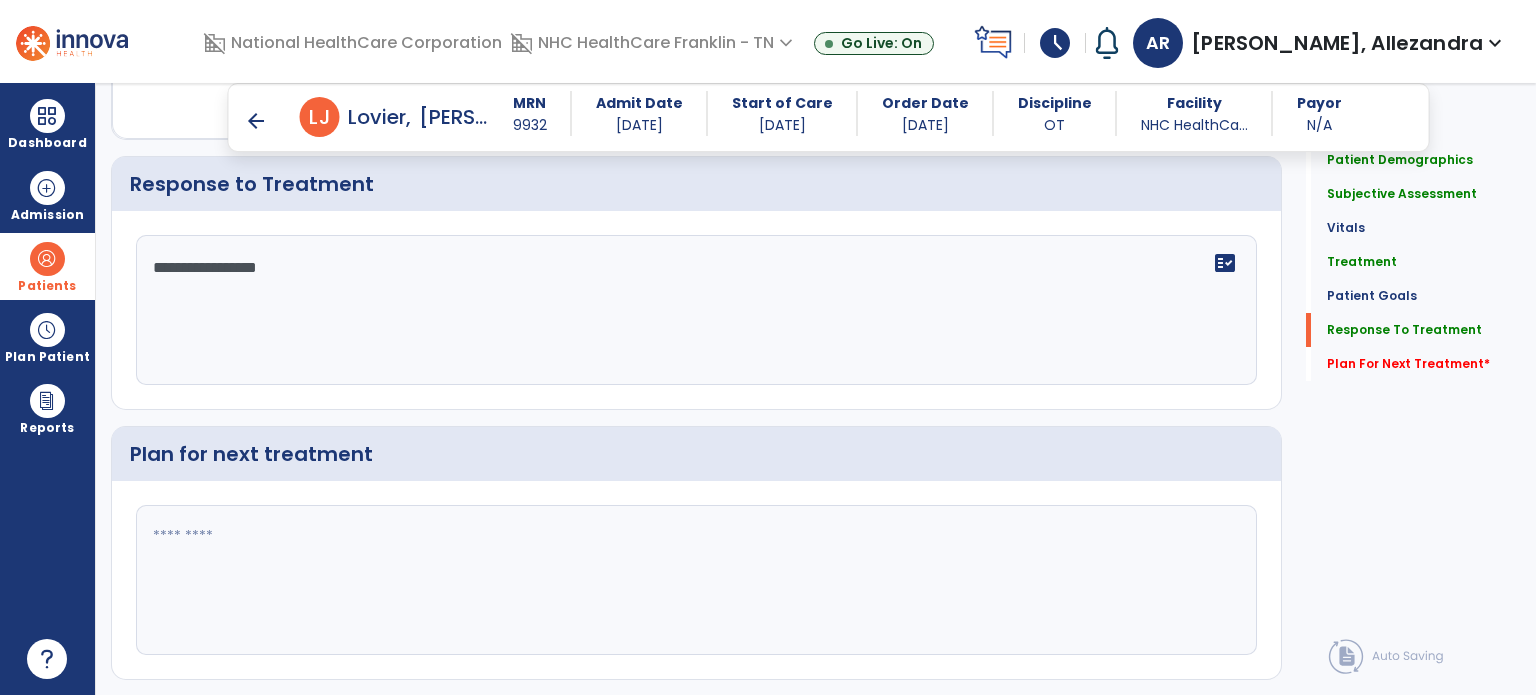 type on "**********" 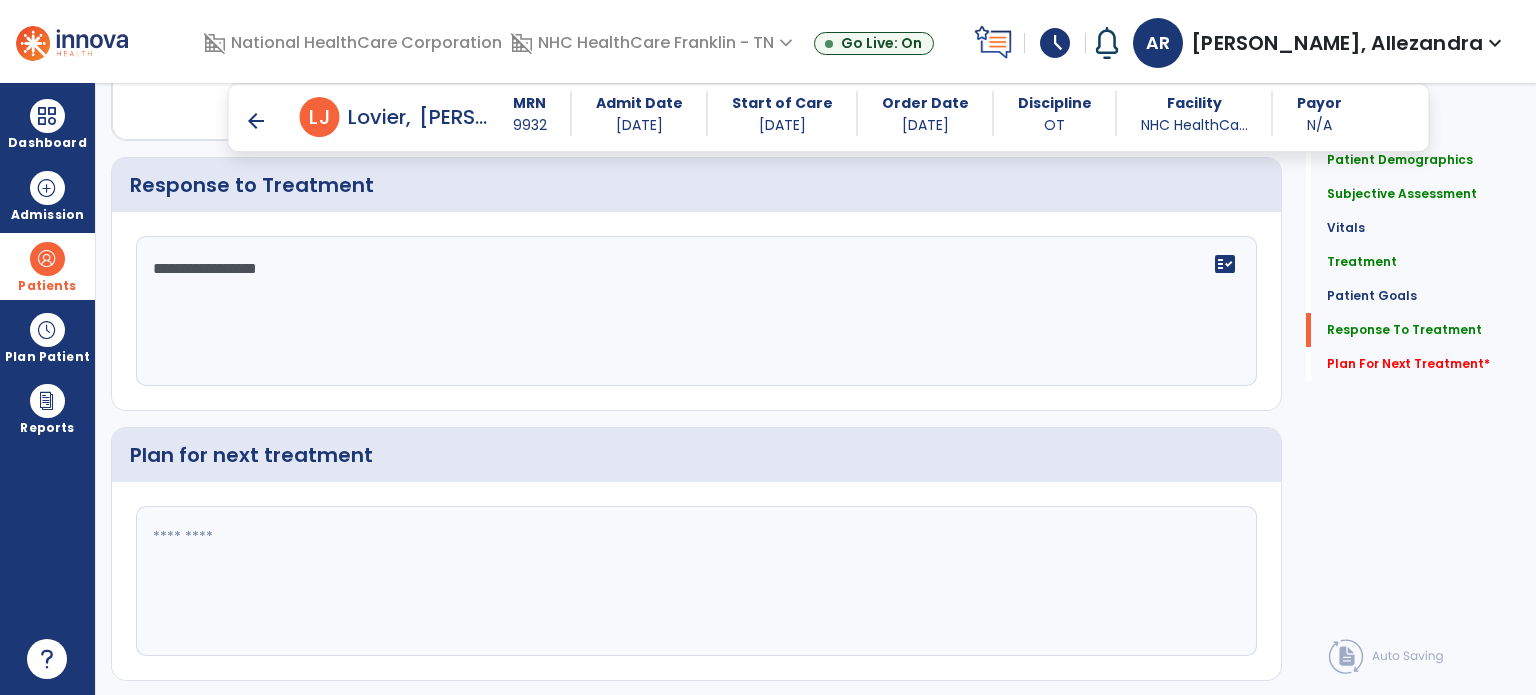 click 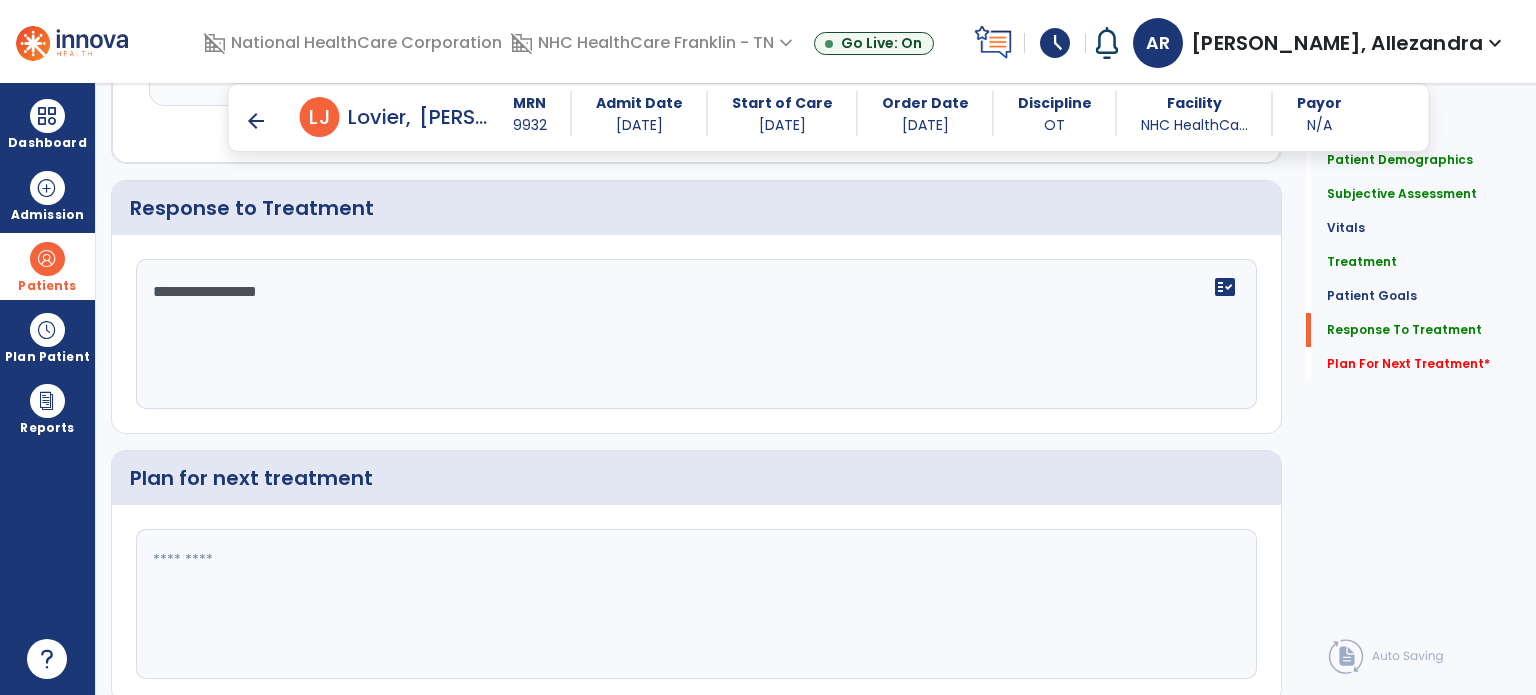 scroll, scrollTop: 2440, scrollLeft: 0, axis: vertical 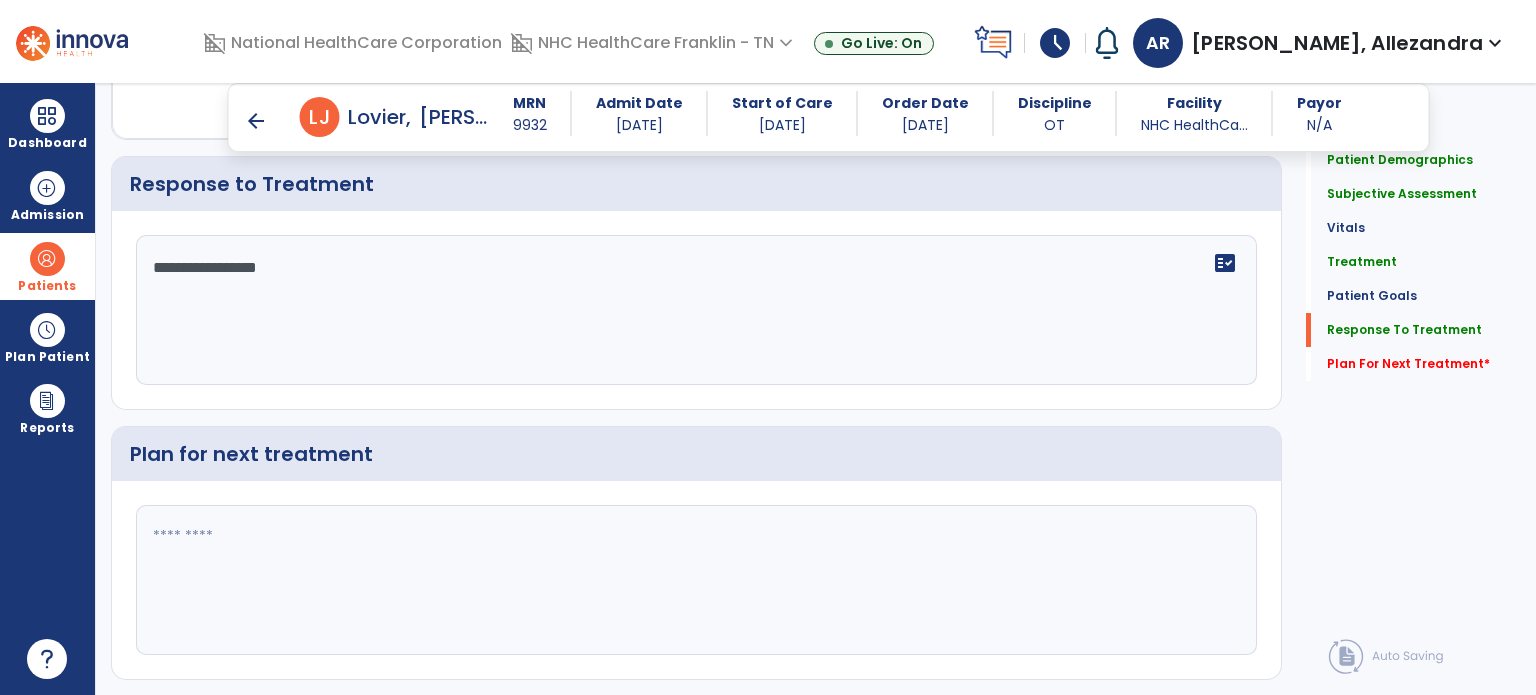 click on "Patients" at bounding box center (47, 266) 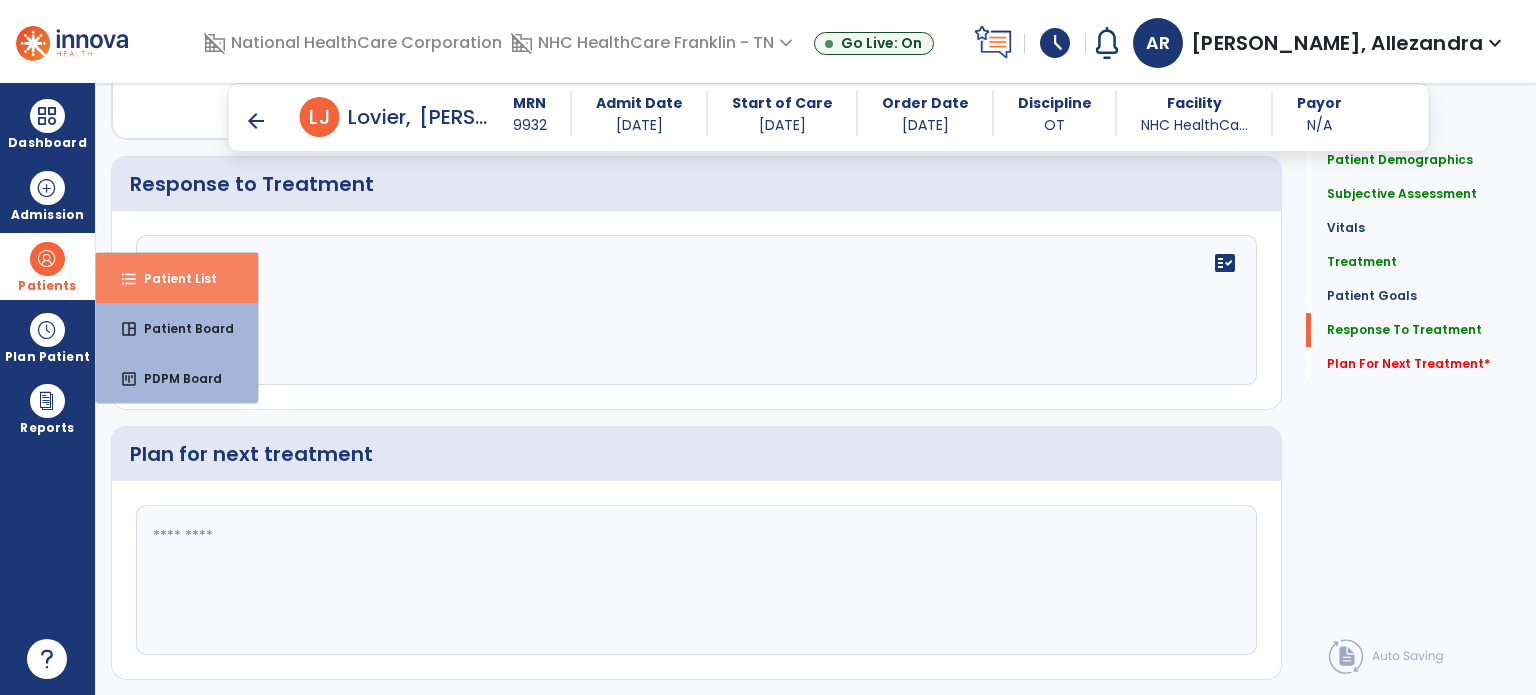 click on "Patient List" at bounding box center (172, 278) 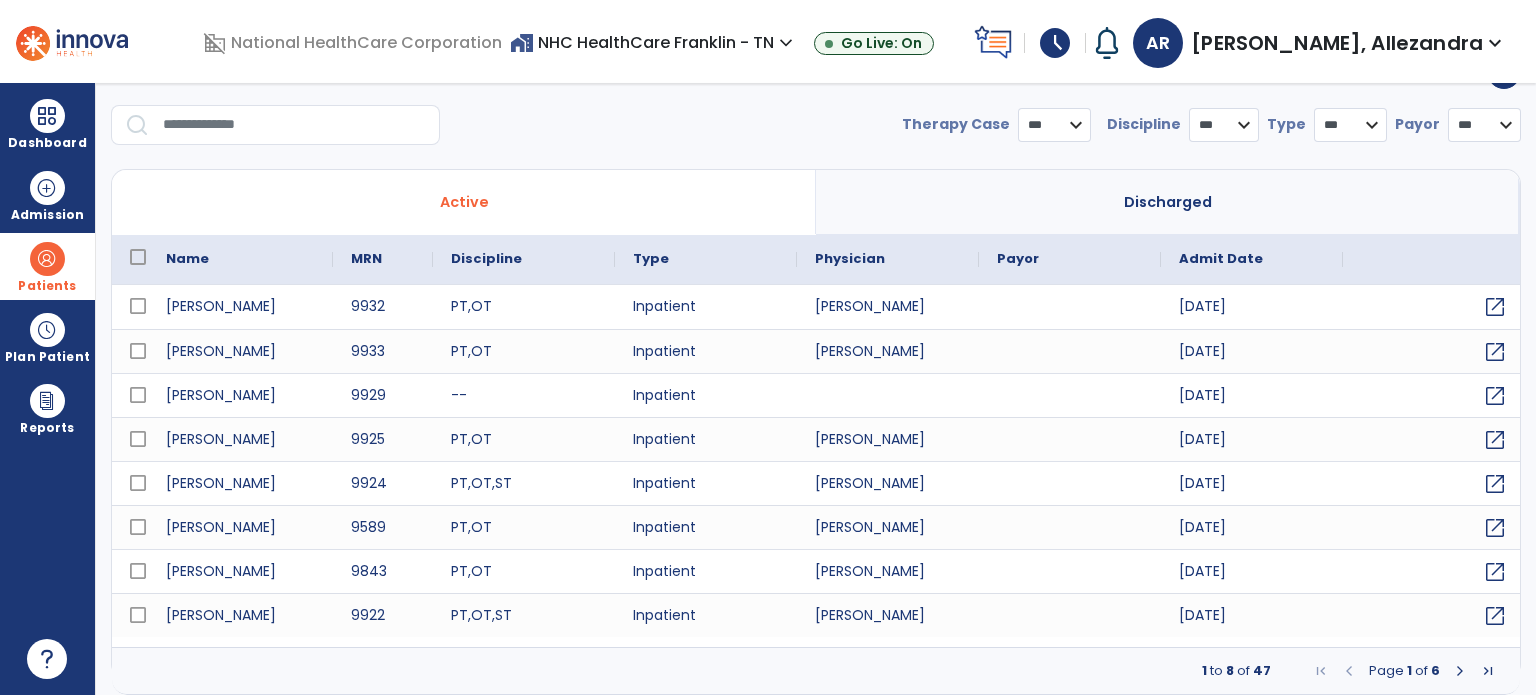 scroll, scrollTop: 46, scrollLeft: 0, axis: vertical 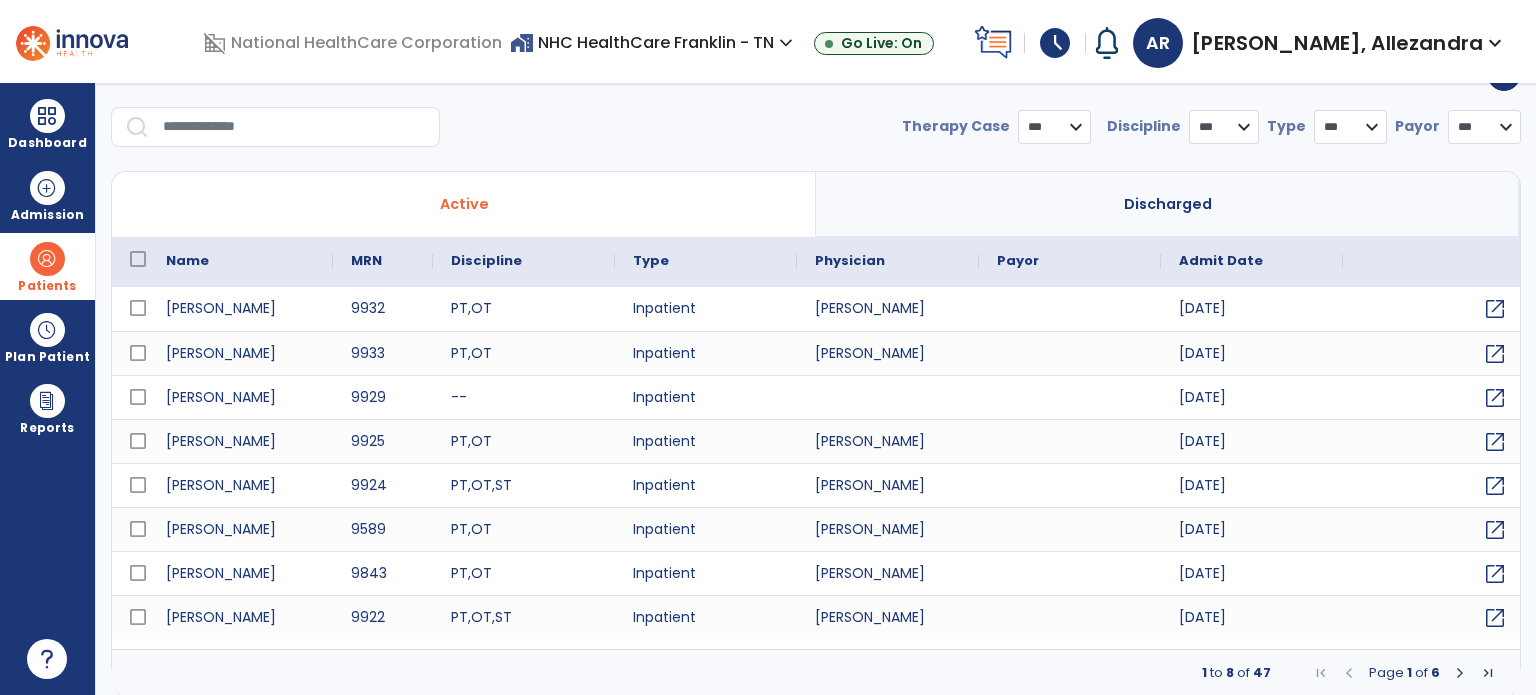 select on "***" 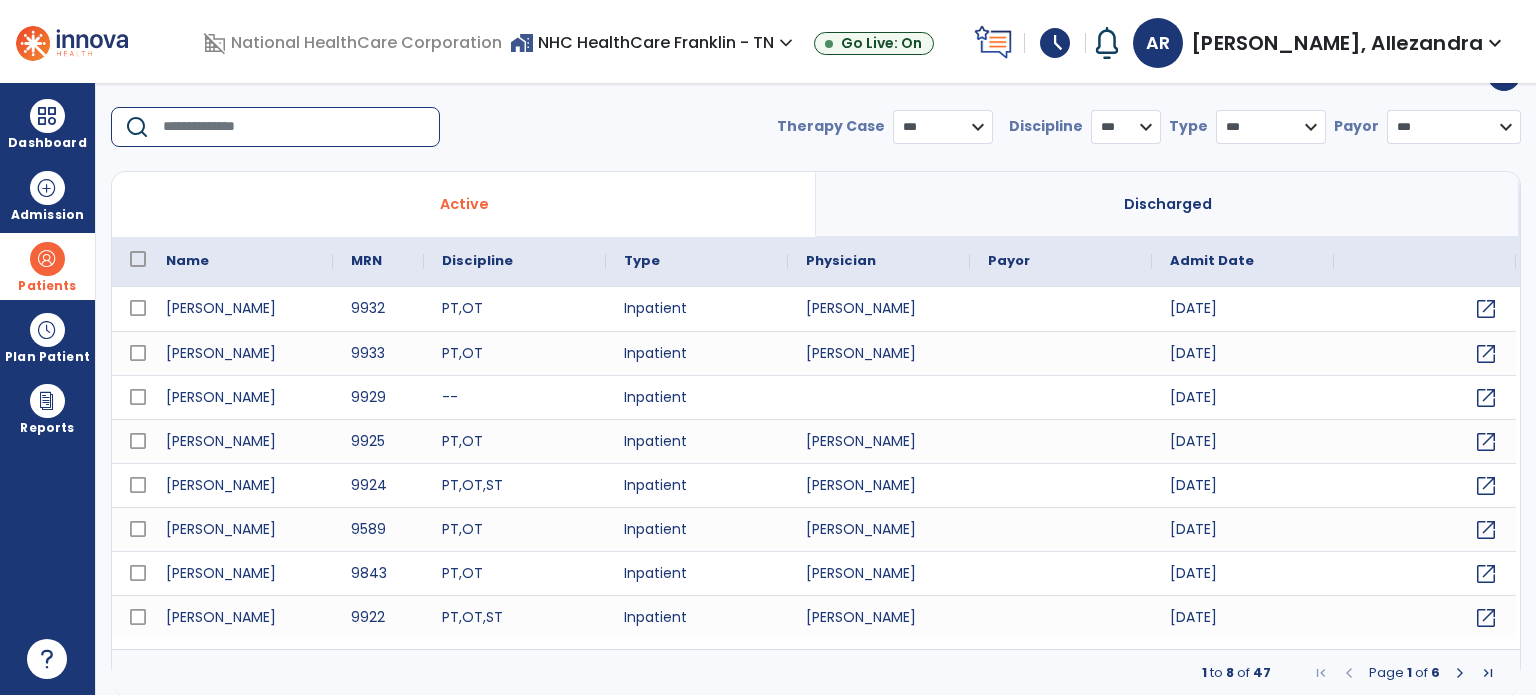 click at bounding box center [294, 127] 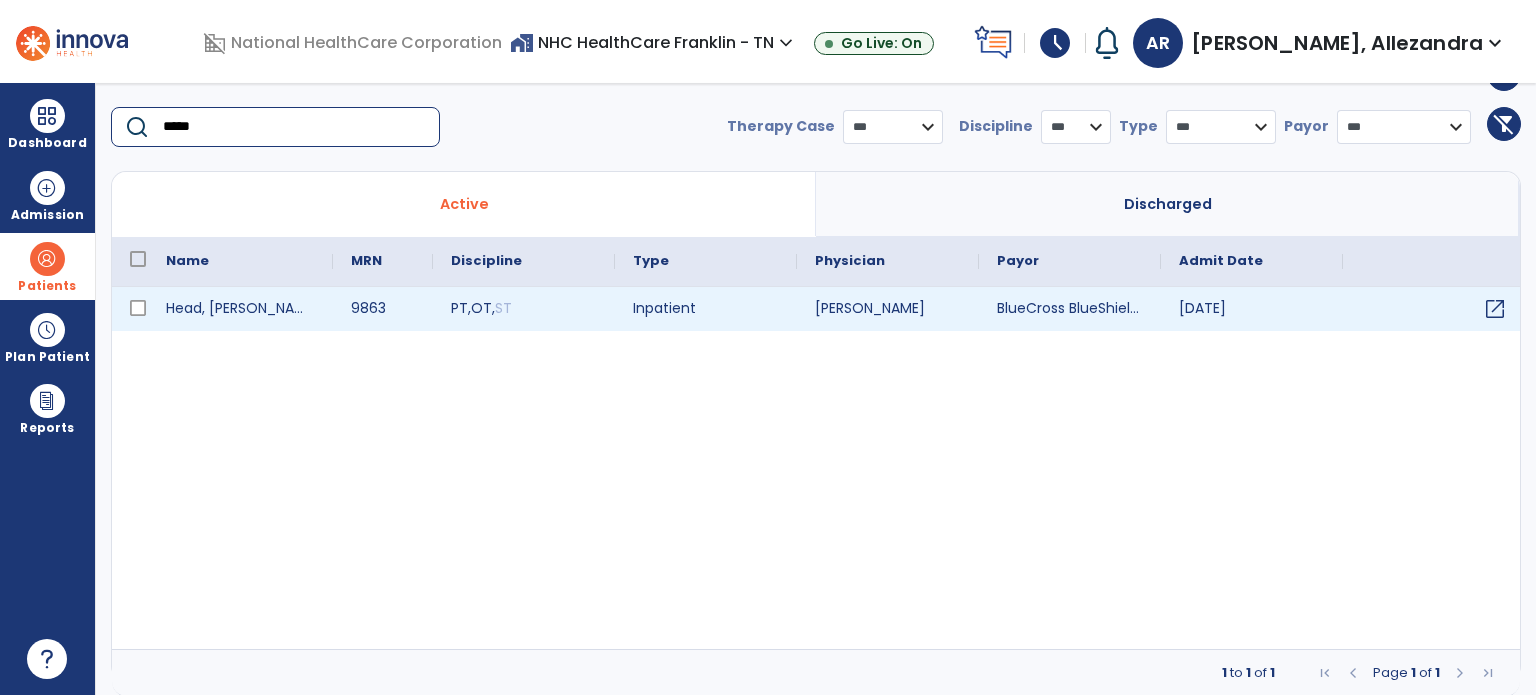 type on "*****" 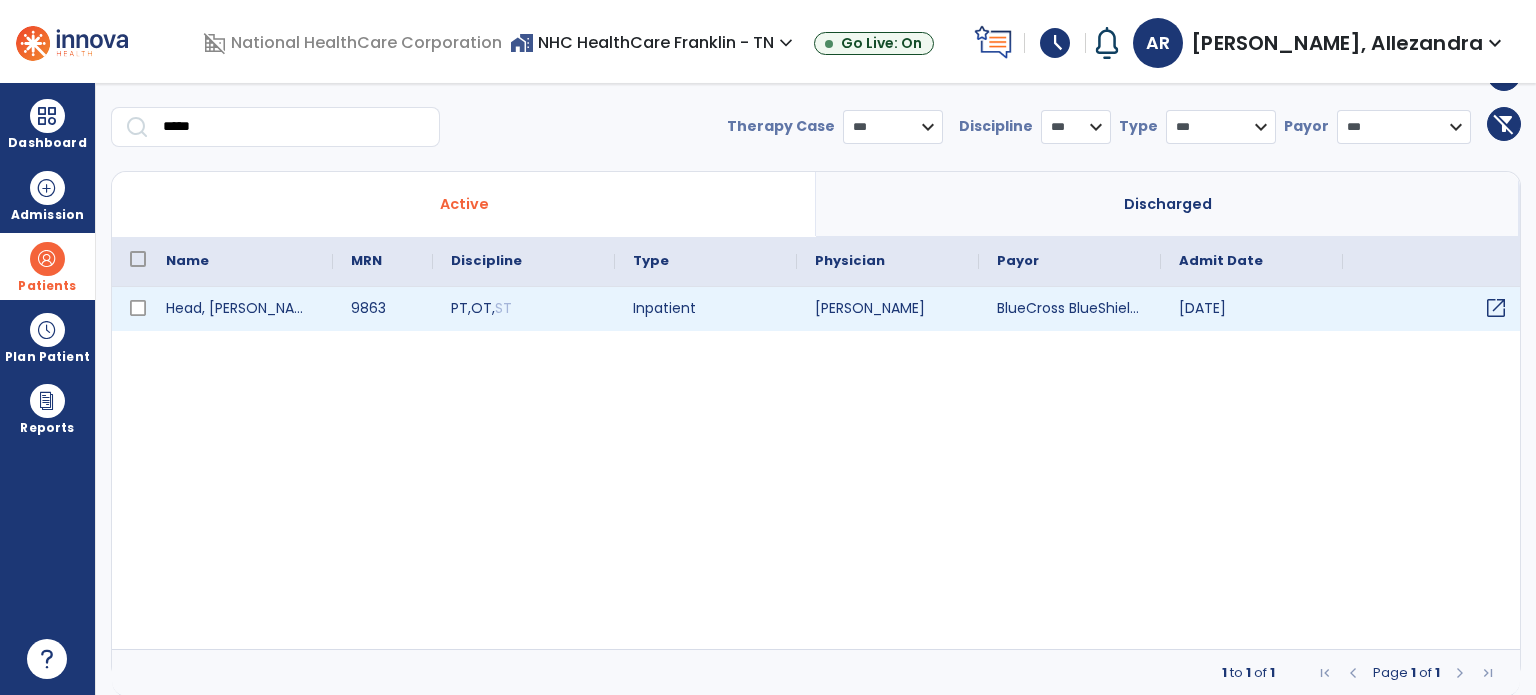click on "open_in_new" at bounding box center (1496, 308) 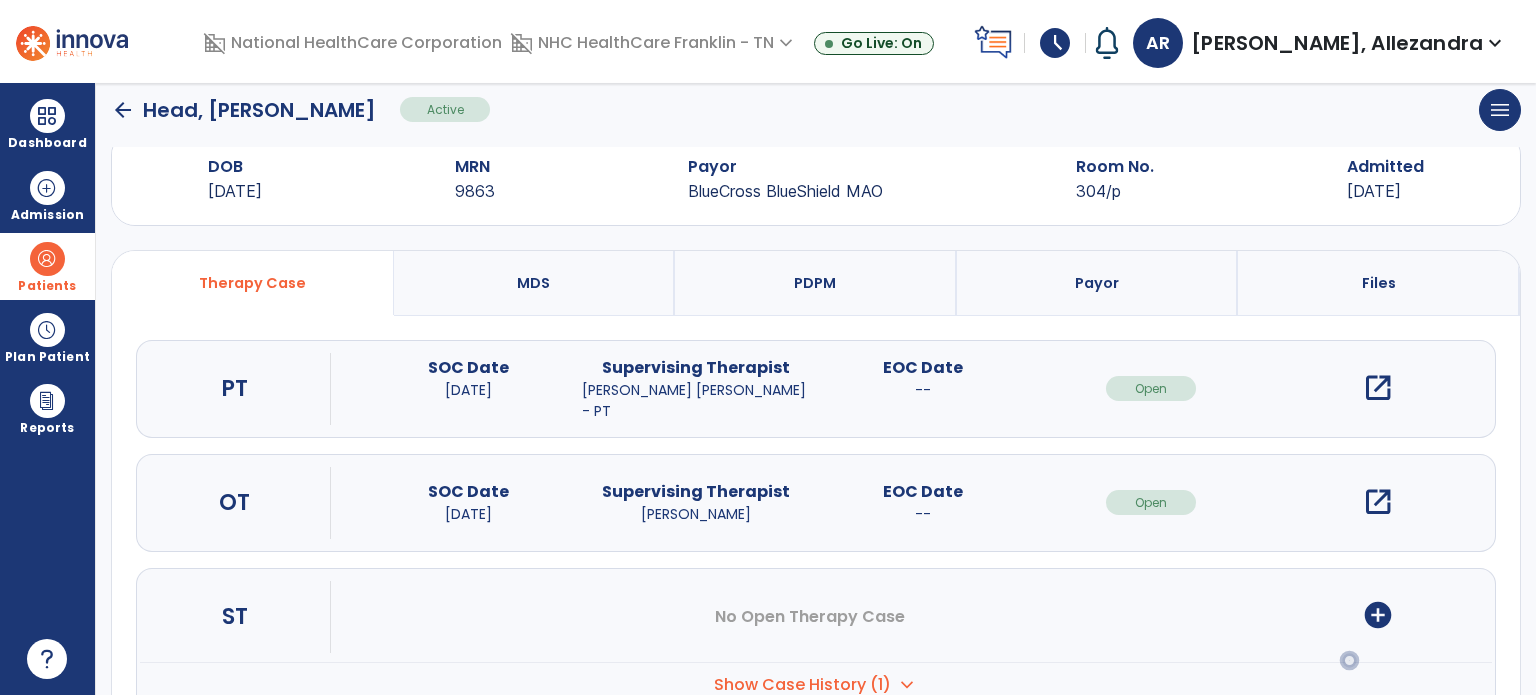 scroll, scrollTop: 0, scrollLeft: 0, axis: both 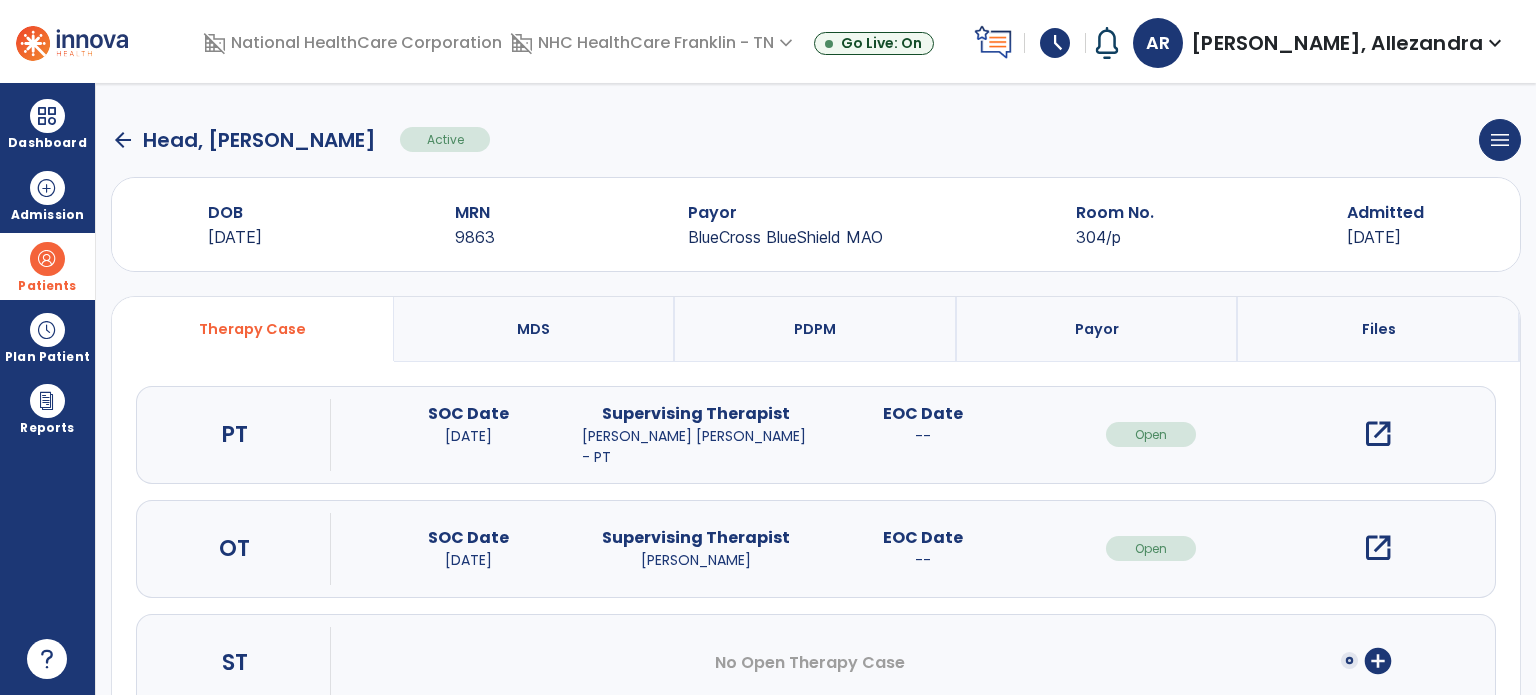 click on "Files" at bounding box center [1379, 329] 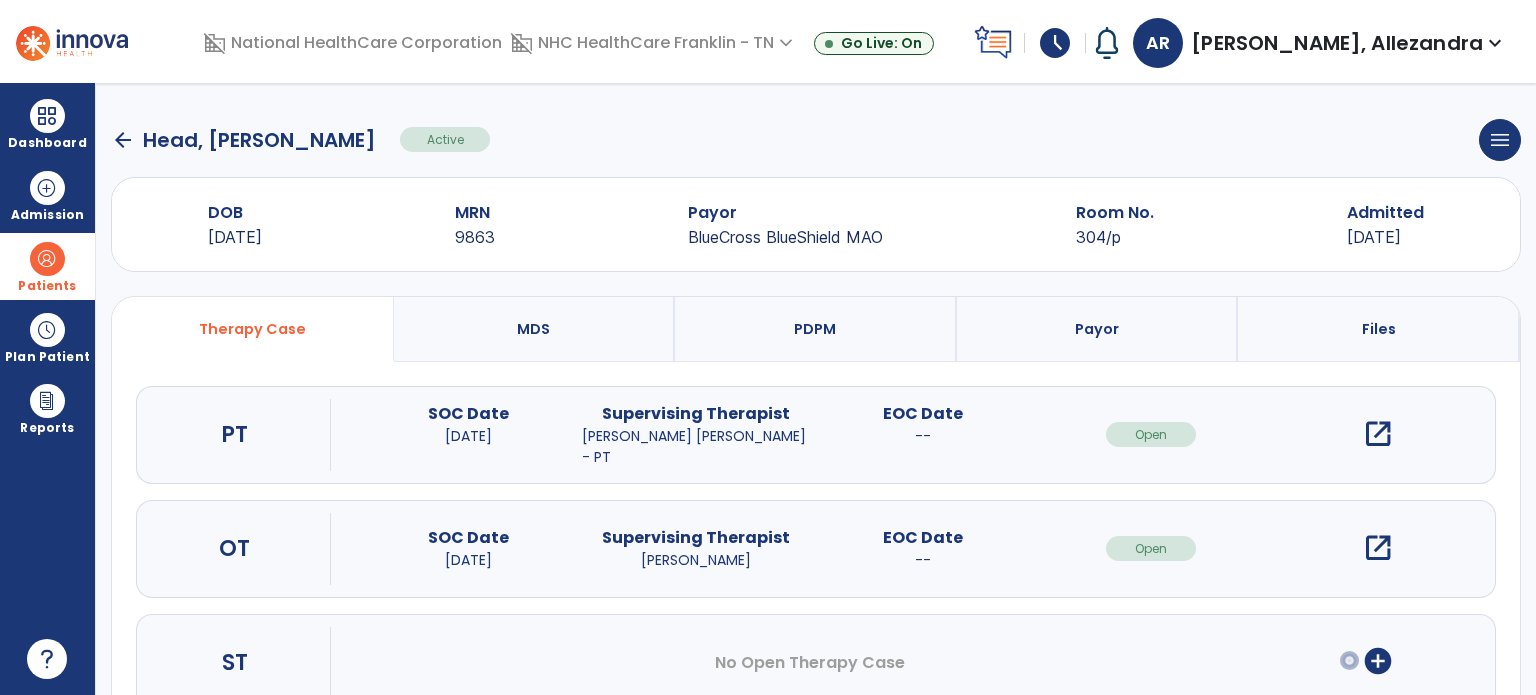 select on "**********" 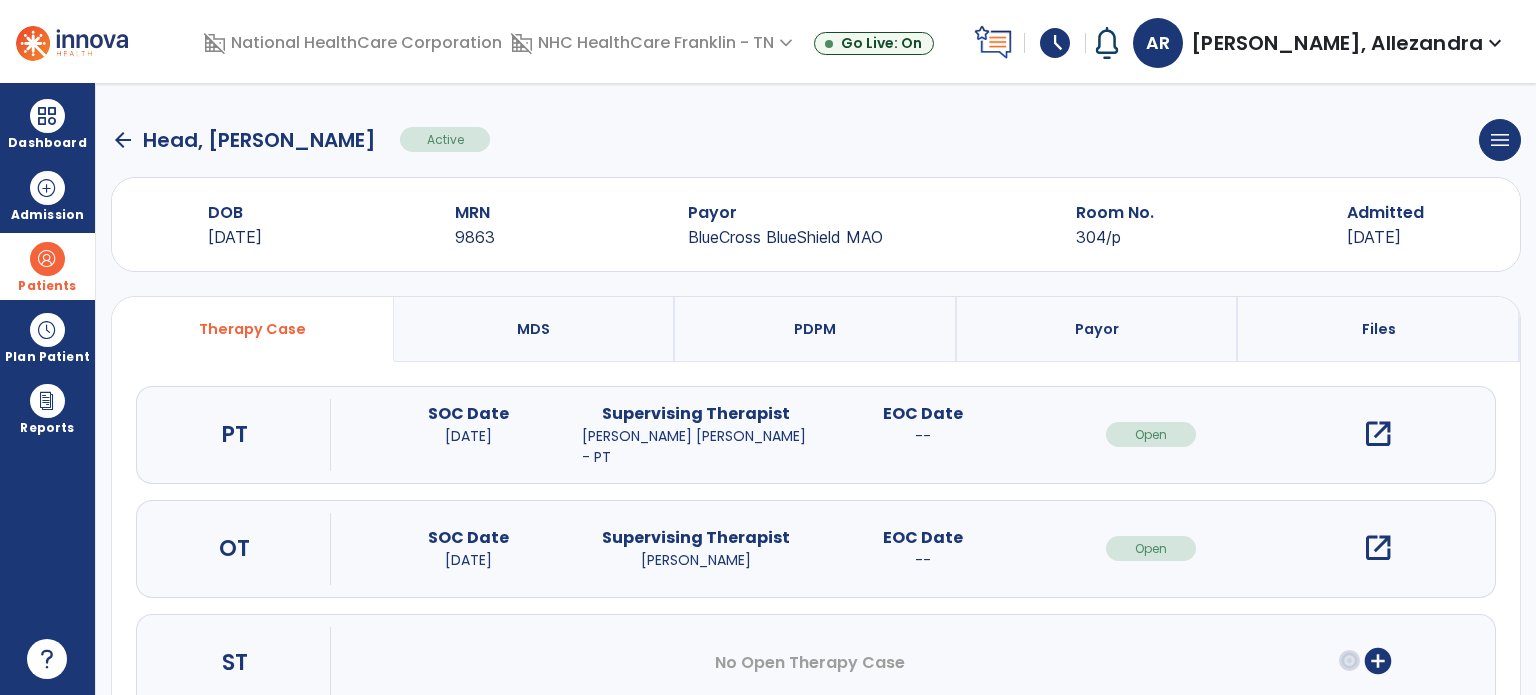 select on "***" 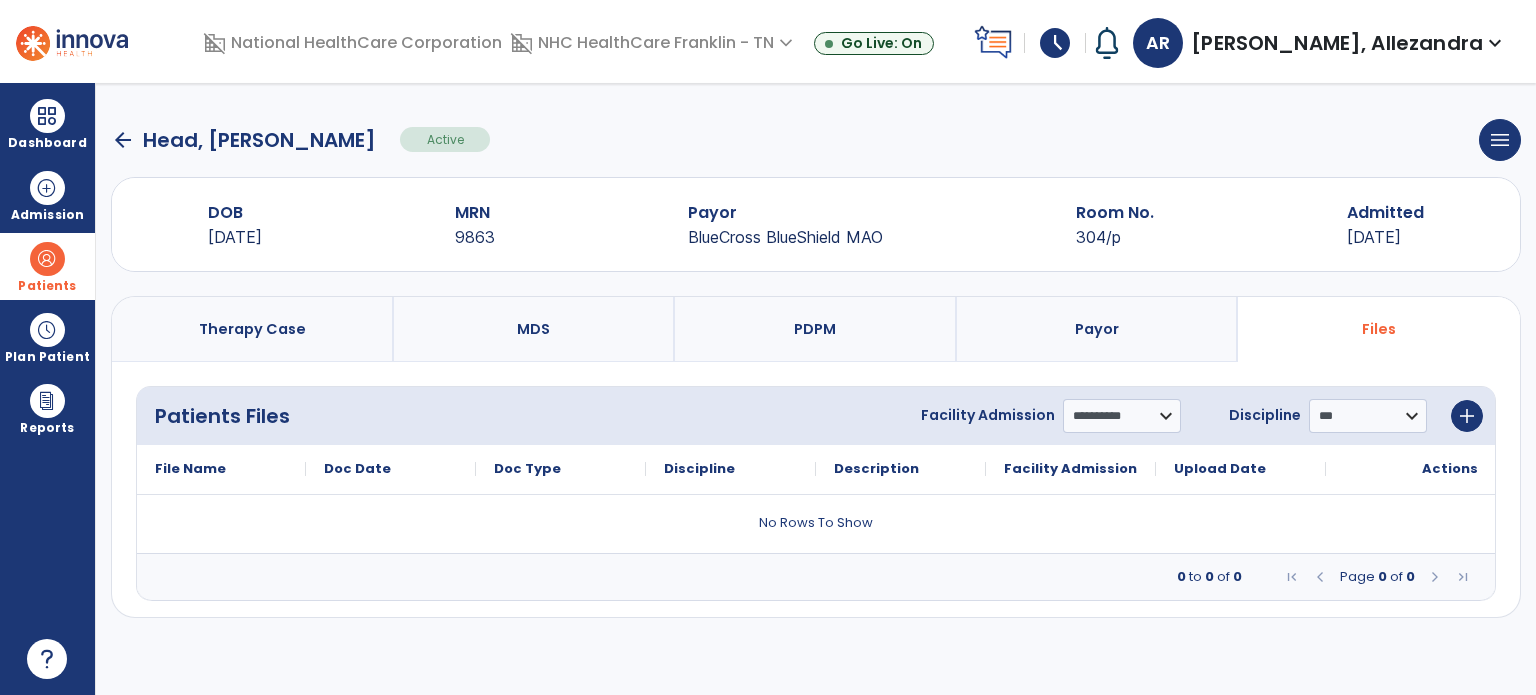 click on "Payor" at bounding box center (1098, 329) 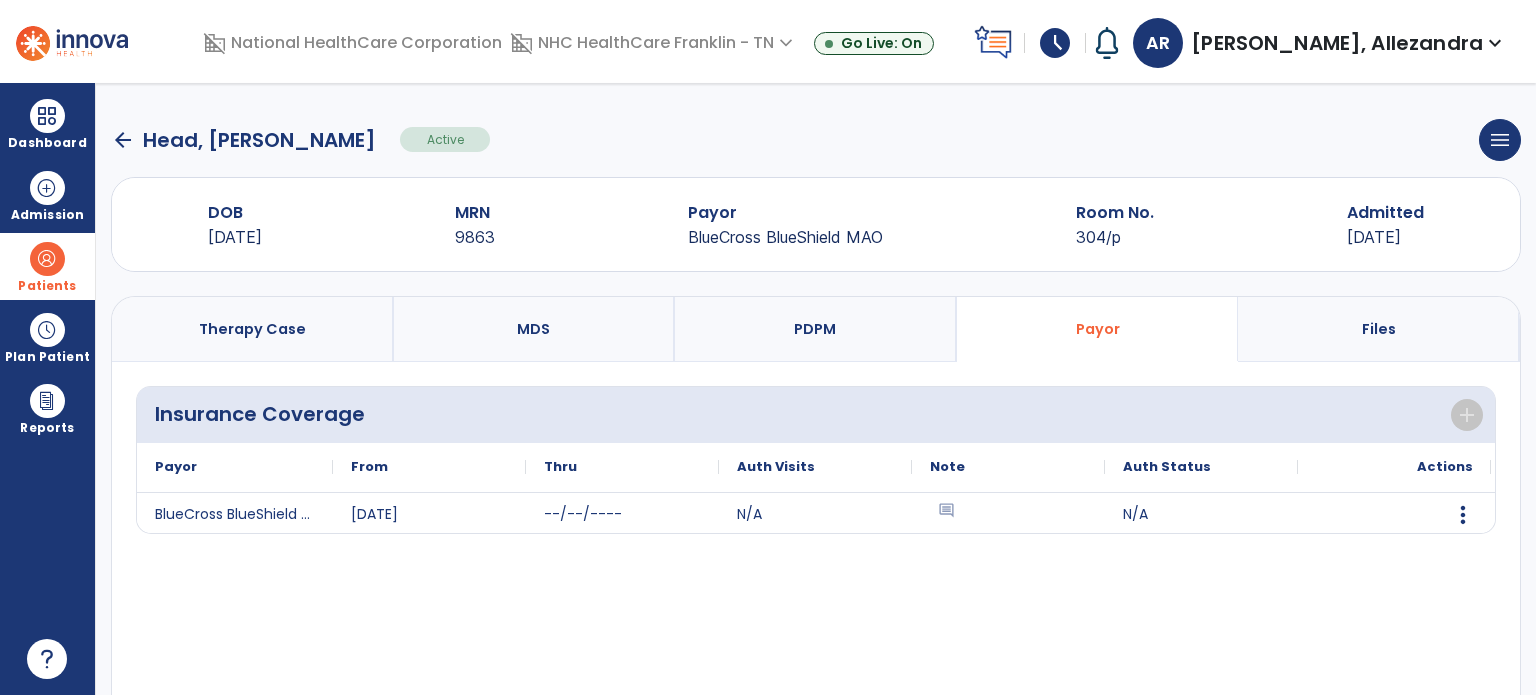 click on "PDPM" at bounding box center (816, 329) 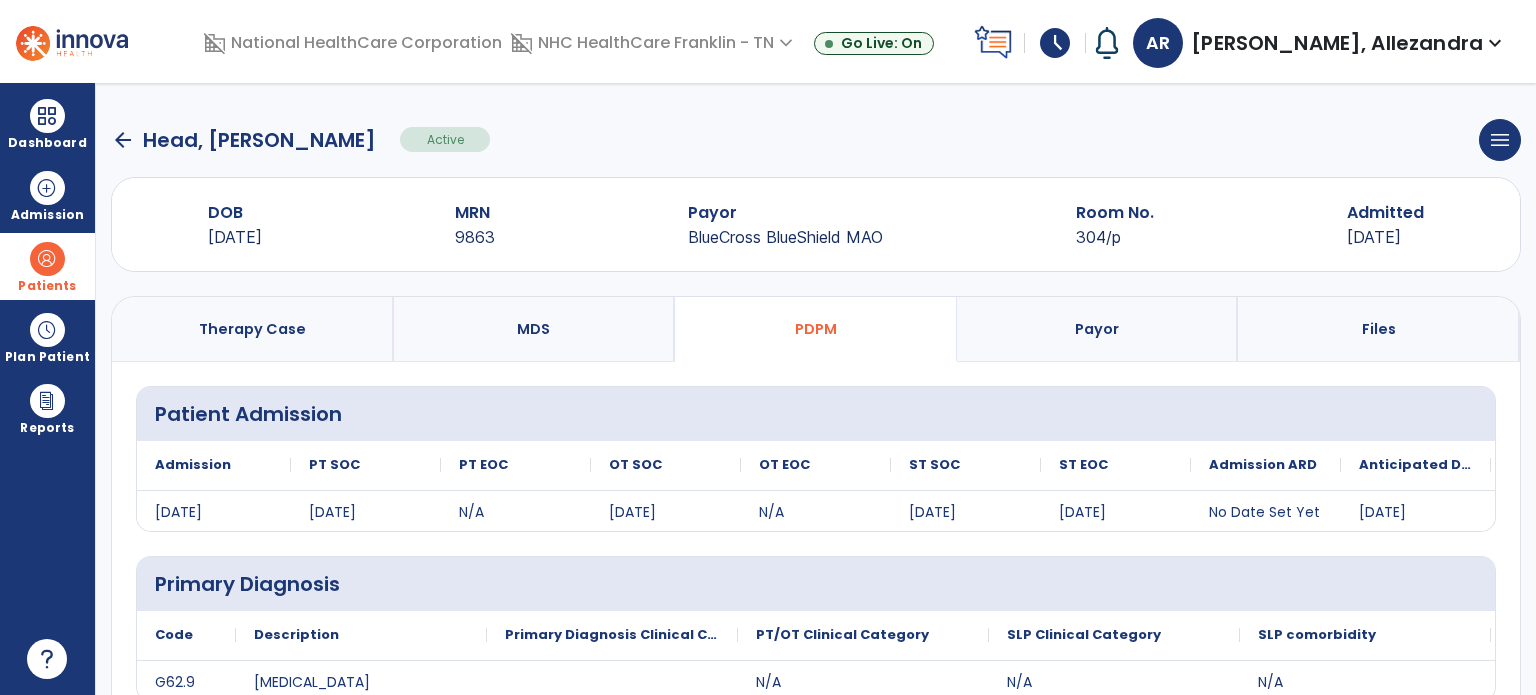 click on "MDS" at bounding box center (535, 329) 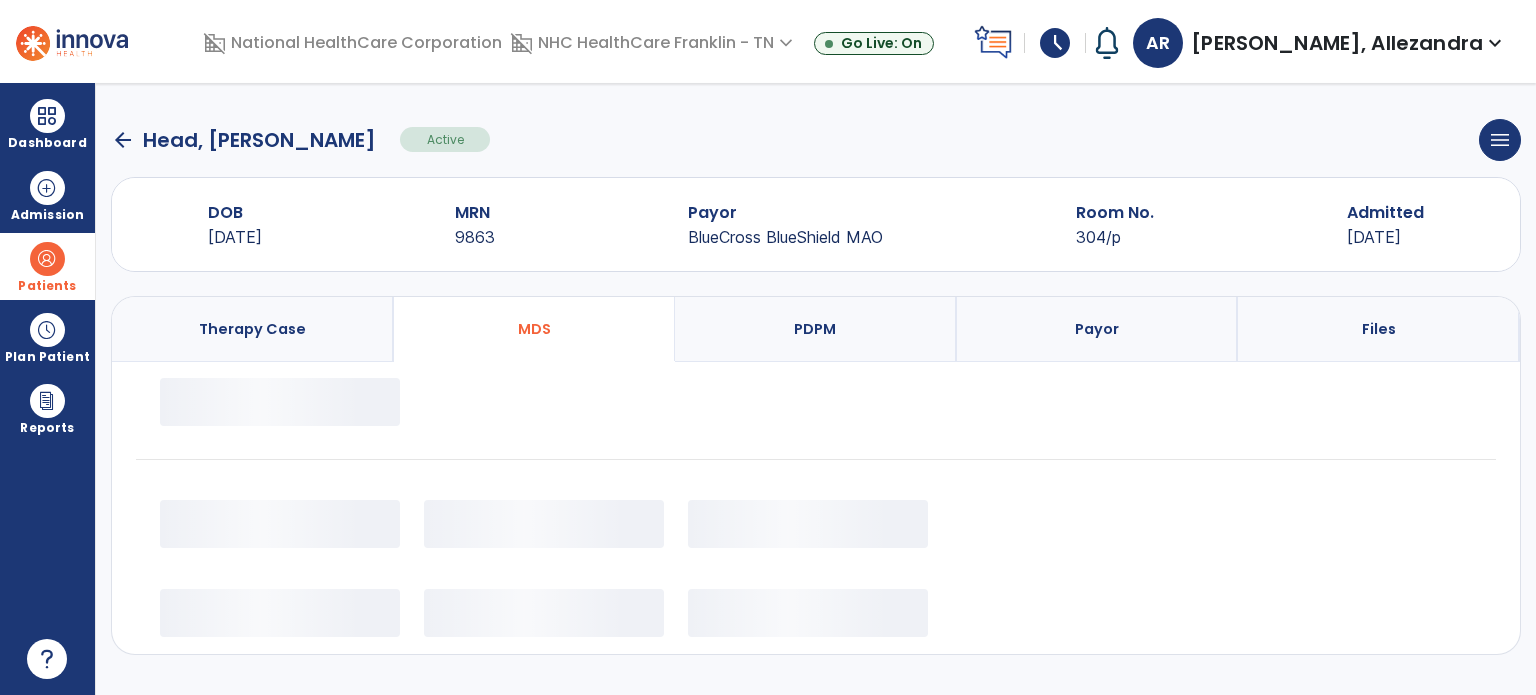 select on "*********" 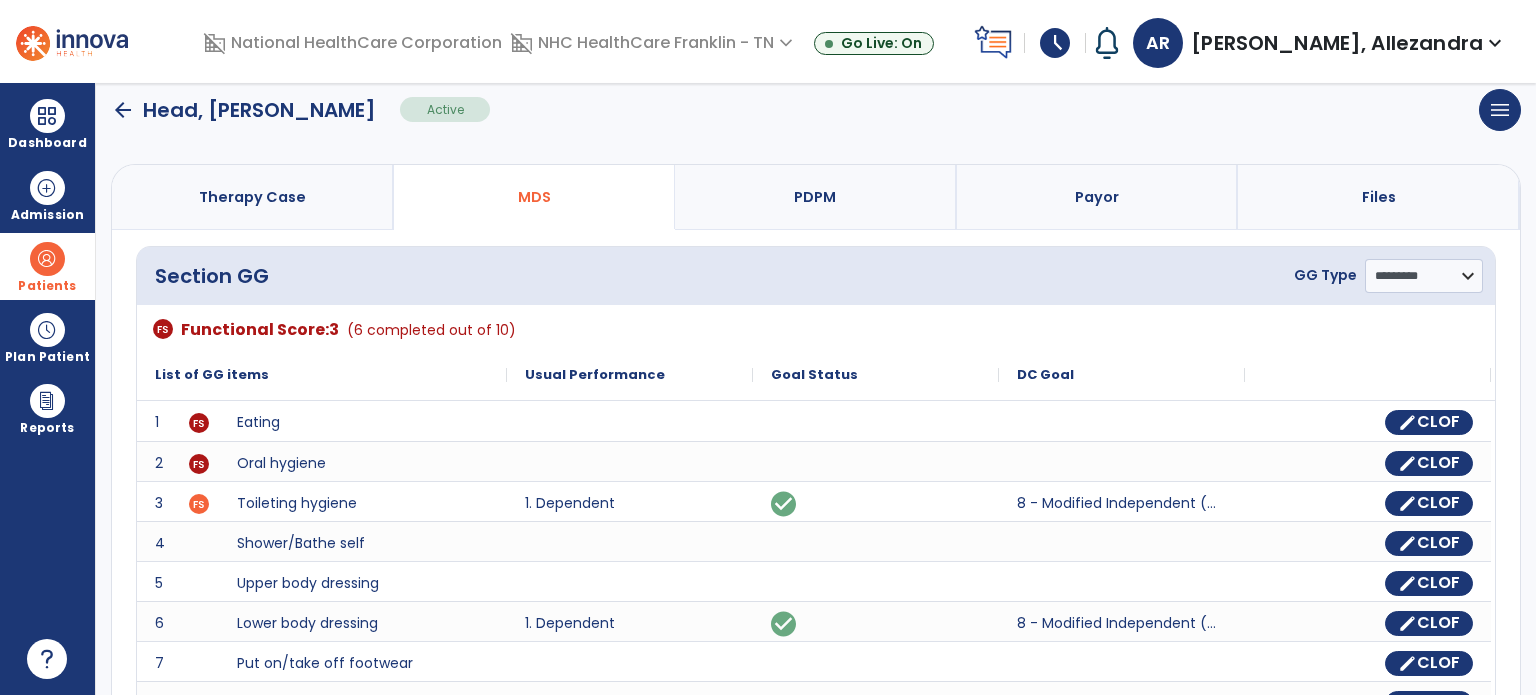 scroll, scrollTop: 104, scrollLeft: 0, axis: vertical 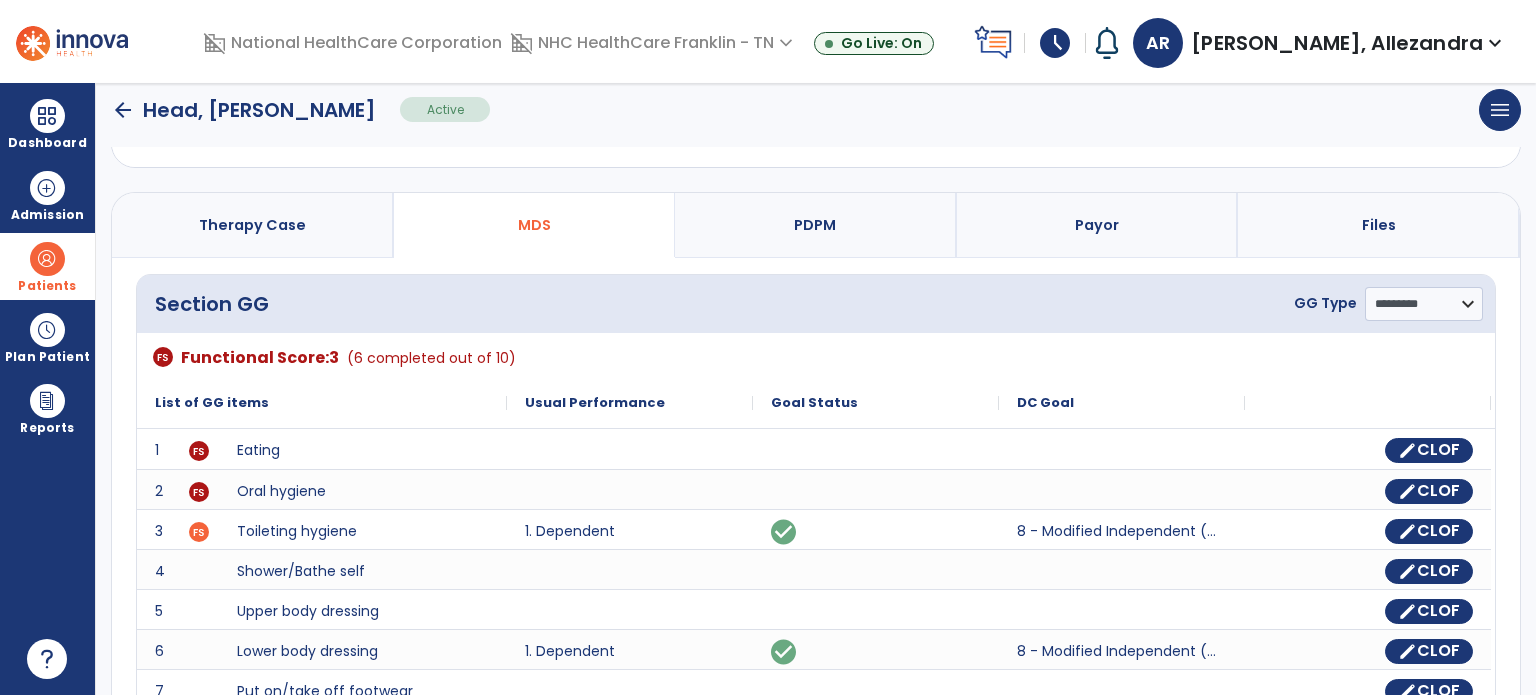 click on "Therapy Case" at bounding box center (253, 225) 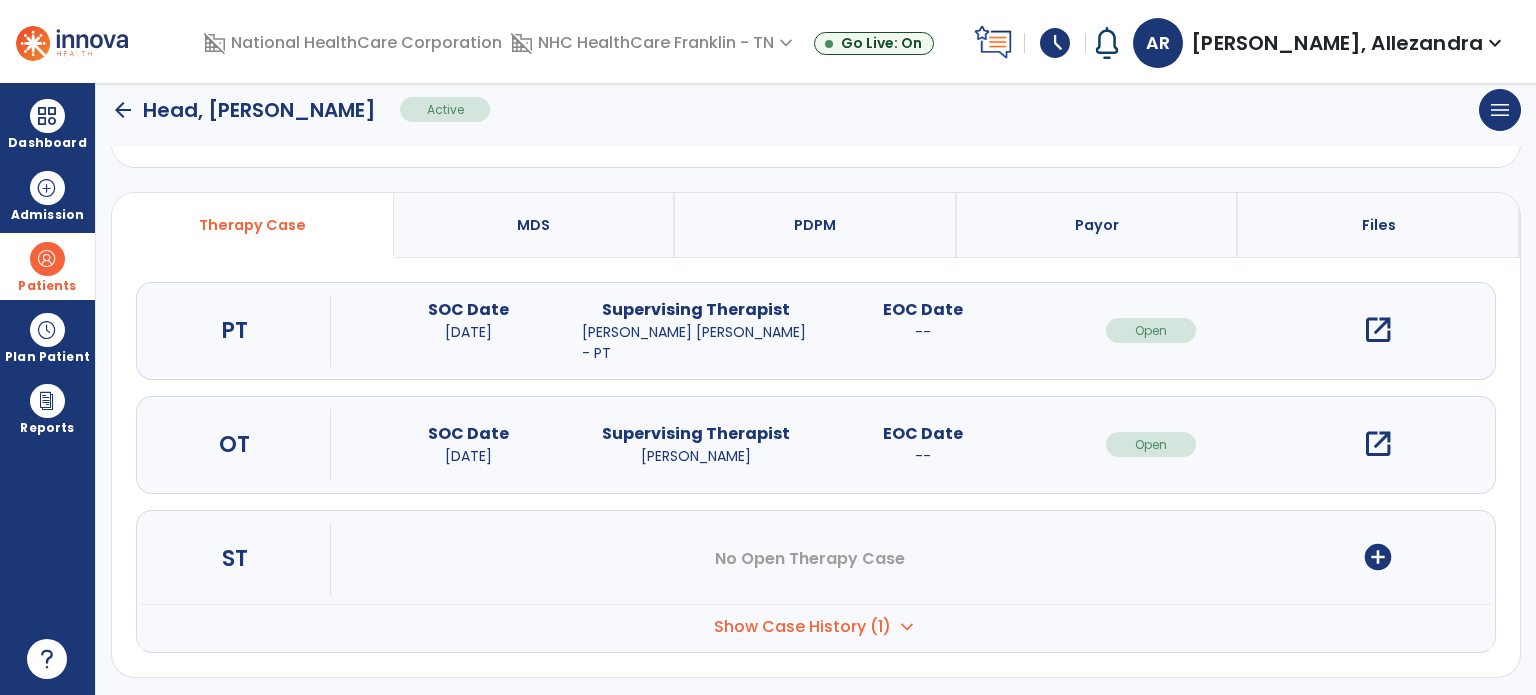 click on "open_in_new" at bounding box center [1378, 444] 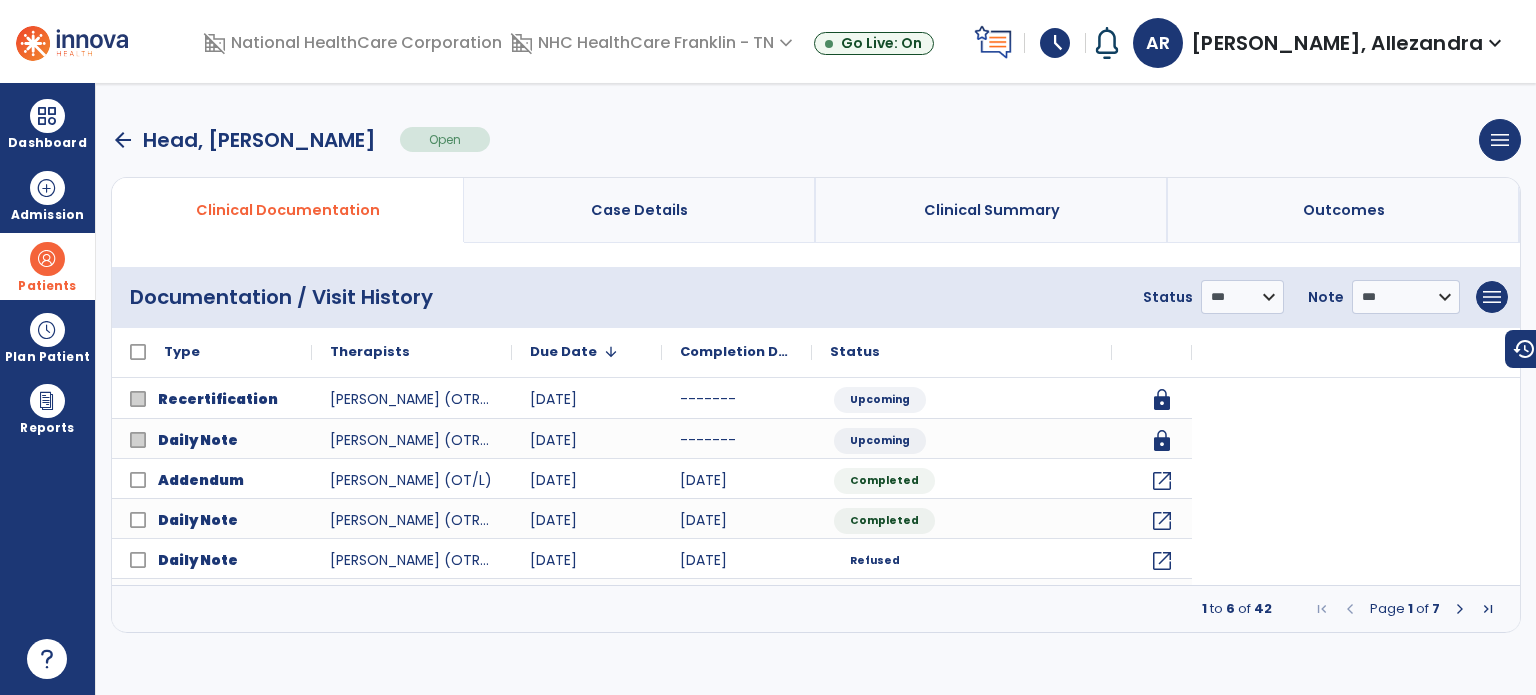 scroll, scrollTop: 0, scrollLeft: 0, axis: both 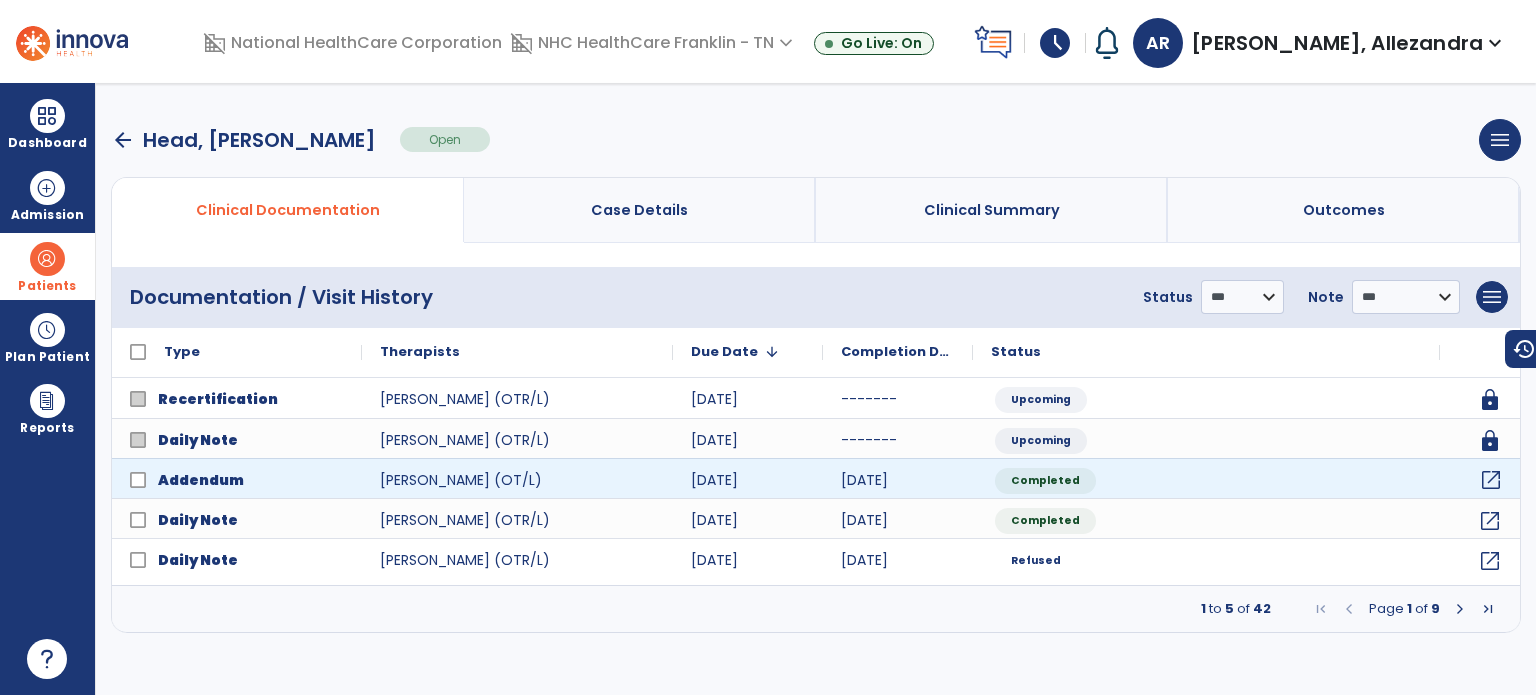 click on "open_in_new" 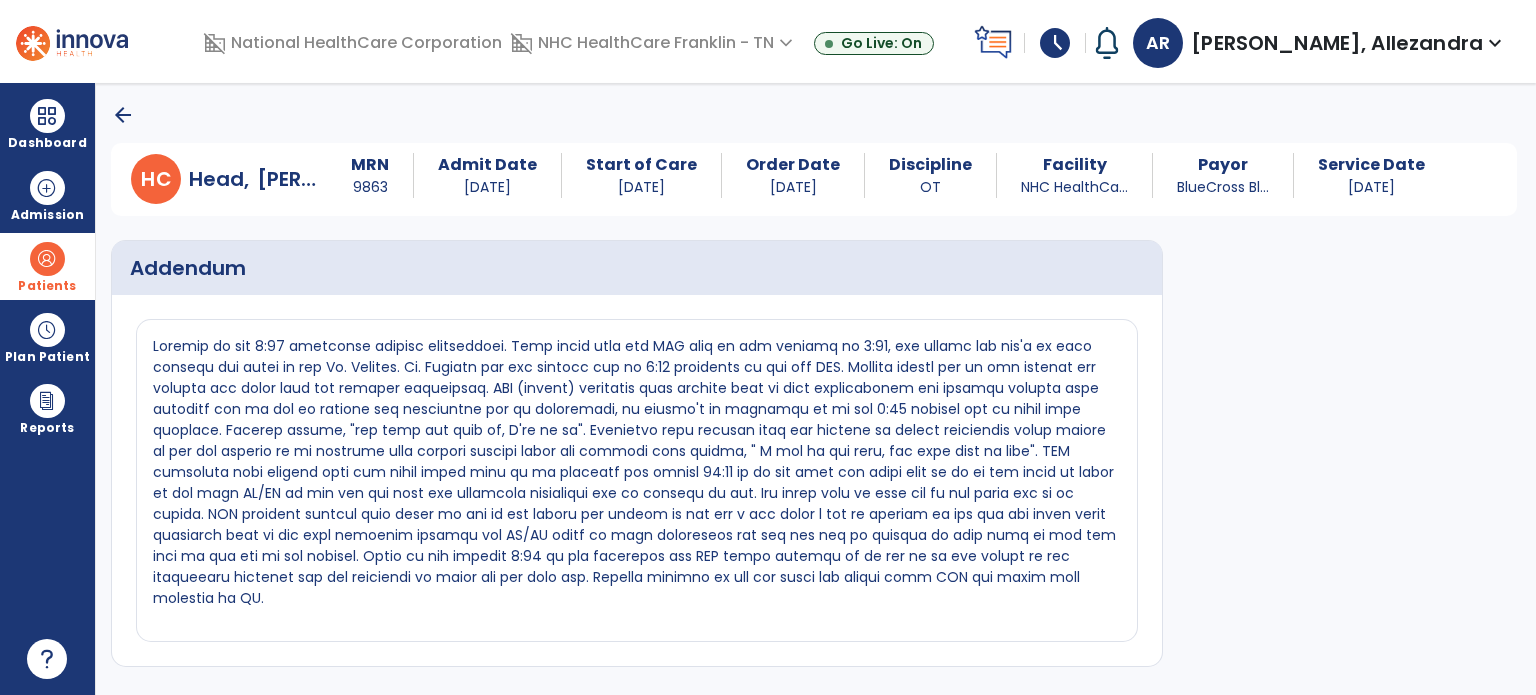 click on "Addendum" 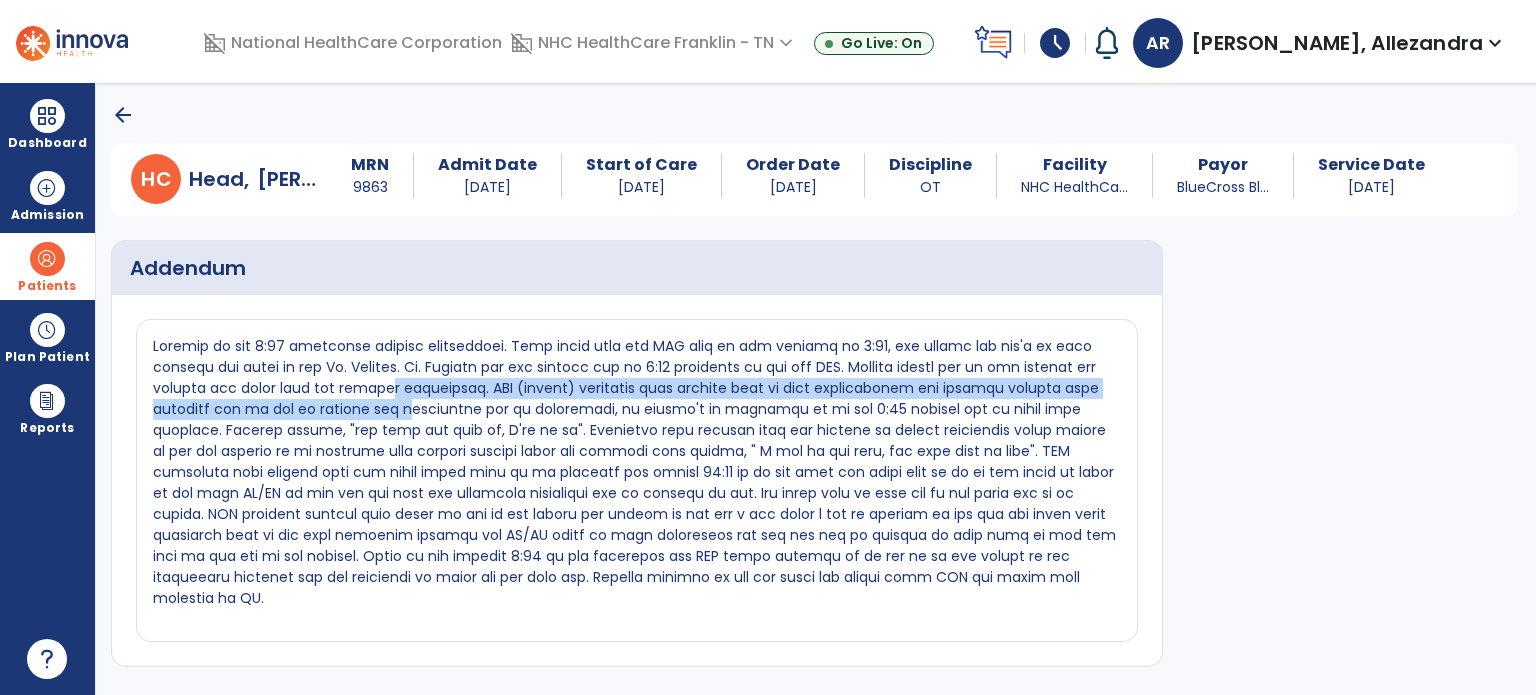 click 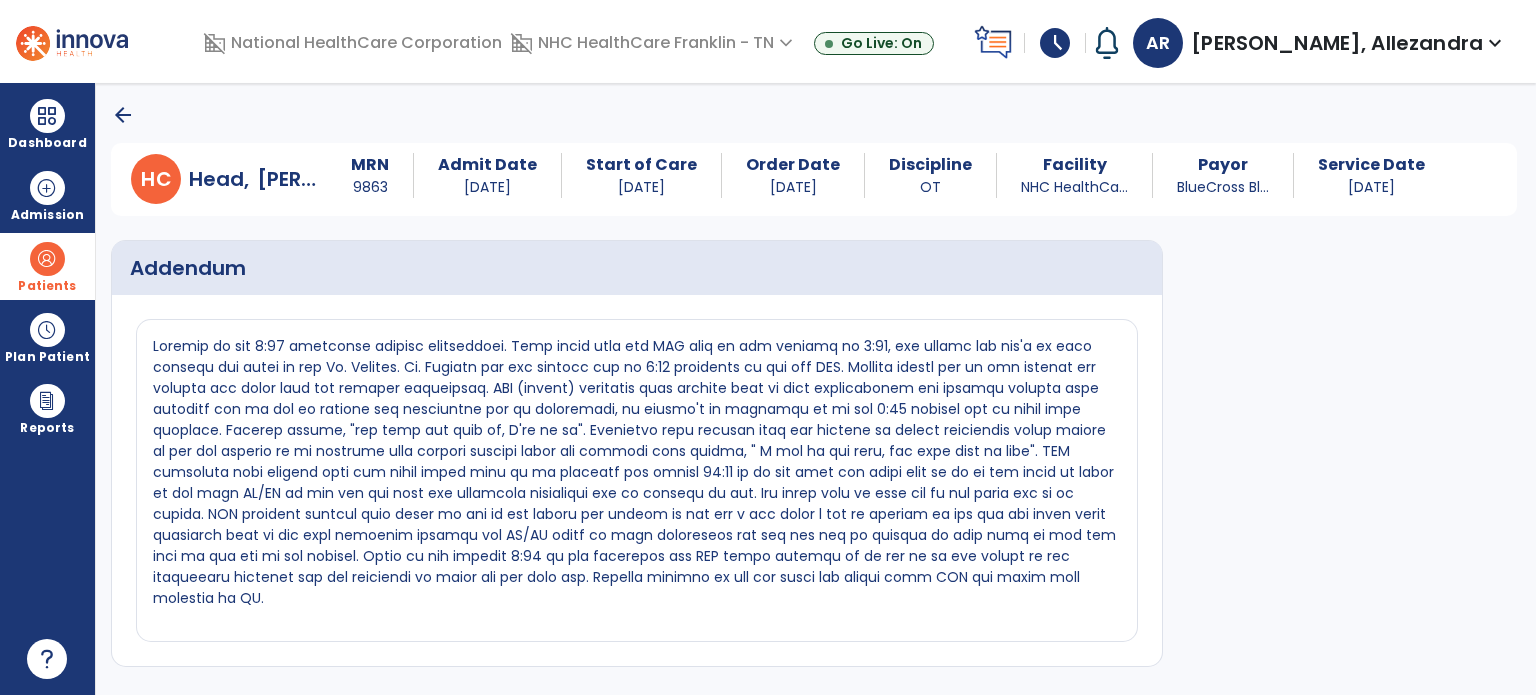 click 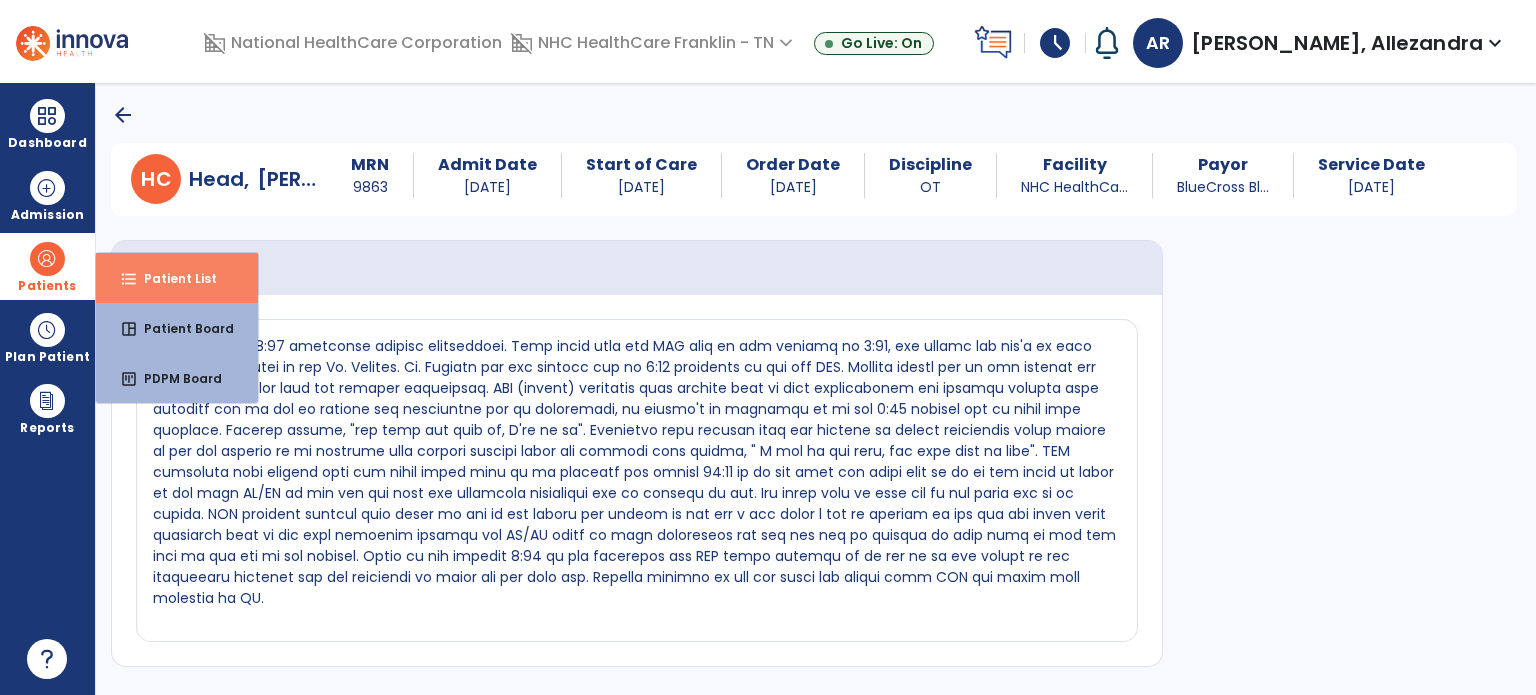 click on "format_list_bulleted  Patient List" at bounding box center [177, 278] 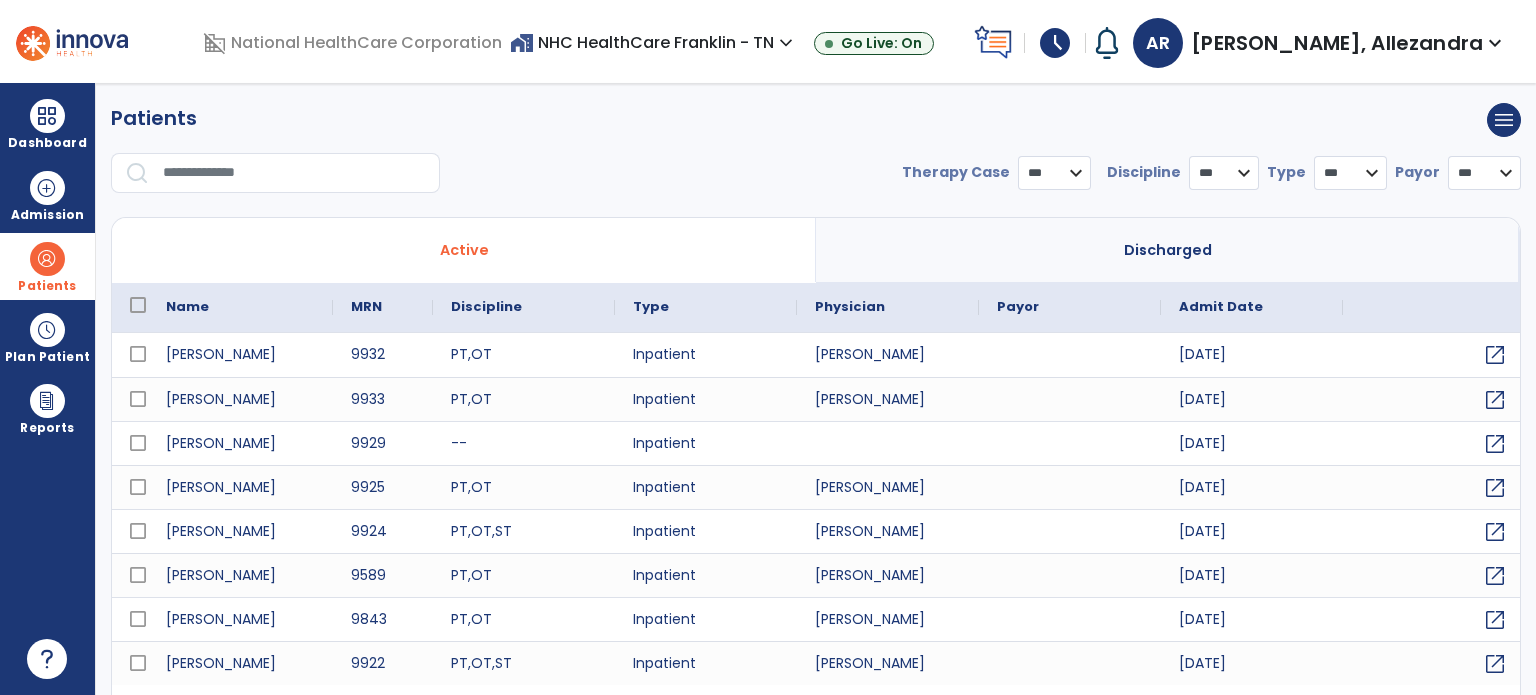 select on "***" 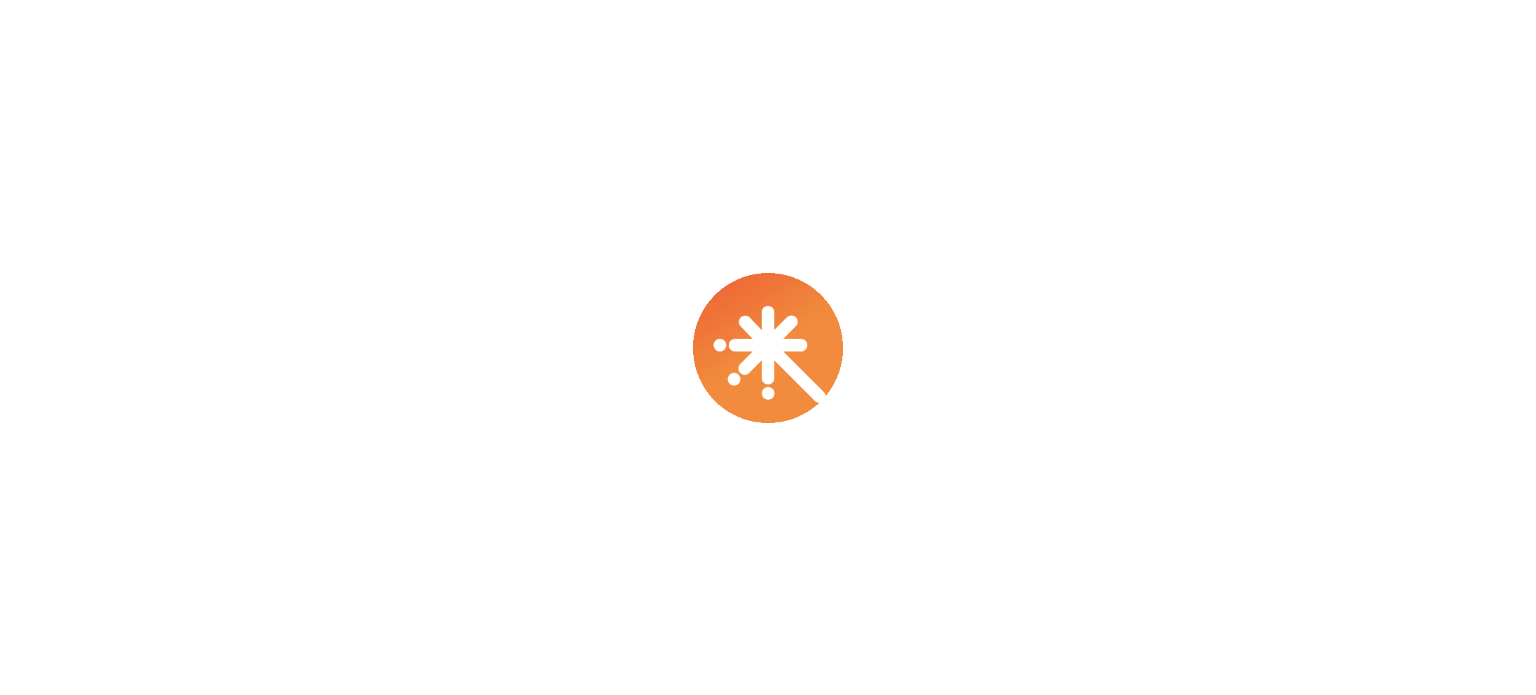 scroll, scrollTop: 0, scrollLeft: 0, axis: both 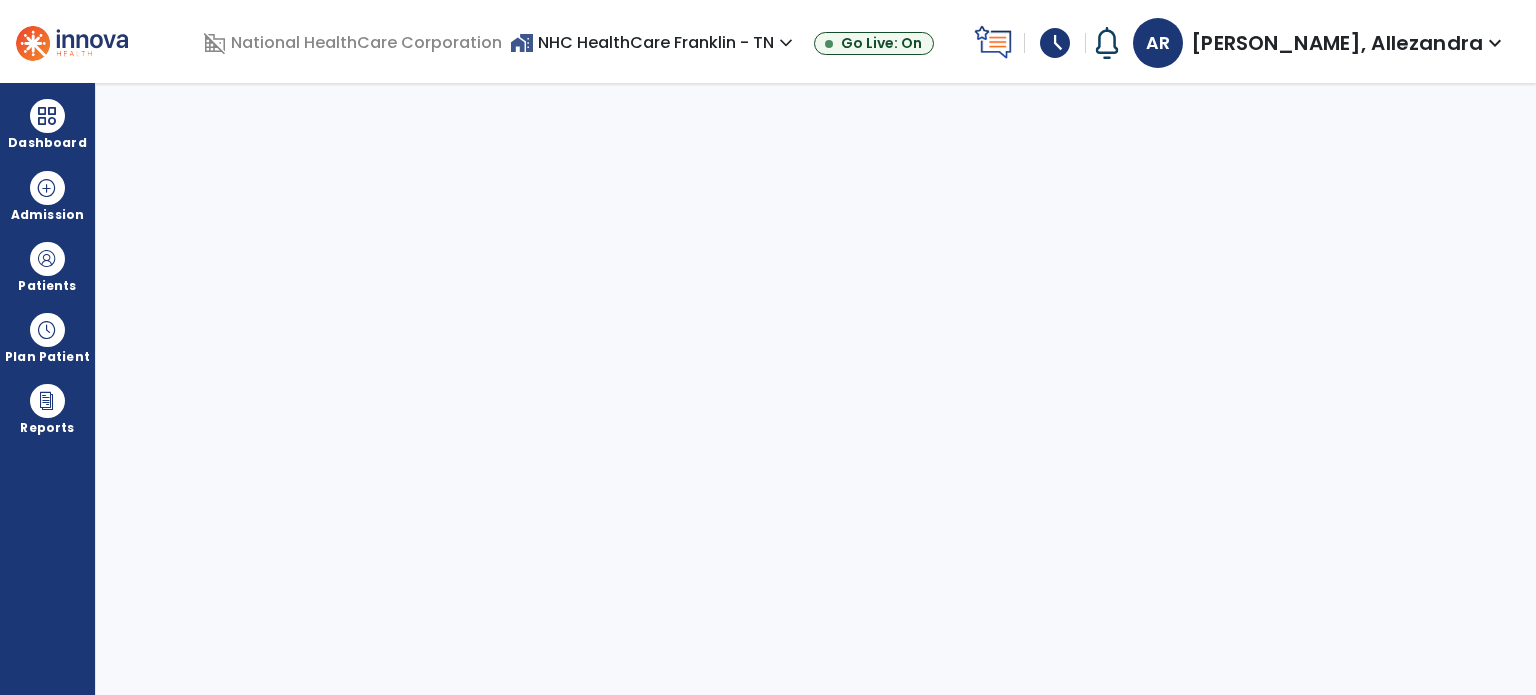 select on "****" 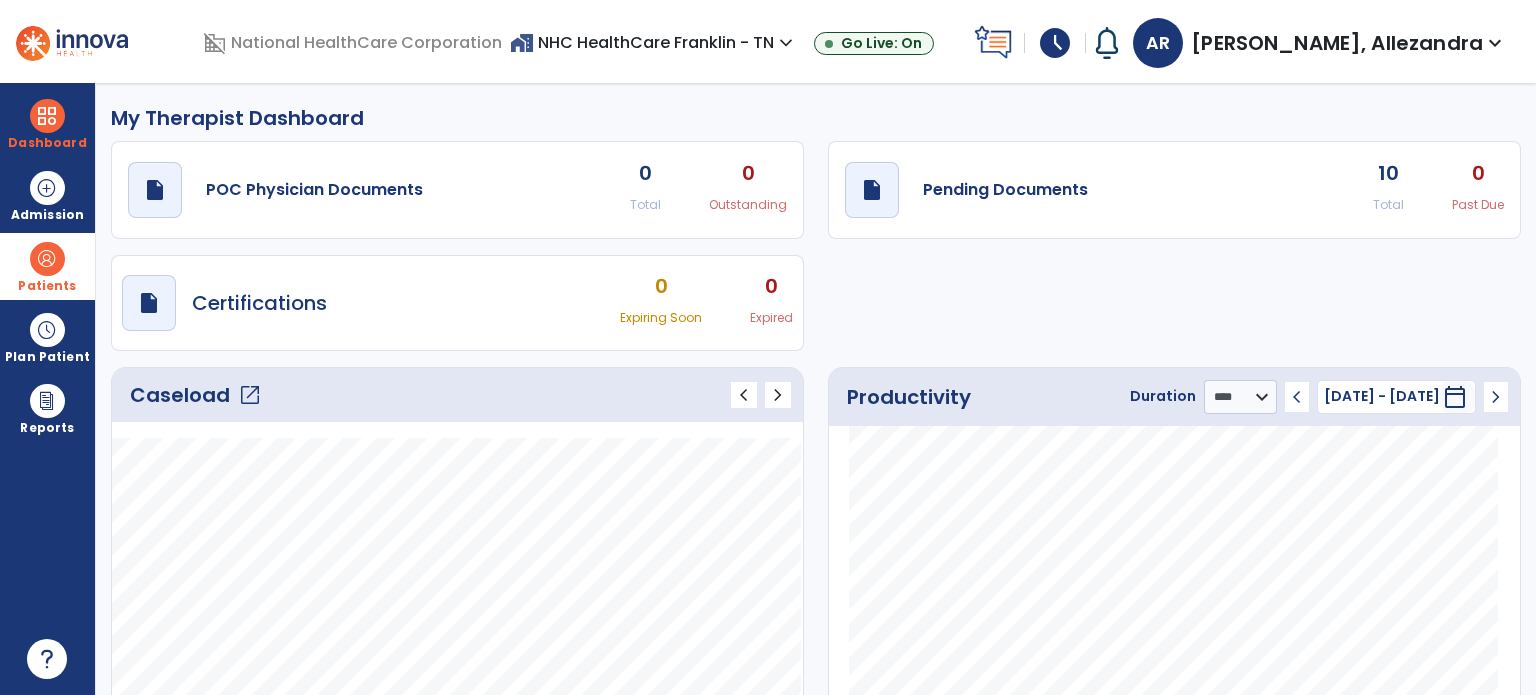 click on "Patients" at bounding box center [47, 266] 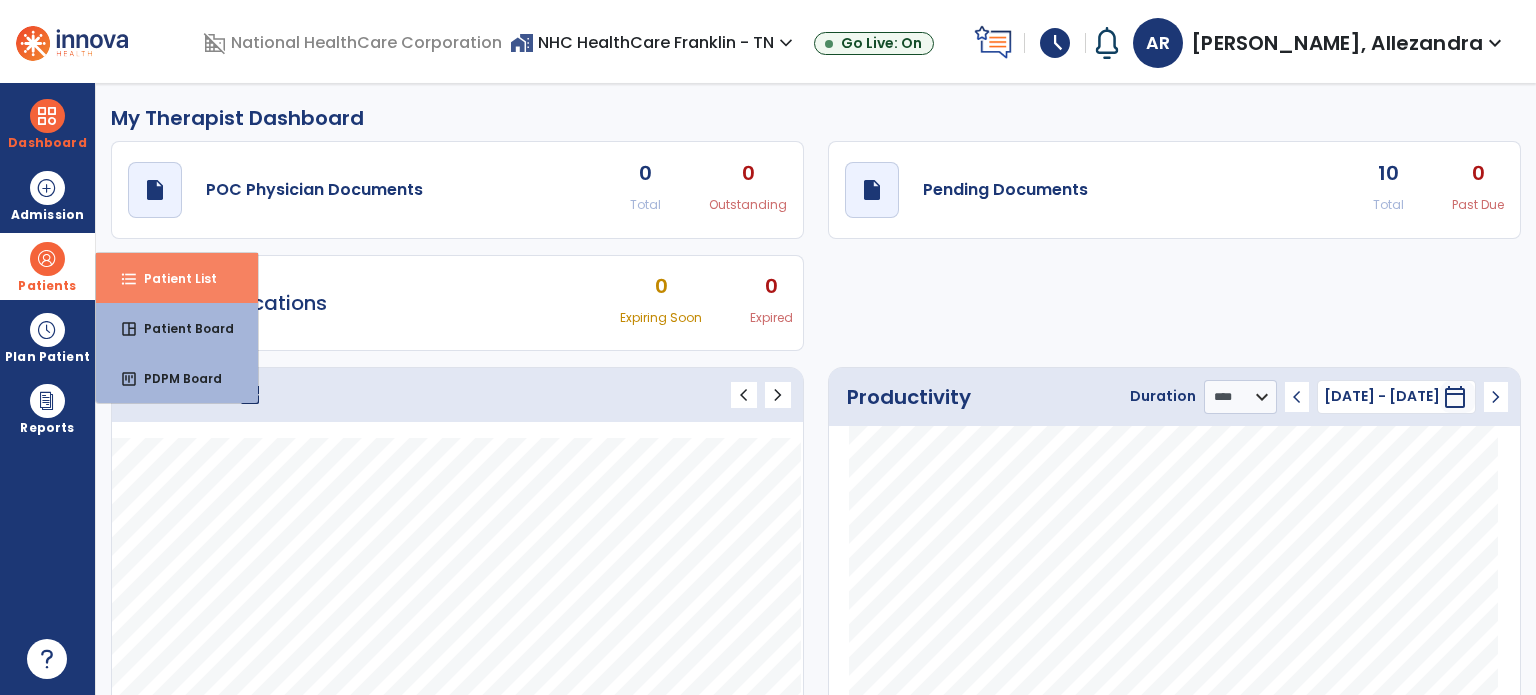 click on "Patient List" at bounding box center (172, 278) 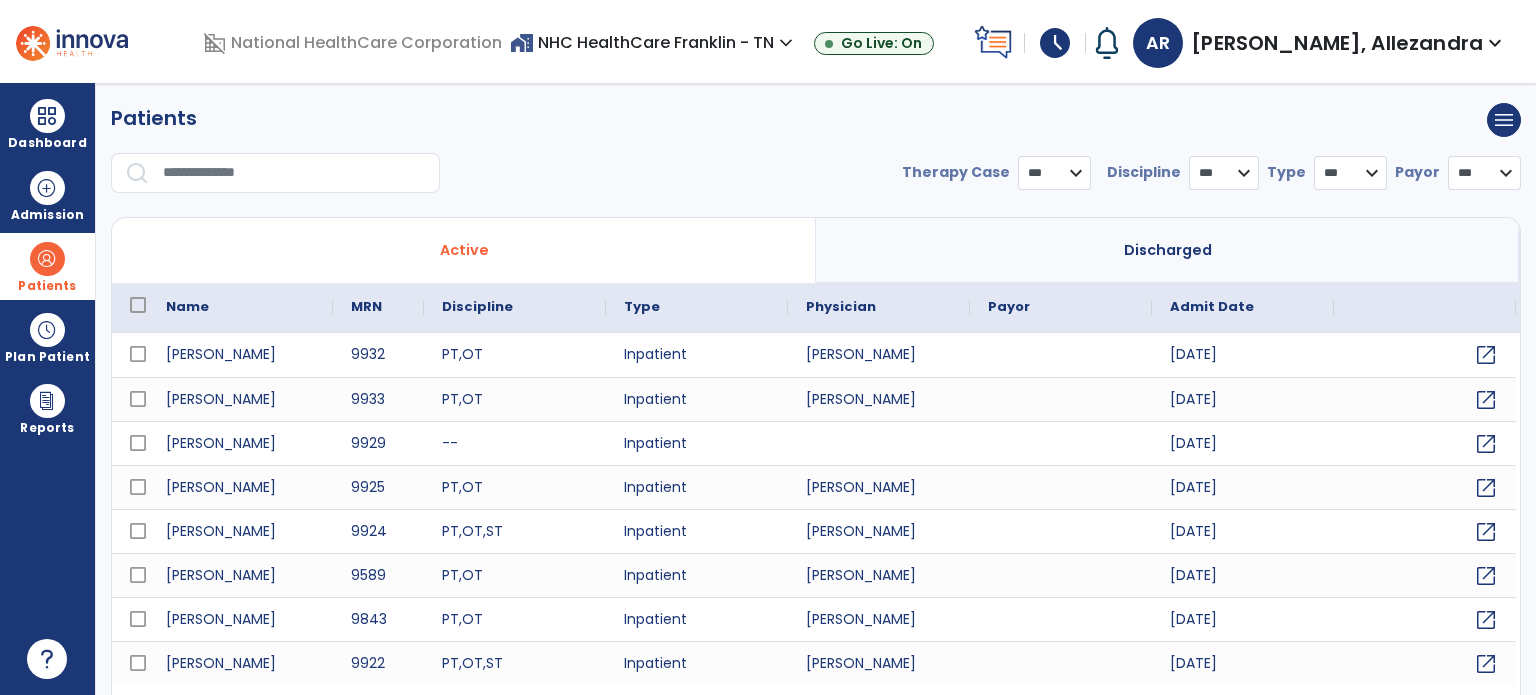 click at bounding box center (294, 173) 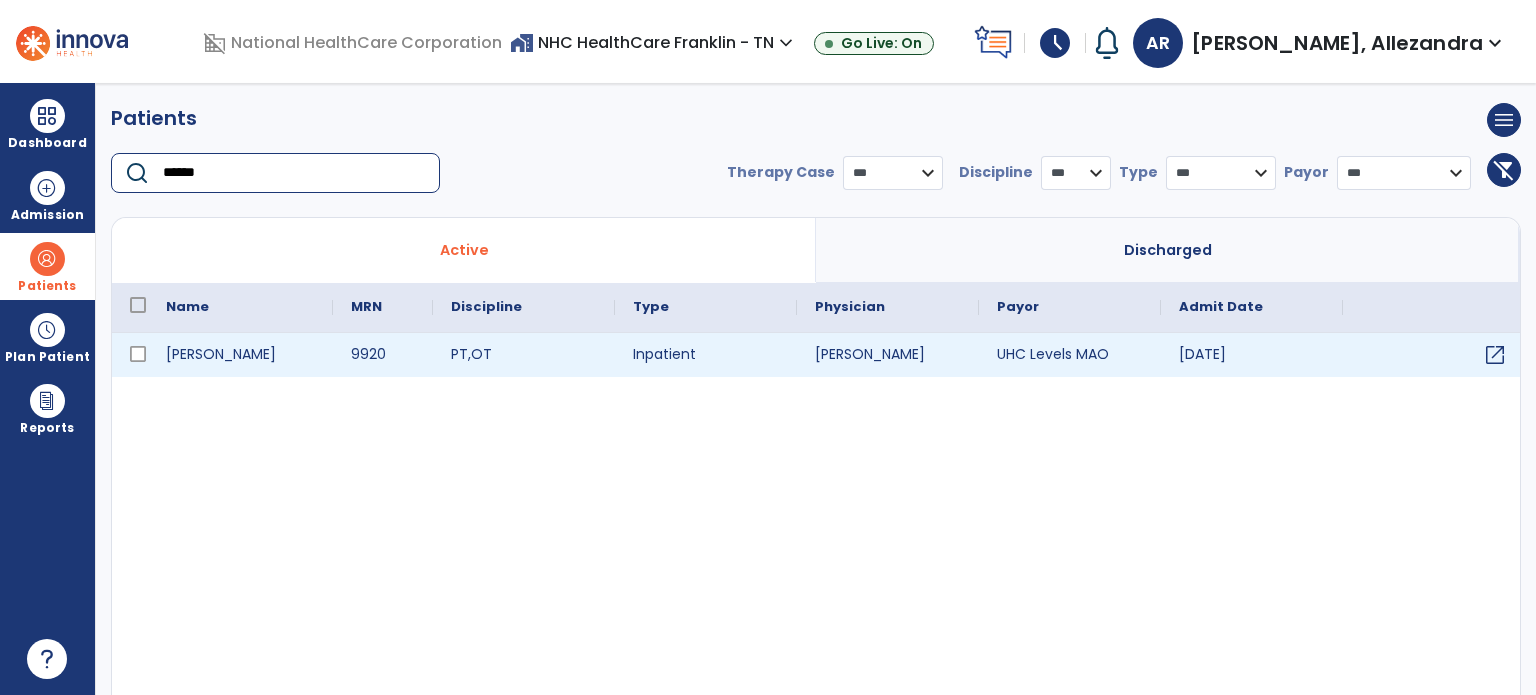 type on "******" 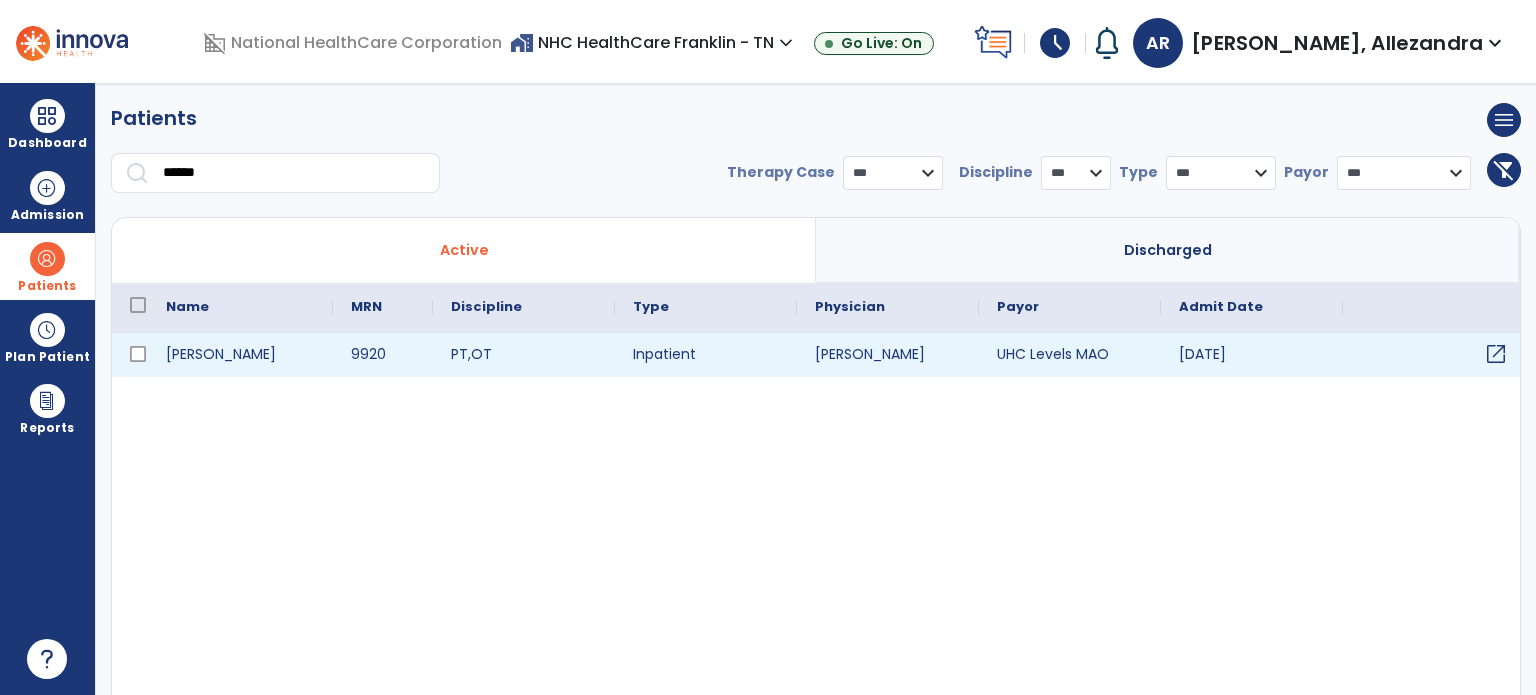 click on "open_in_new" at bounding box center (1496, 354) 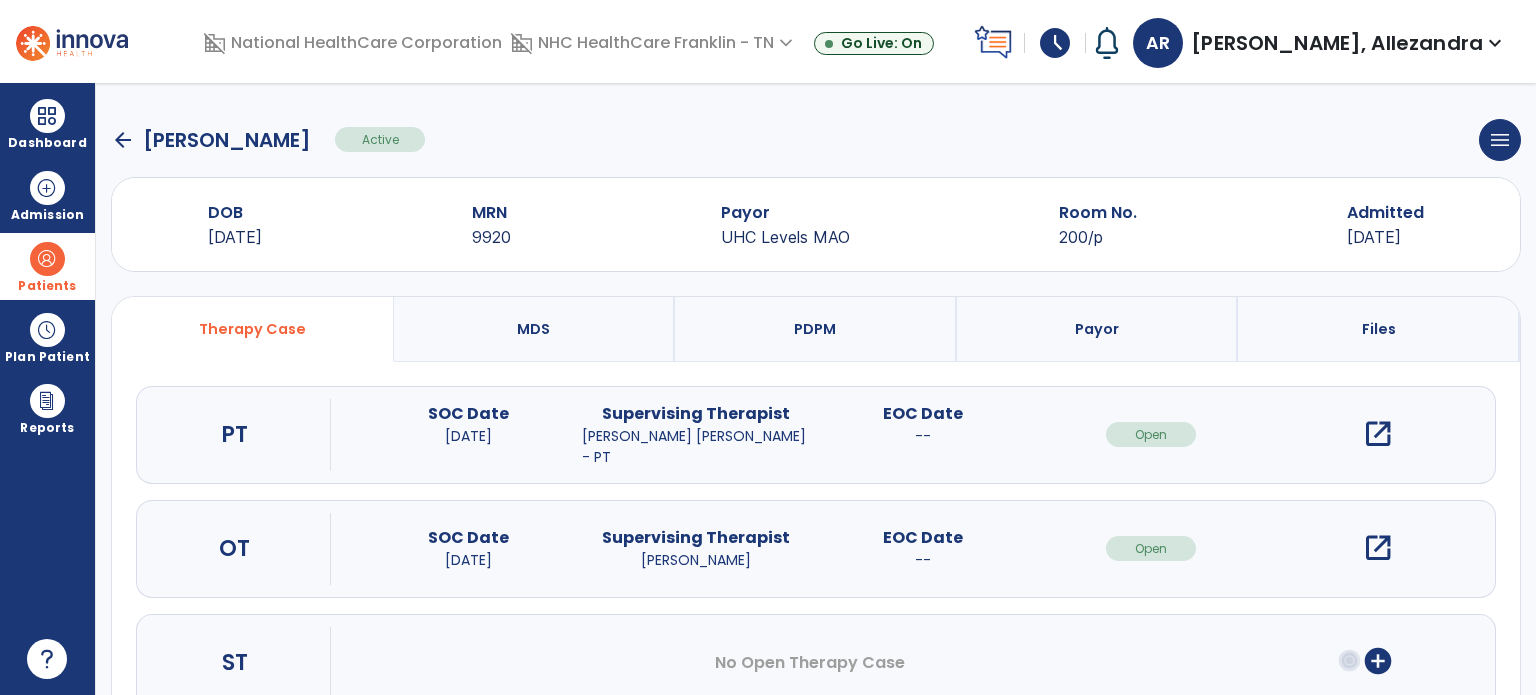 click on "open_in_new" at bounding box center (1378, 548) 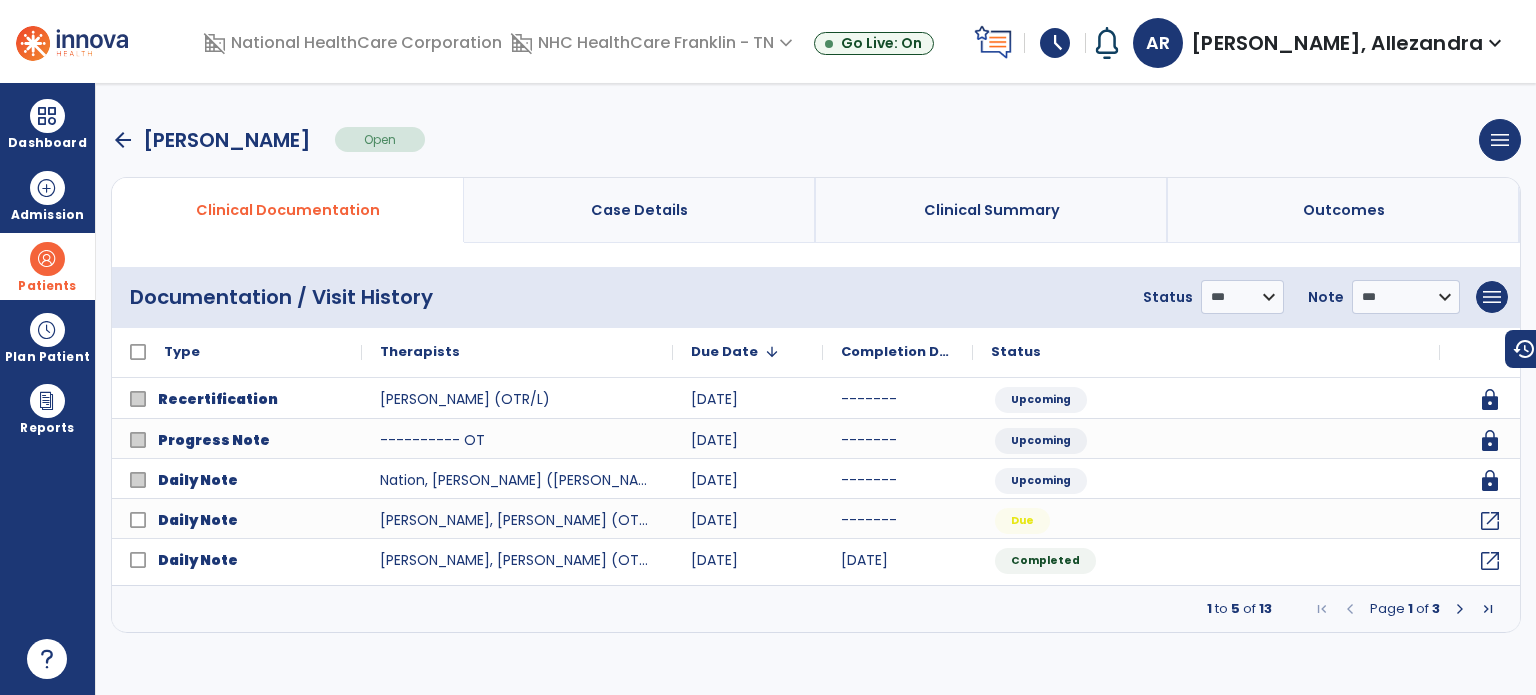 click at bounding box center [1460, 609] 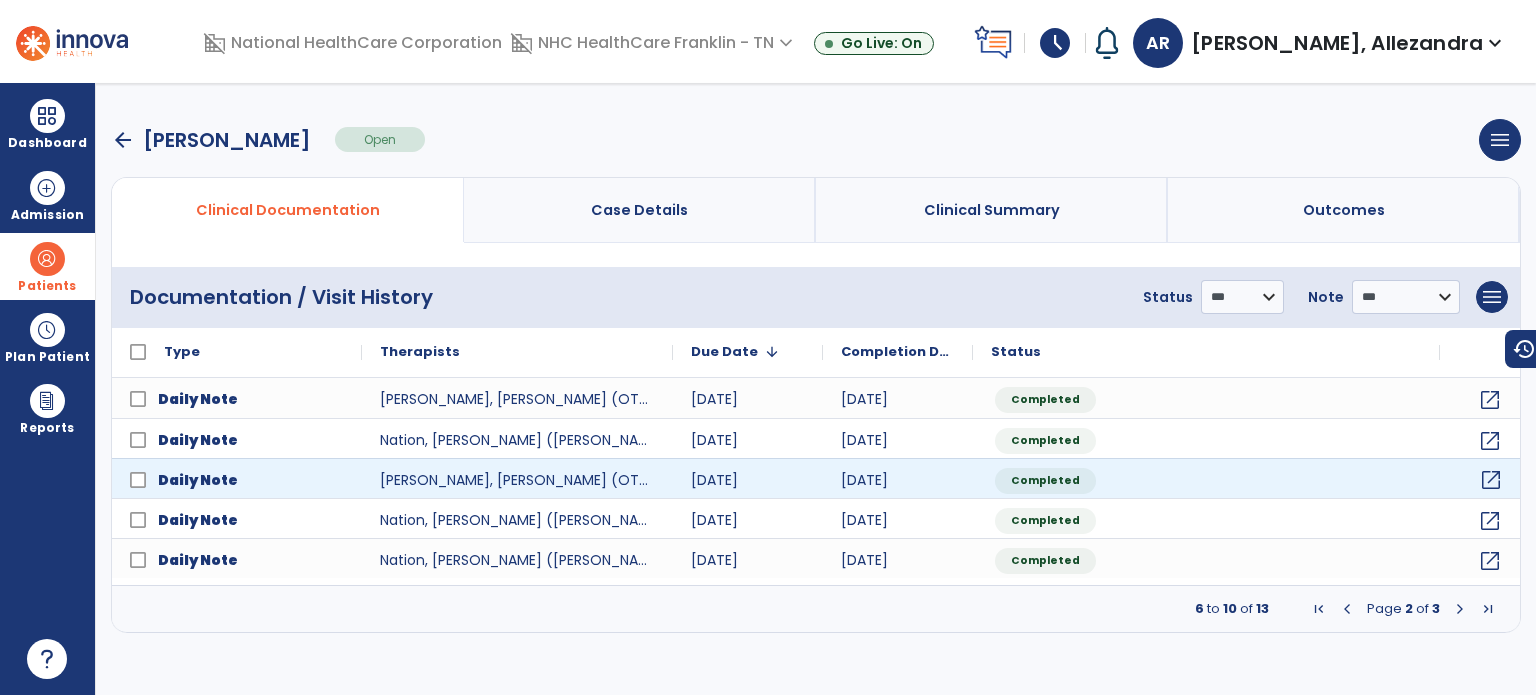 click on "open_in_new" 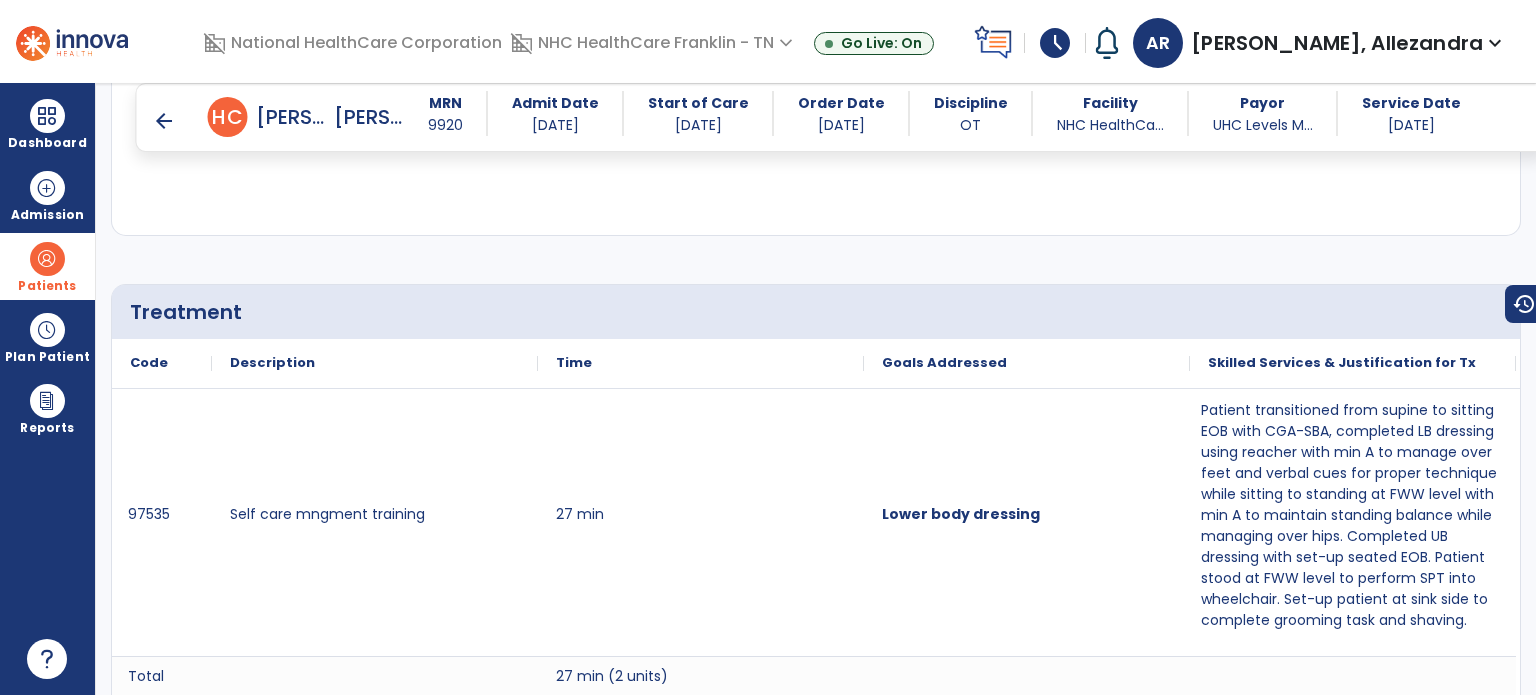 scroll, scrollTop: 999, scrollLeft: 0, axis: vertical 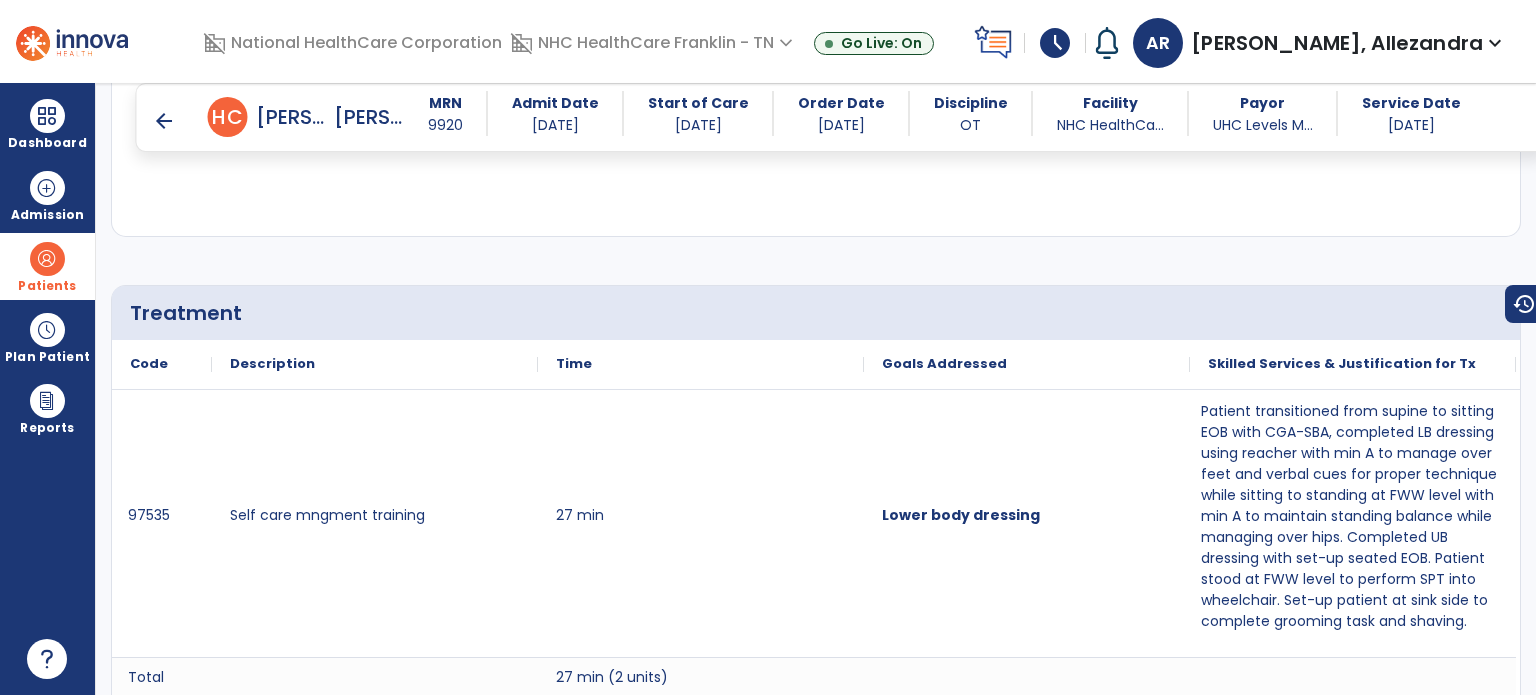 click on "arrow_back" at bounding box center [164, 121] 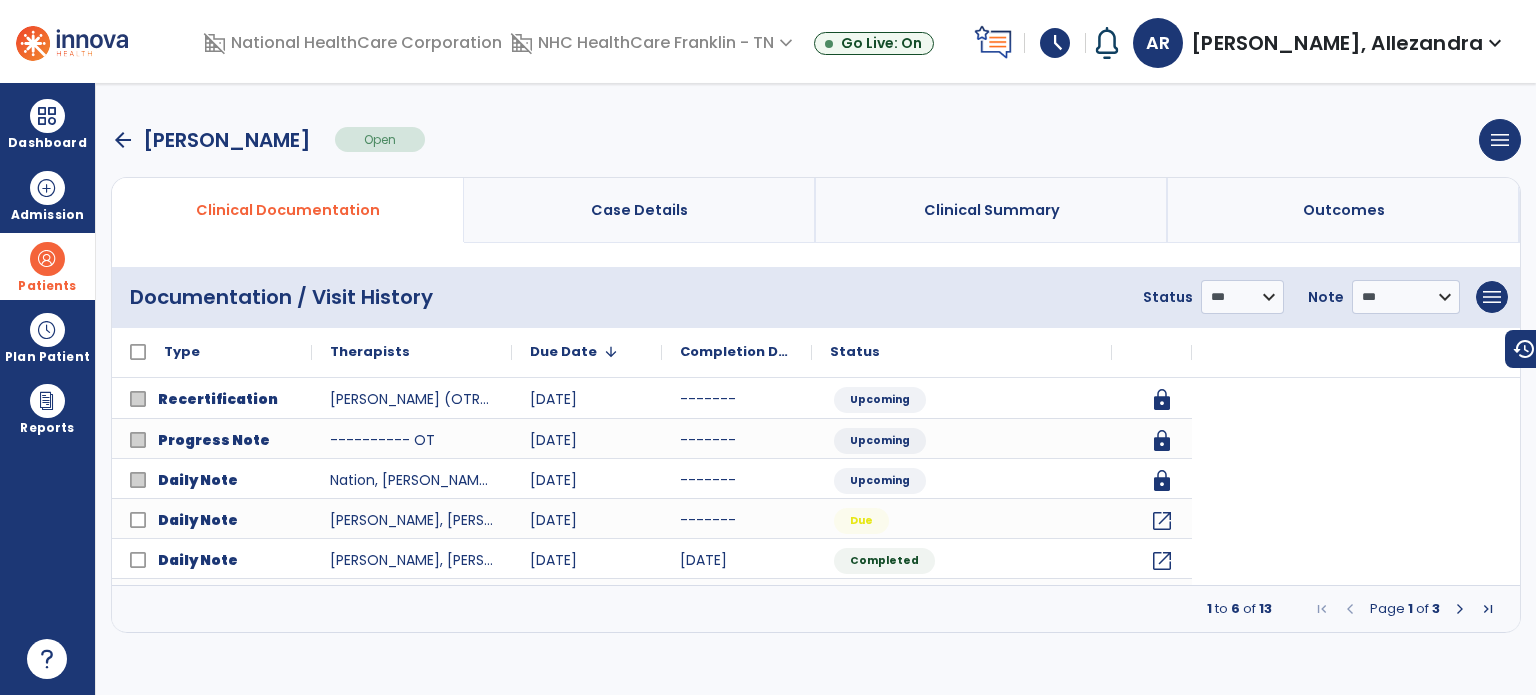 scroll, scrollTop: 0, scrollLeft: 0, axis: both 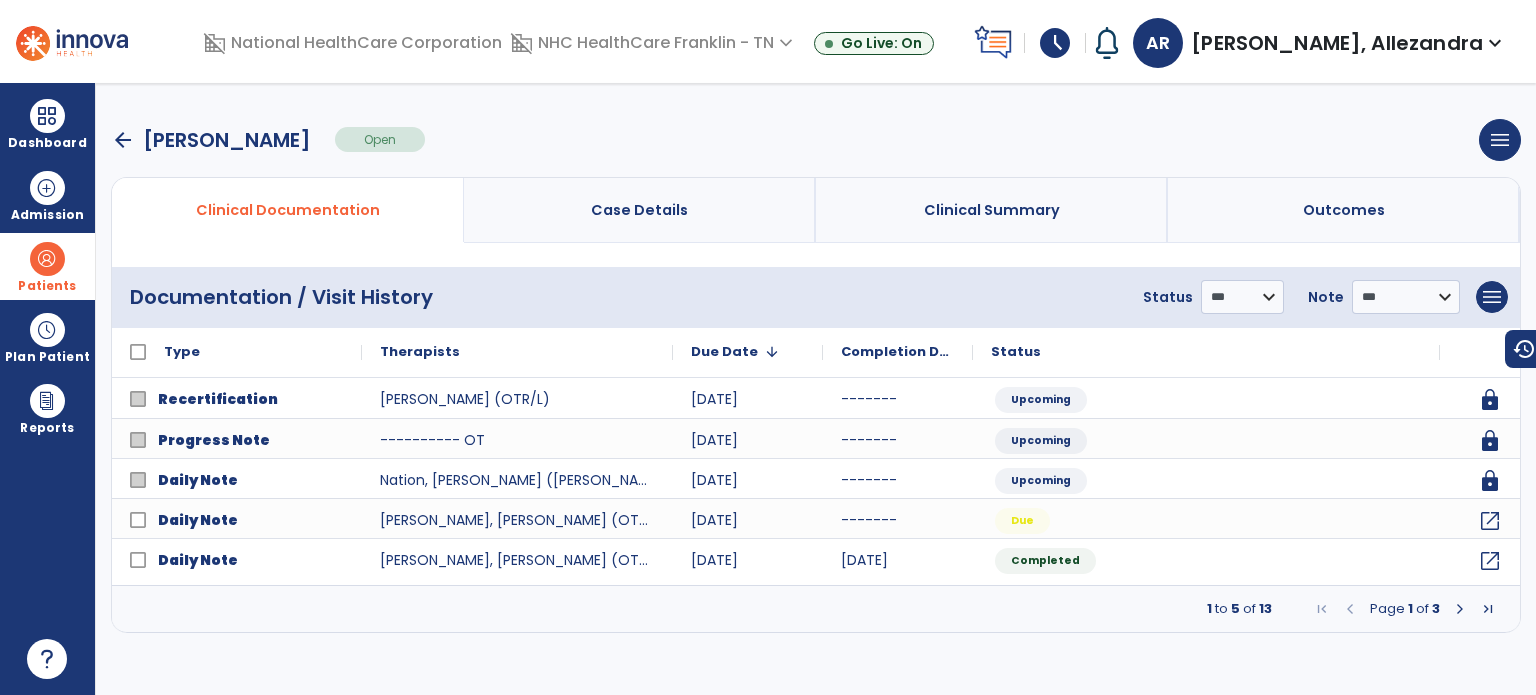 click on "Page
1
of
3" at bounding box center [1405, 609] 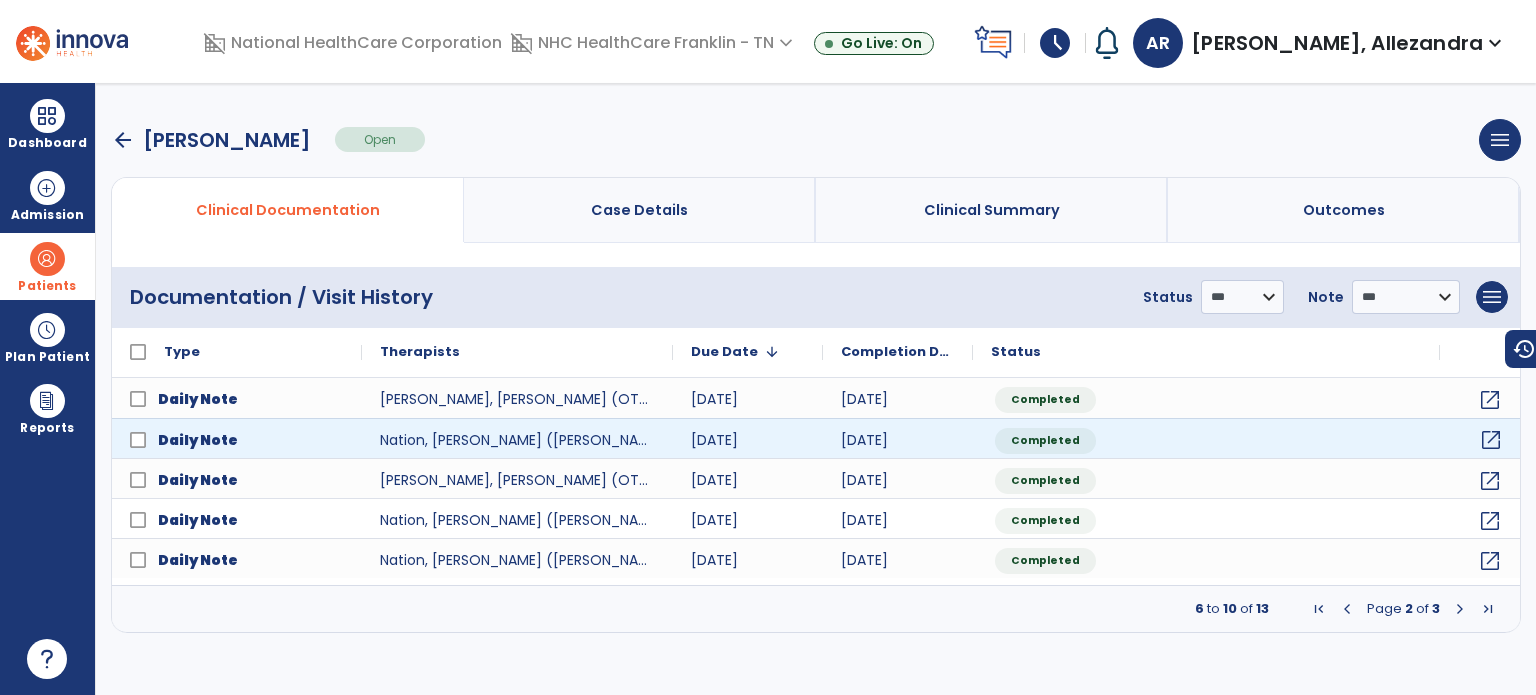 click on "open_in_new" 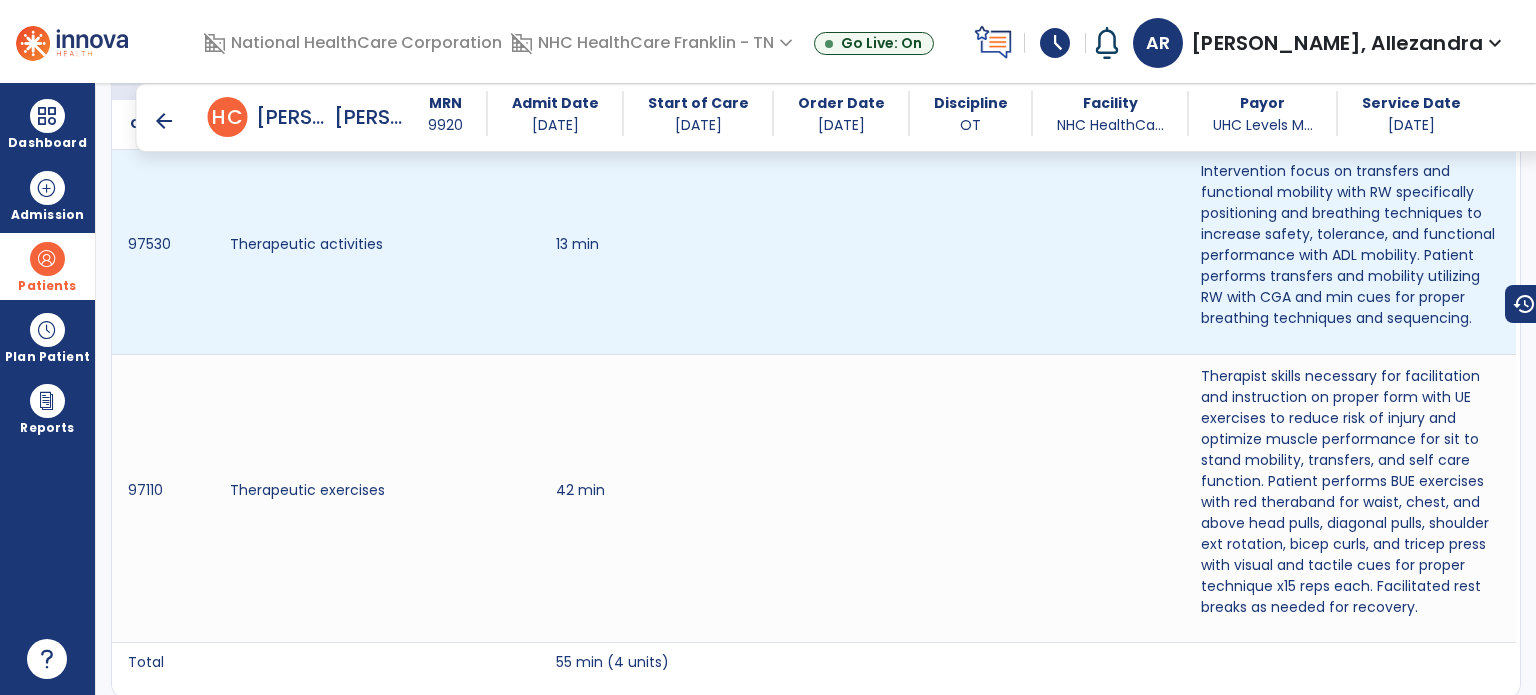 scroll, scrollTop: 1240, scrollLeft: 0, axis: vertical 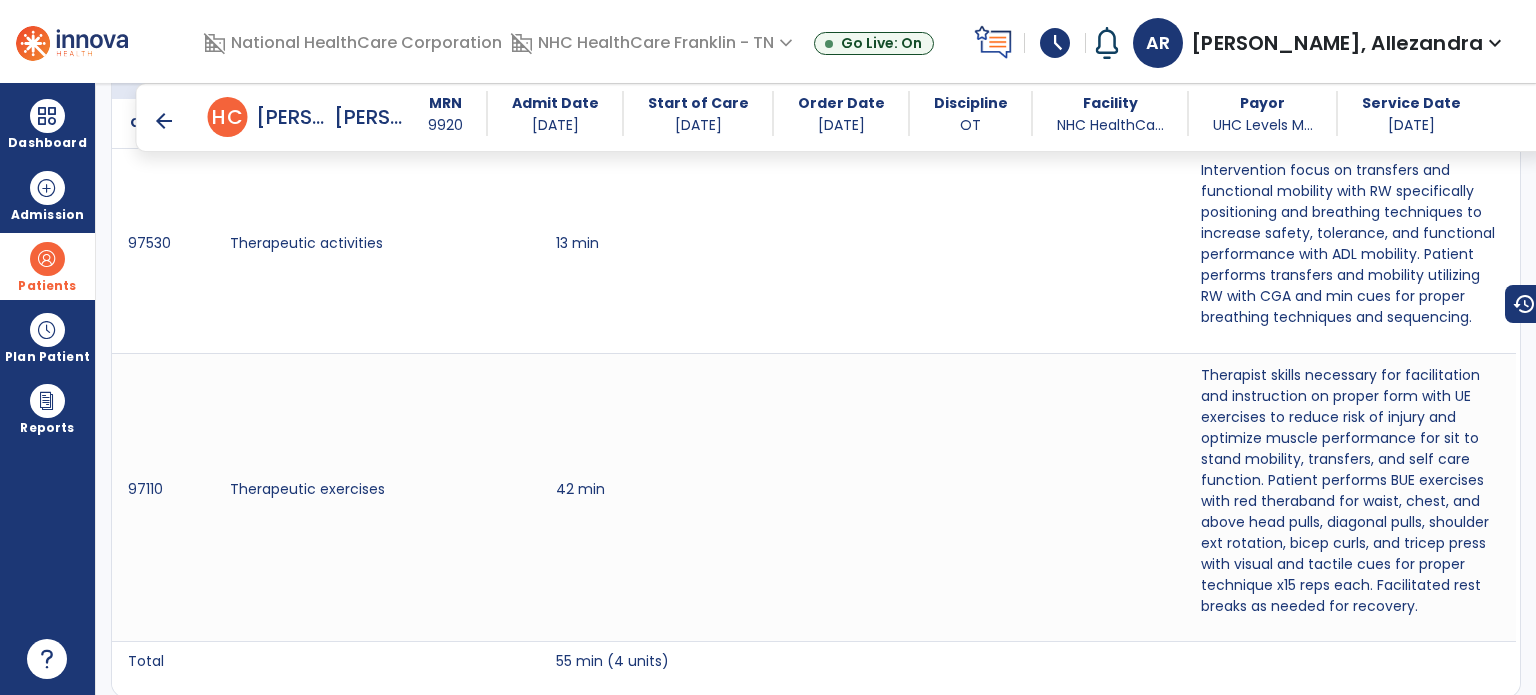 click on "arrow_back" at bounding box center (164, 121) 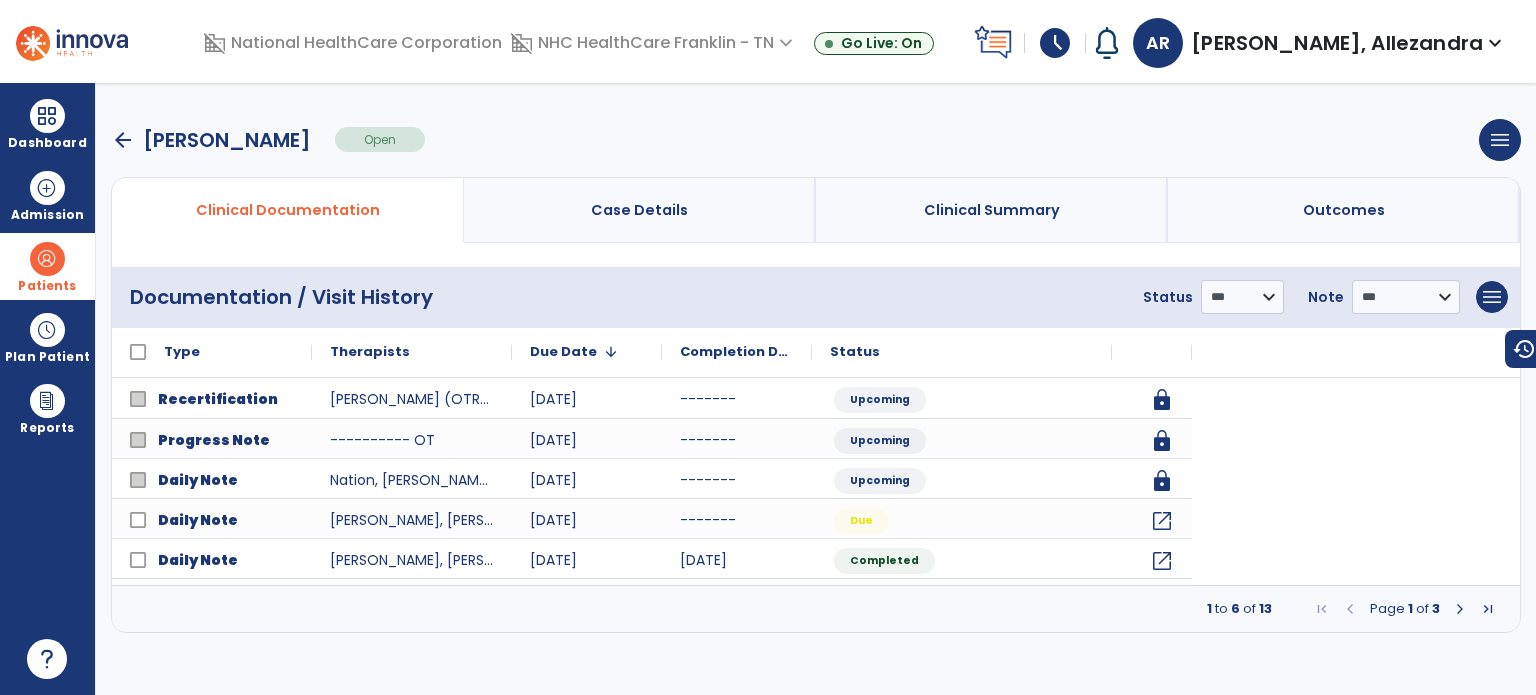 scroll, scrollTop: 0, scrollLeft: 0, axis: both 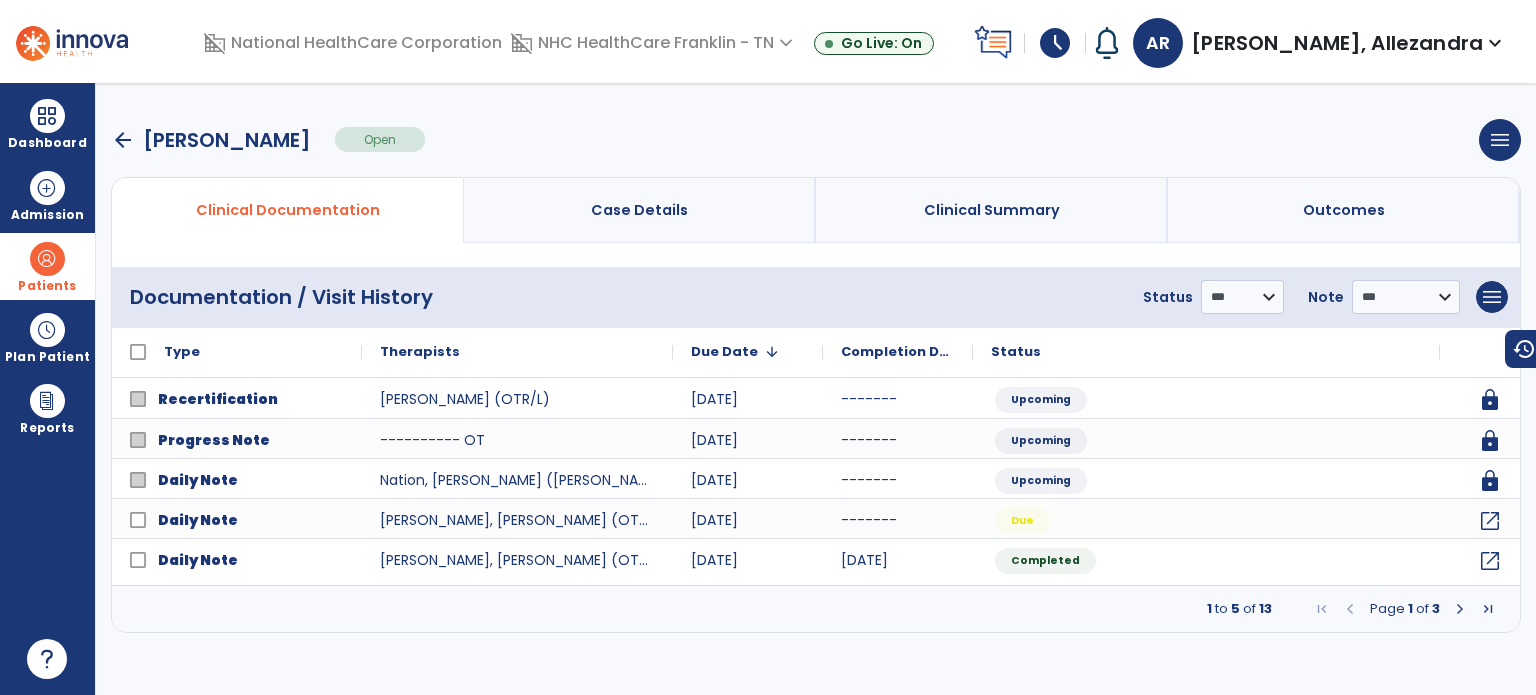 click at bounding box center [1460, 609] 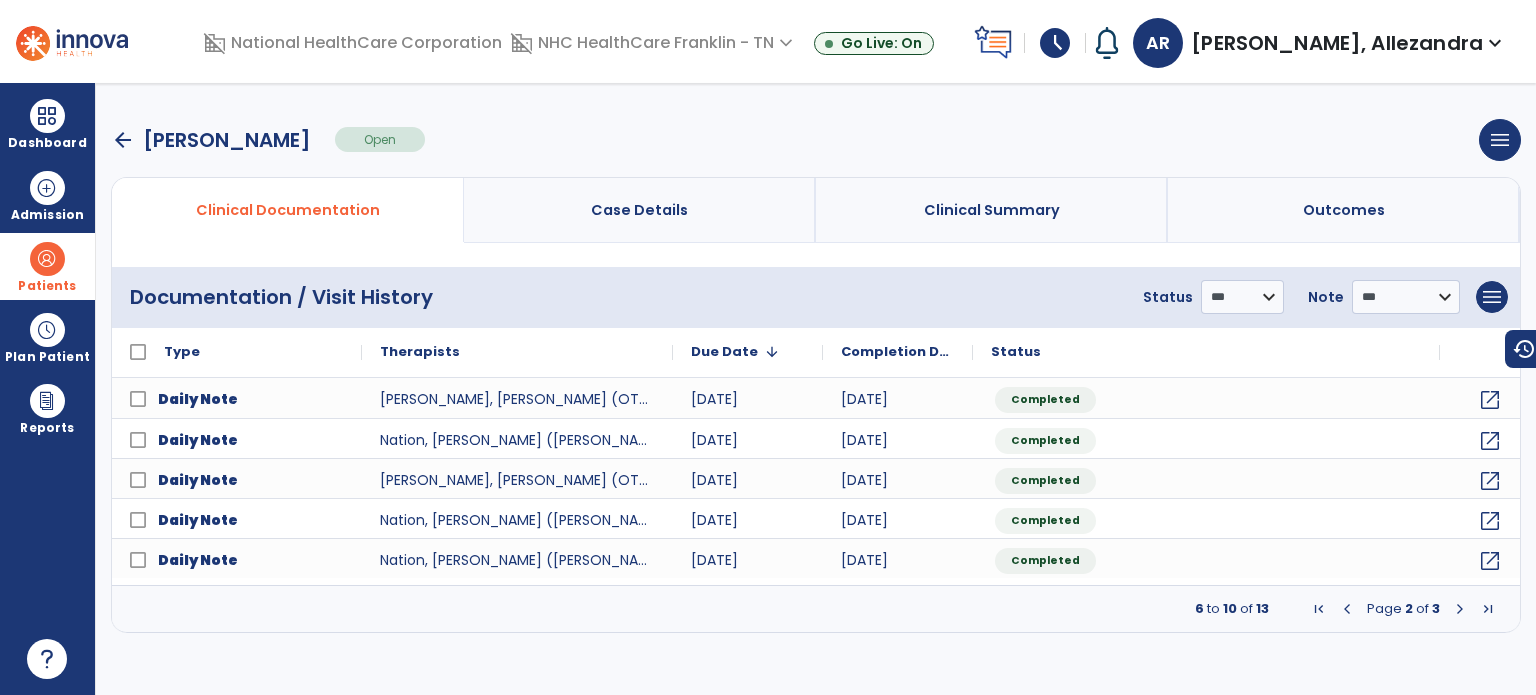 click at bounding box center [1460, 609] 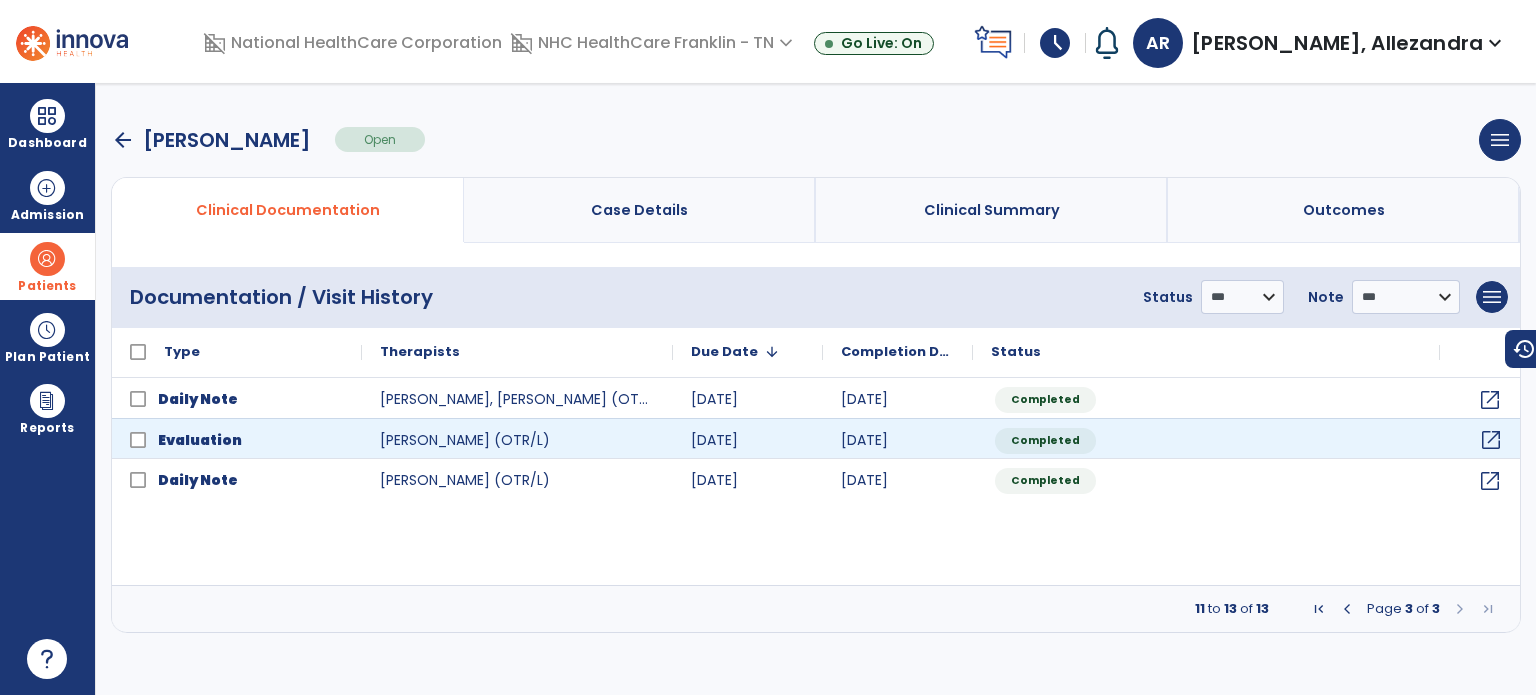 click on "open_in_new" 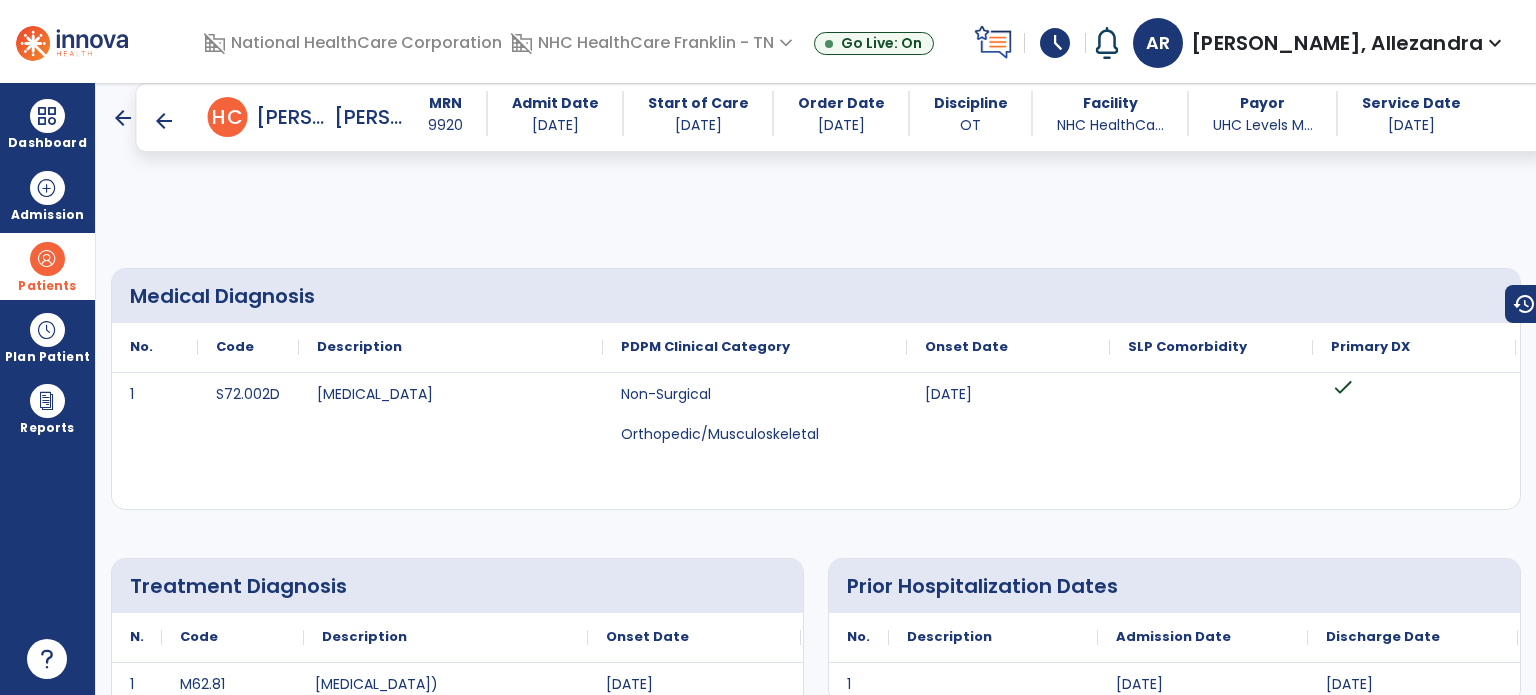 scroll, scrollTop: 598, scrollLeft: 0, axis: vertical 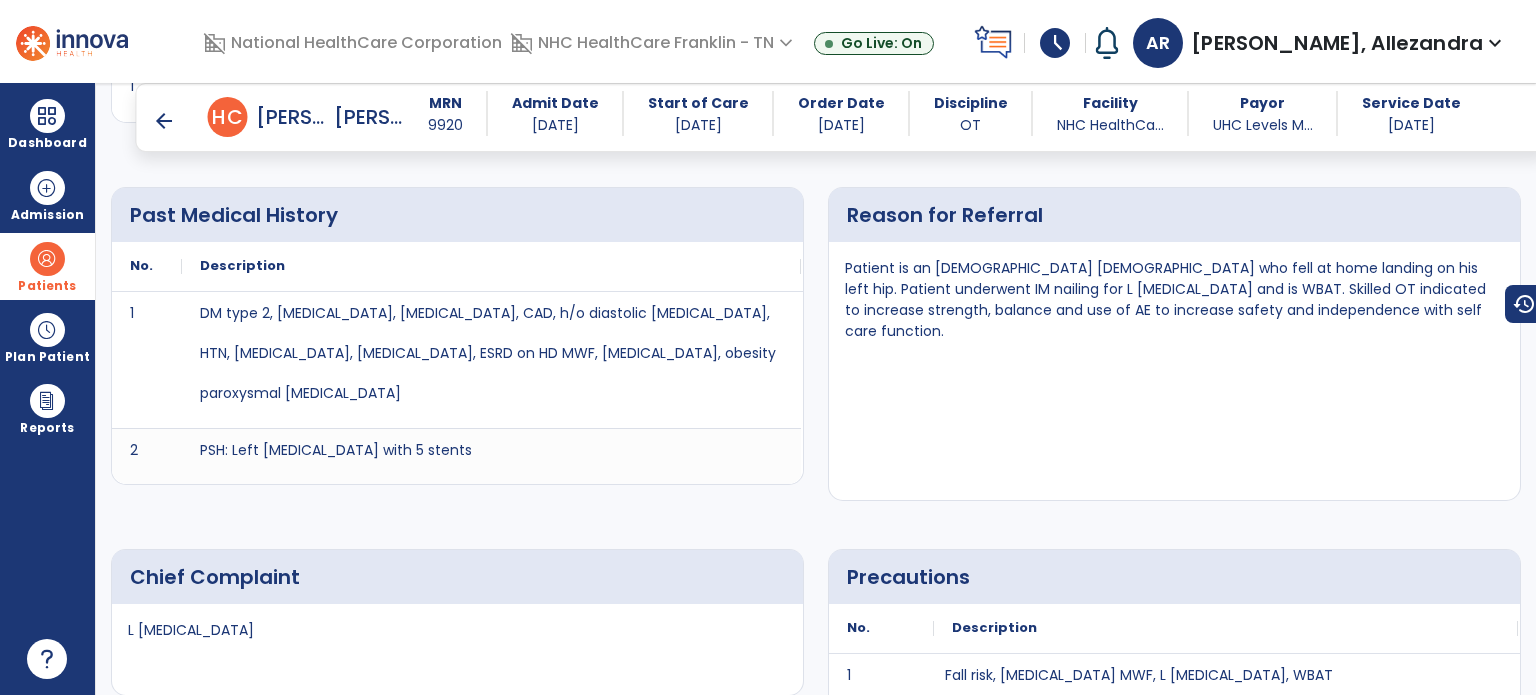 click on "Reason for Referral Patient is an [DEMOGRAPHIC_DATA] [DEMOGRAPHIC_DATA] who fell at home landing on his left hip.  Patient underwent IM nailing for L [MEDICAL_DATA] and is WBAT.  Skilled OT indicated to increase strength, balance and use of AE to increase safety and independence with self care function." at bounding box center [1174, 344] 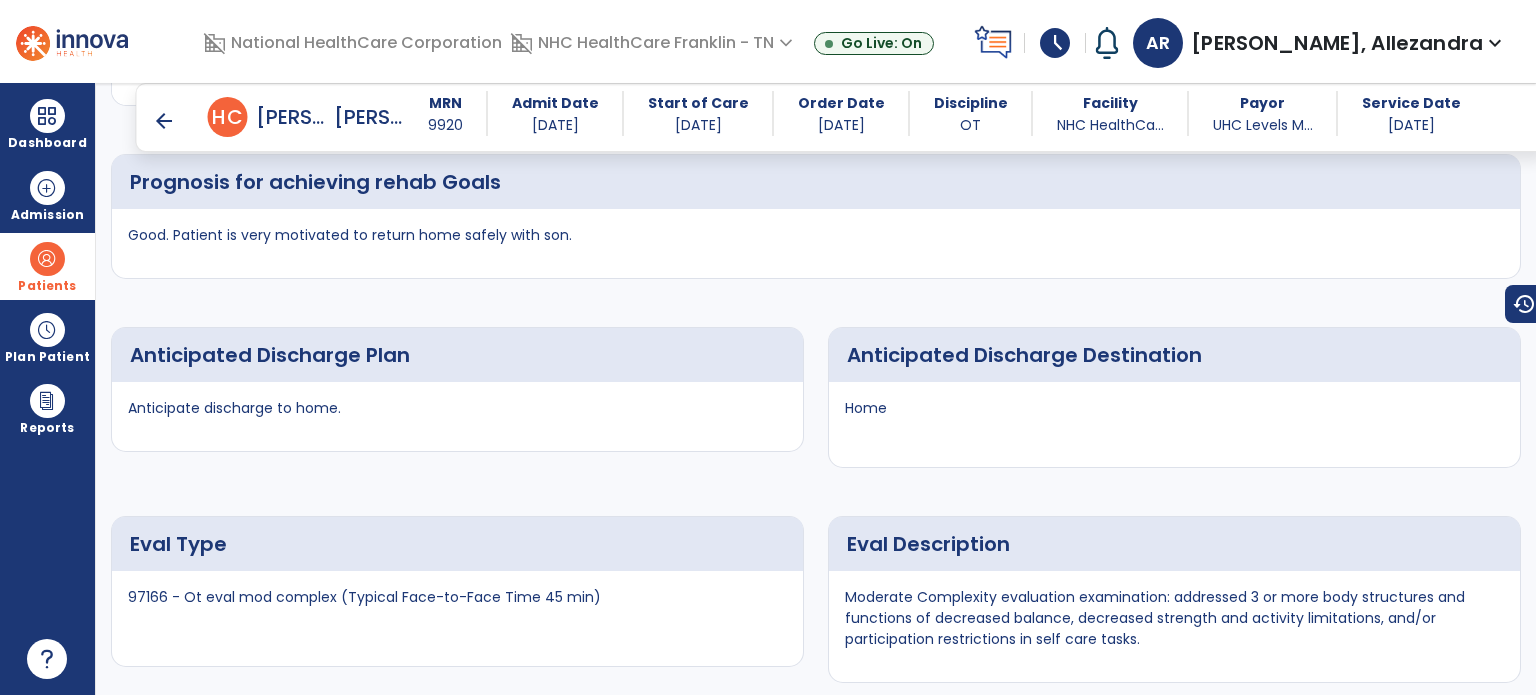 click on "Home" at bounding box center (1174, 416) 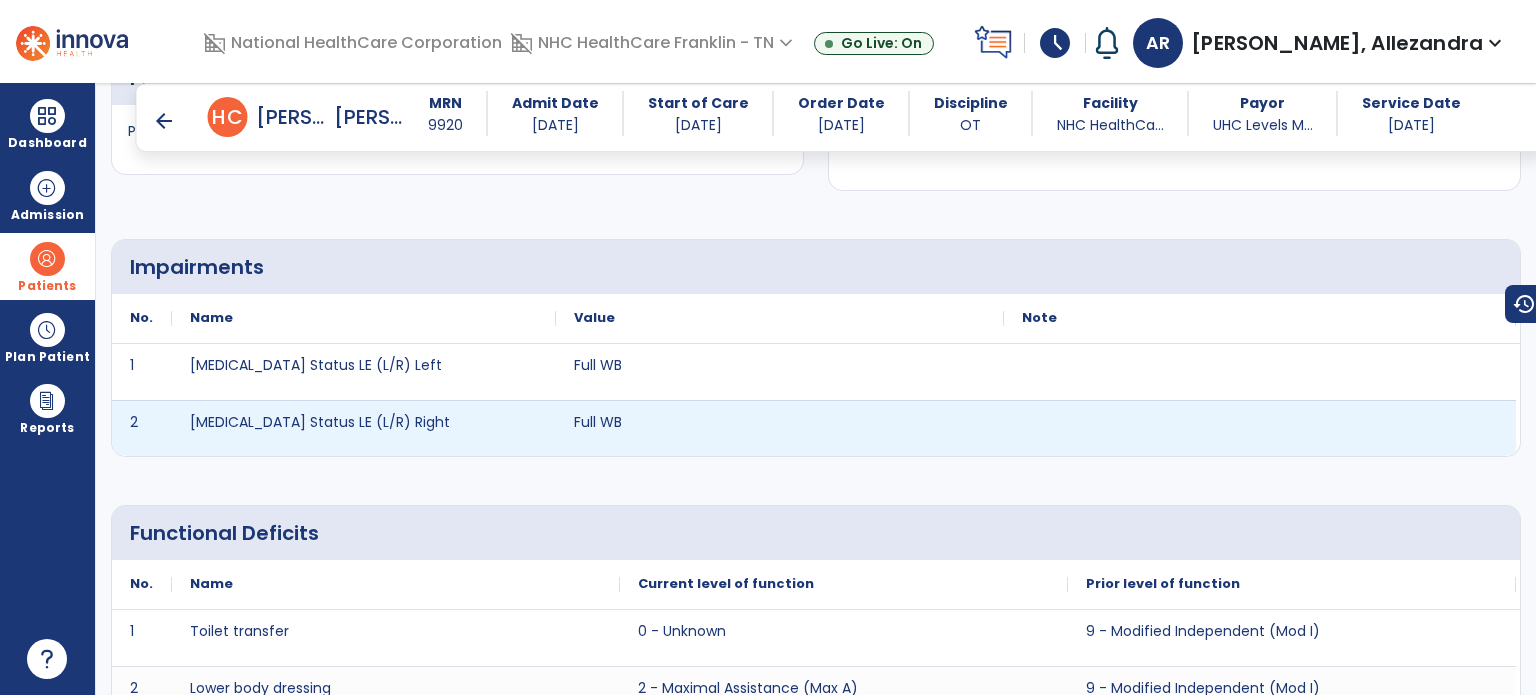 scroll, scrollTop: 2027, scrollLeft: 0, axis: vertical 